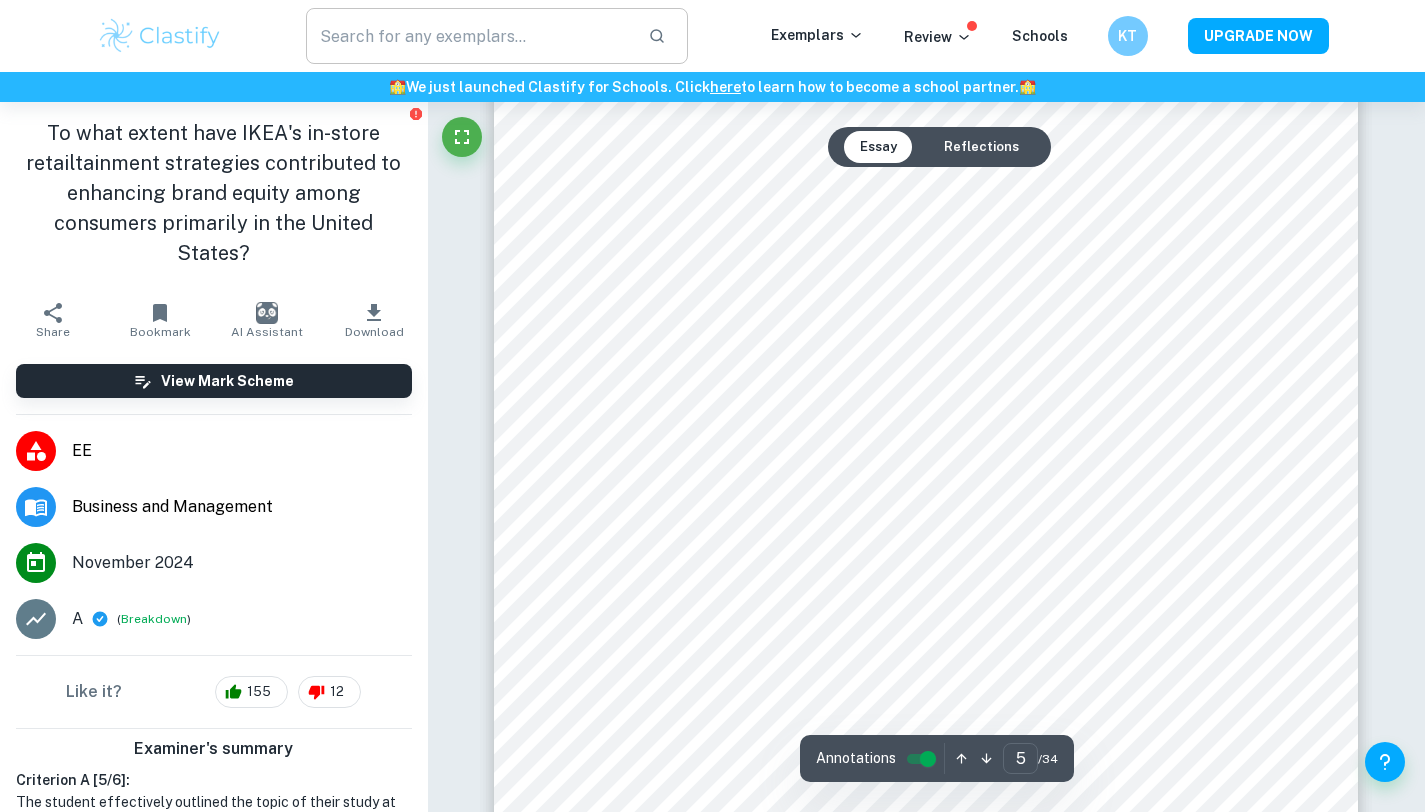 scroll, scrollTop: 5709, scrollLeft: 0, axis: vertical 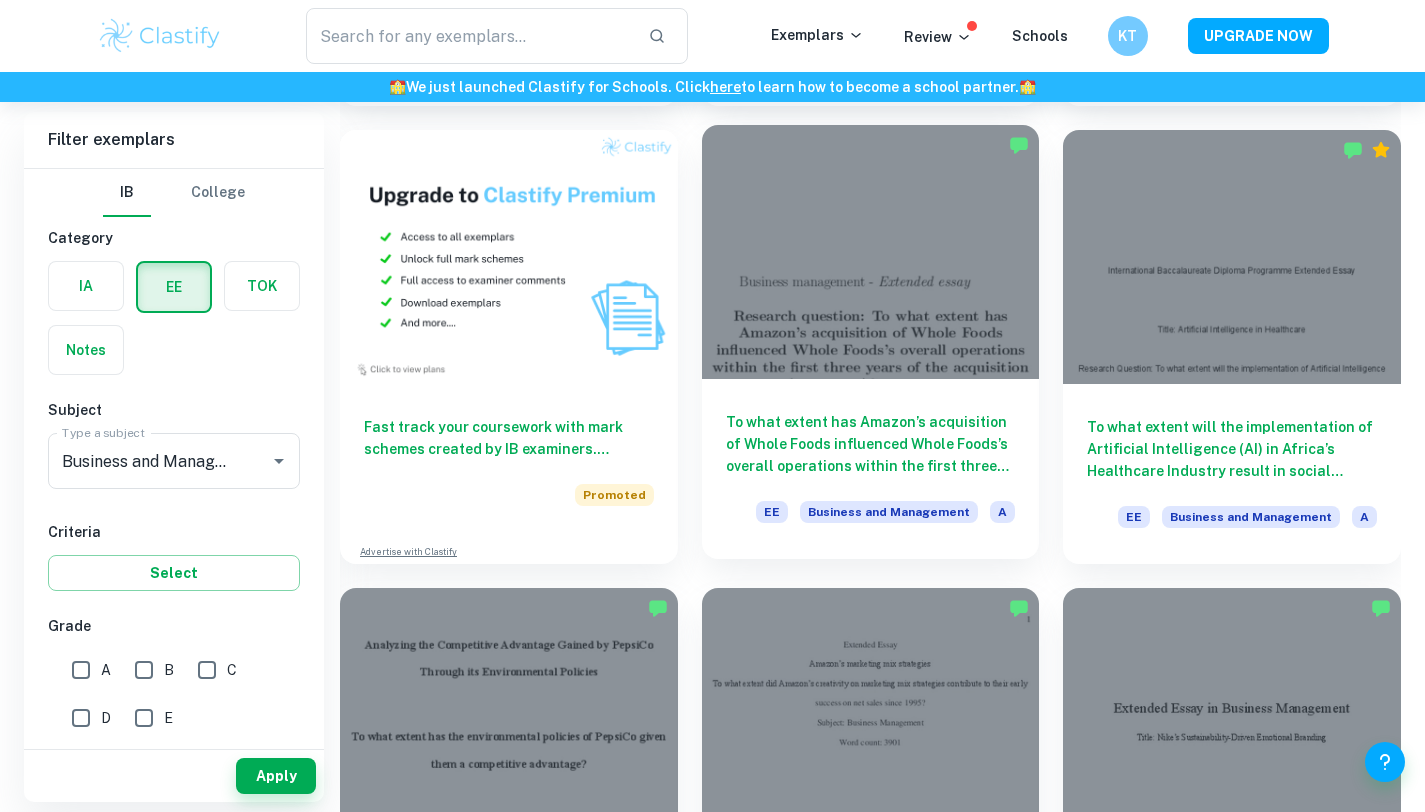 click on "To what extent has Amazon’s acquisition of Whole Foods influenced Whole Foods’s overall operations within the first three years of the acquisition (2017-2019)?" at bounding box center (871, 444) 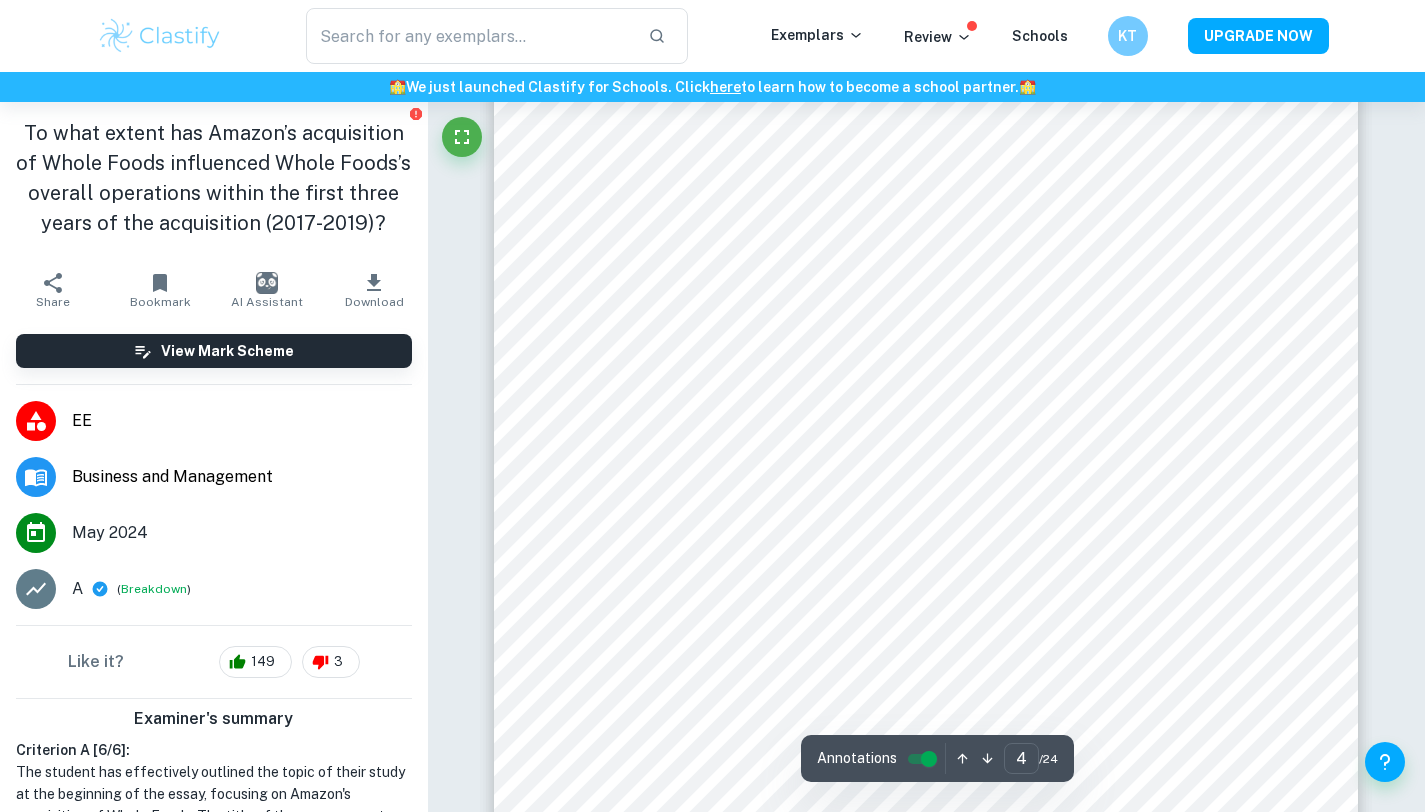 scroll, scrollTop: 3874, scrollLeft: 0, axis: vertical 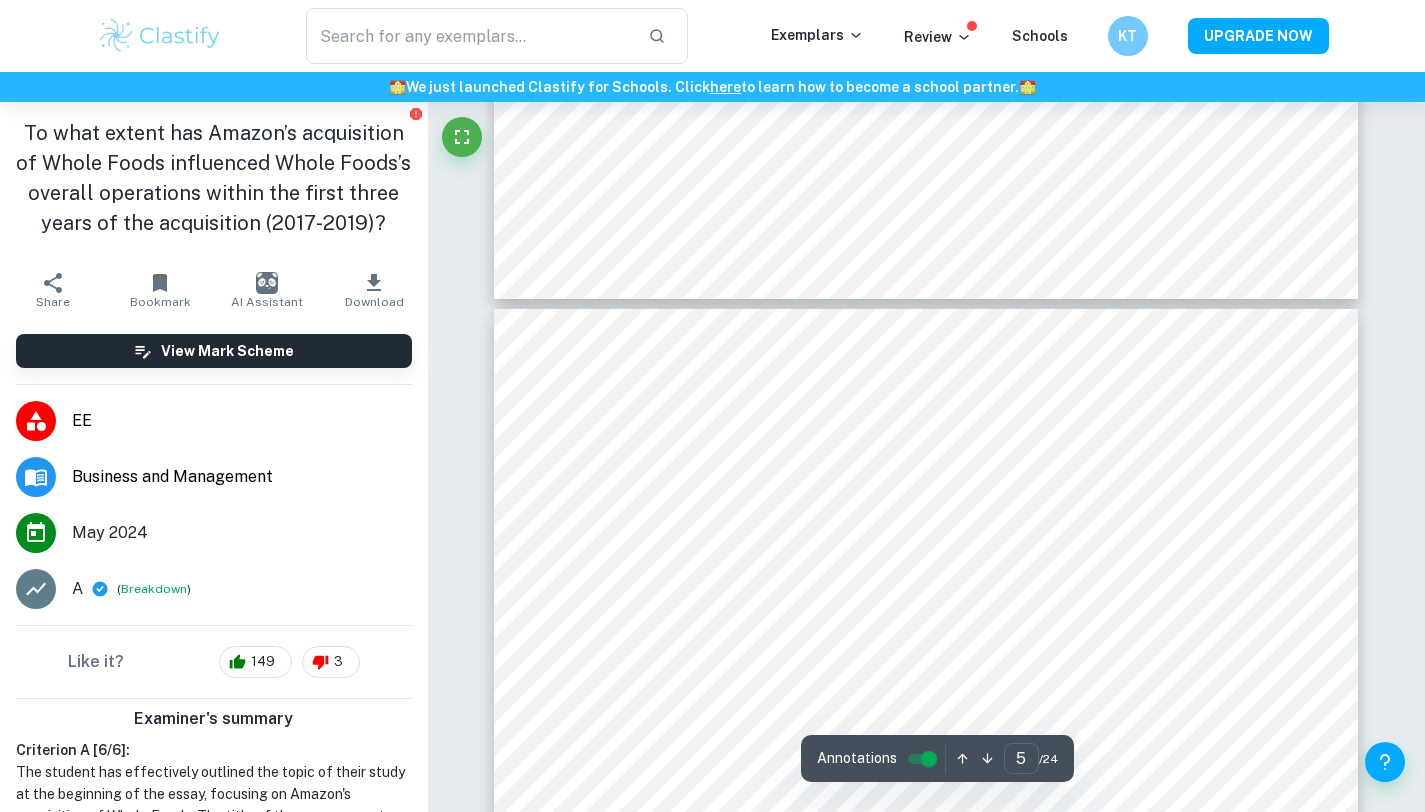 type on "4" 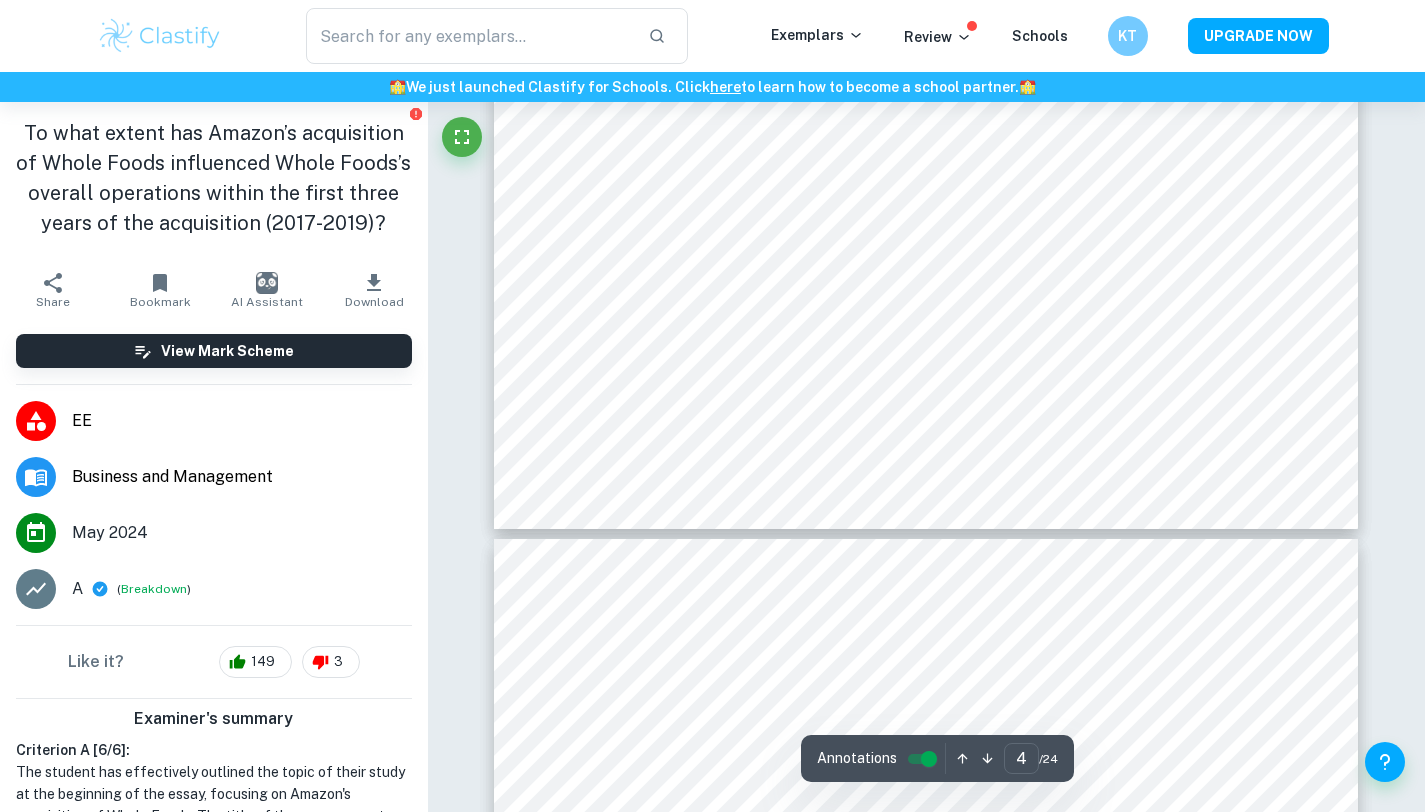scroll, scrollTop: 4237, scrollLeft: 0, axis: vertical 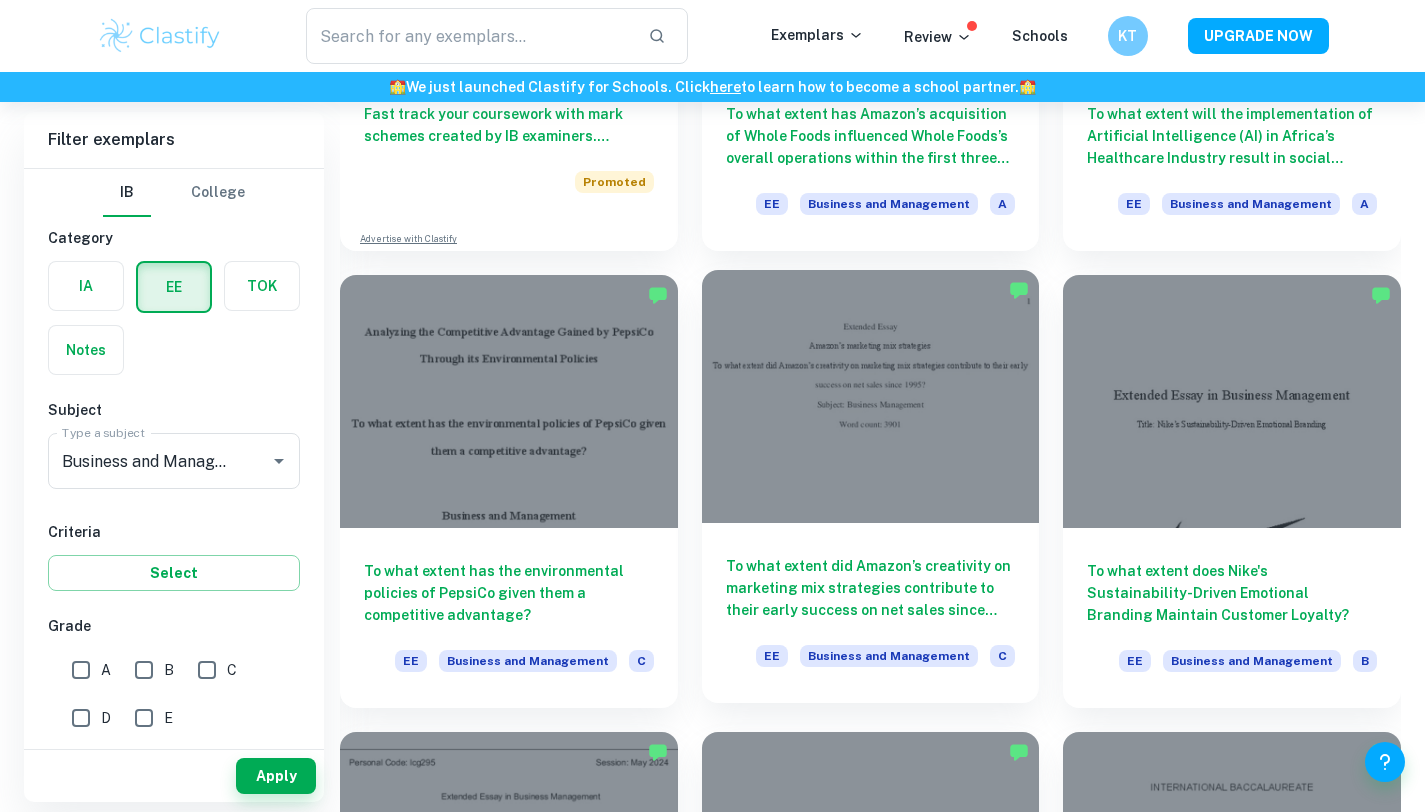 click on "To what extent did Amazon’s creativity on marketing mix strategies contribute to their early success on net sales since 1995?" at bounding box center [871, 588] 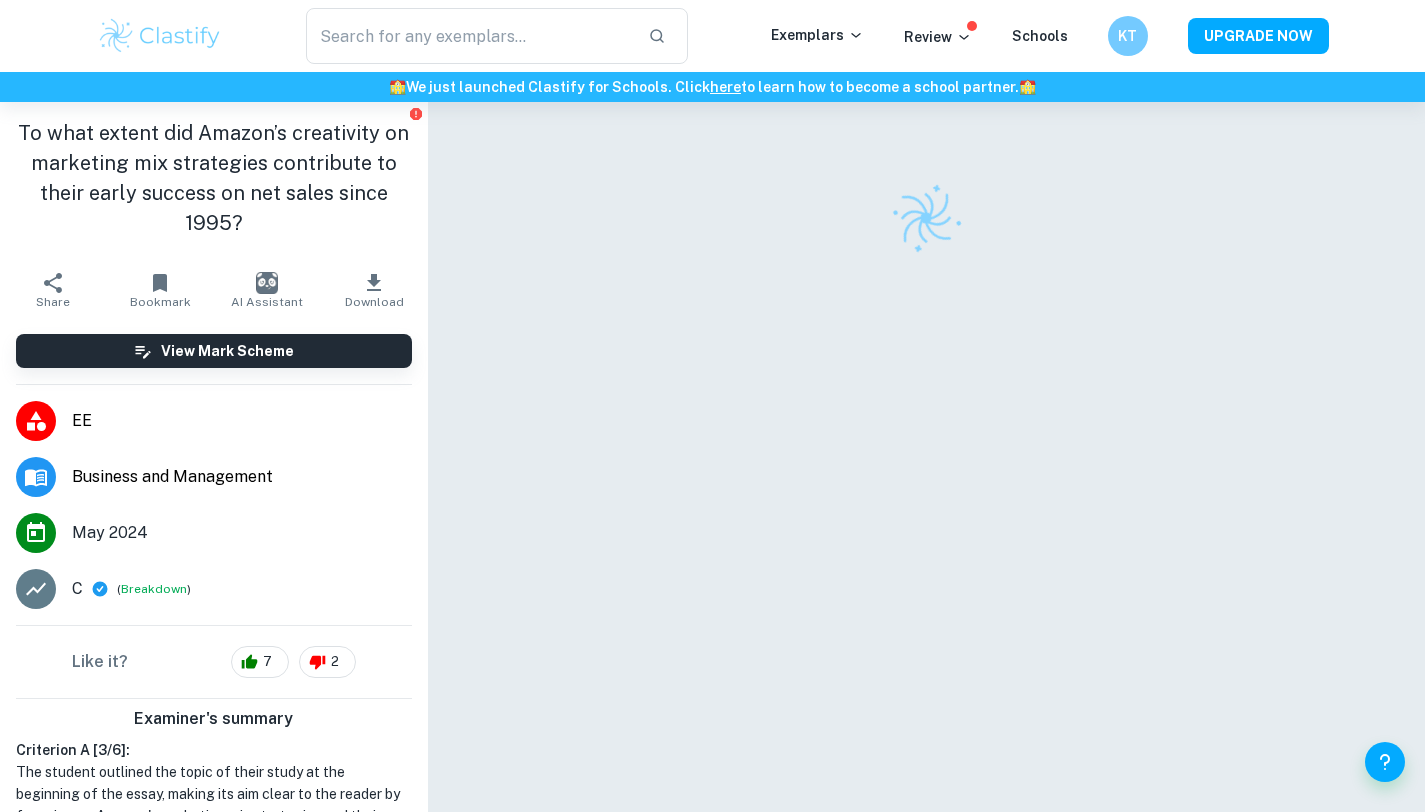 scroll, scrollTop: 102, scrollLeft: 0, axis: vertical 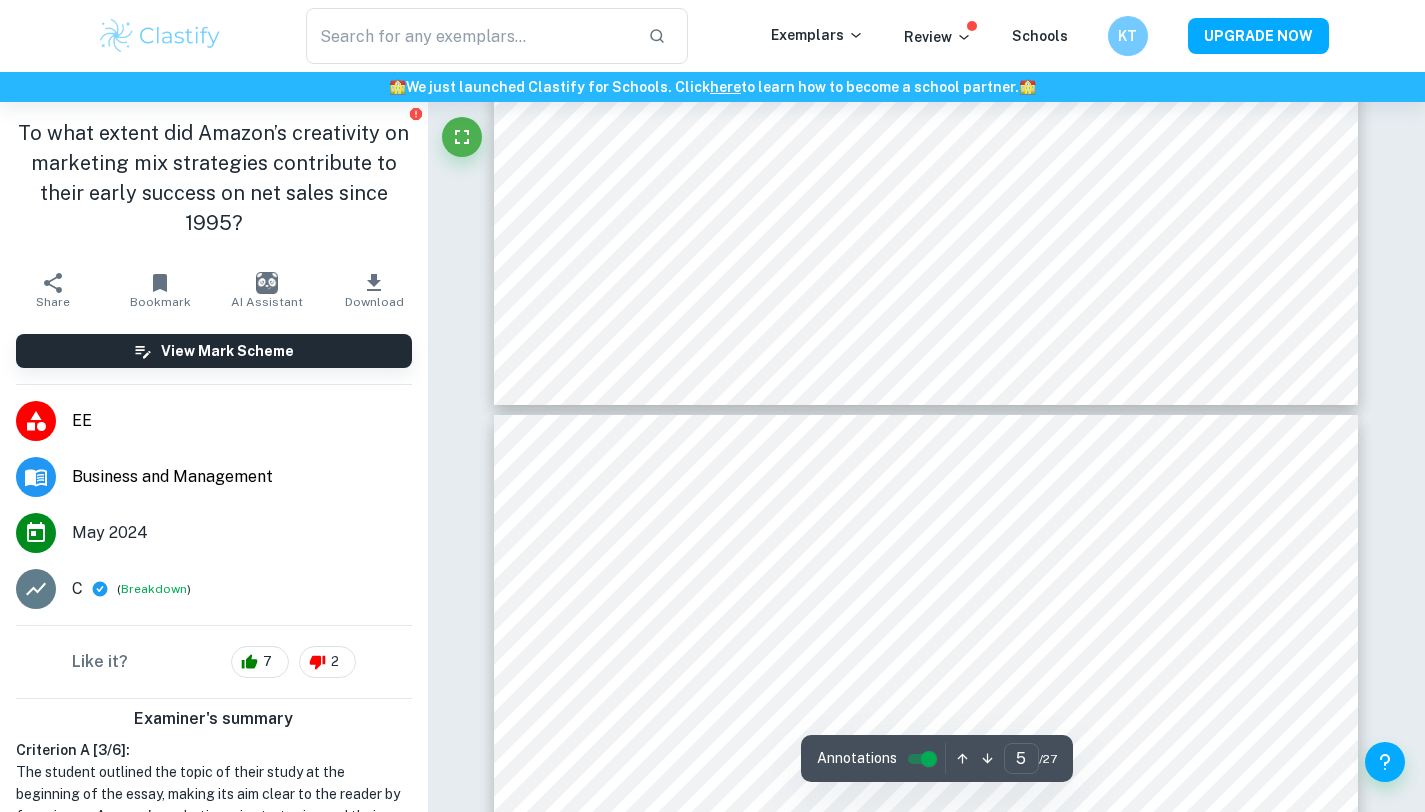type on "6" 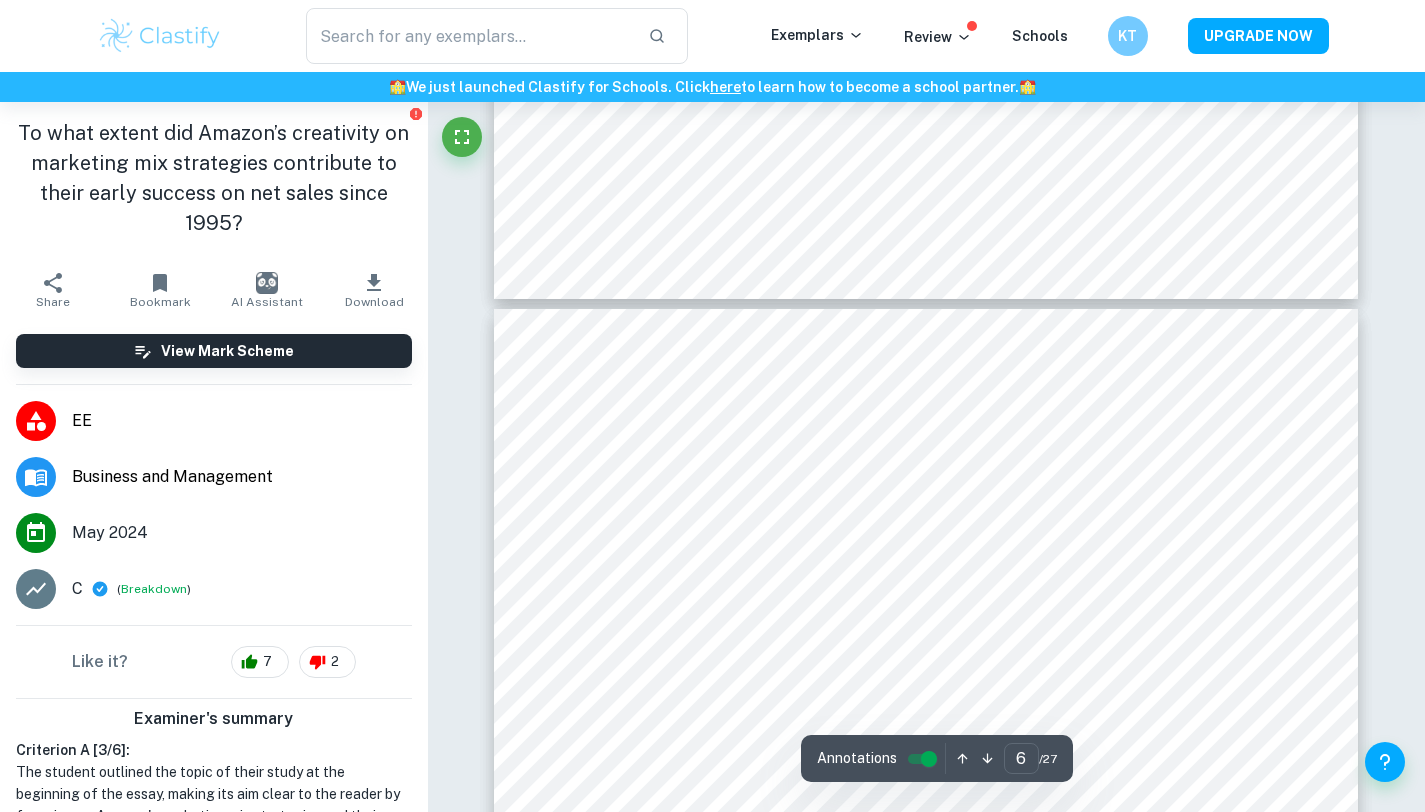 scroll, scrollTop: 5997, scrollLeft: 0, axis: vertical 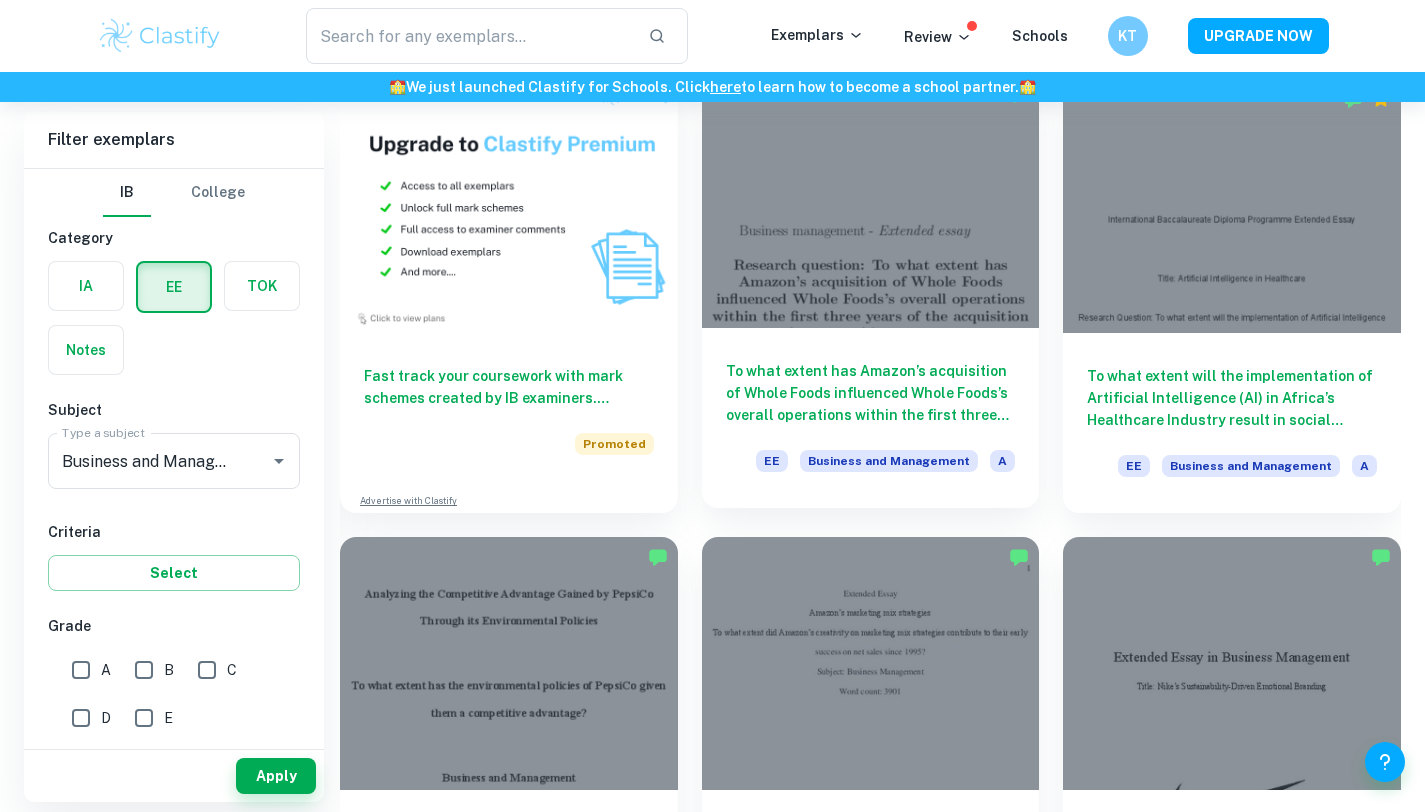 click on "To what extent has Amazon’s acquisition of Whole Foods influenced Whole Foods’s overall operations within the first three years of the acquisition (2017-2019)?" at bounding box center [871, 393] 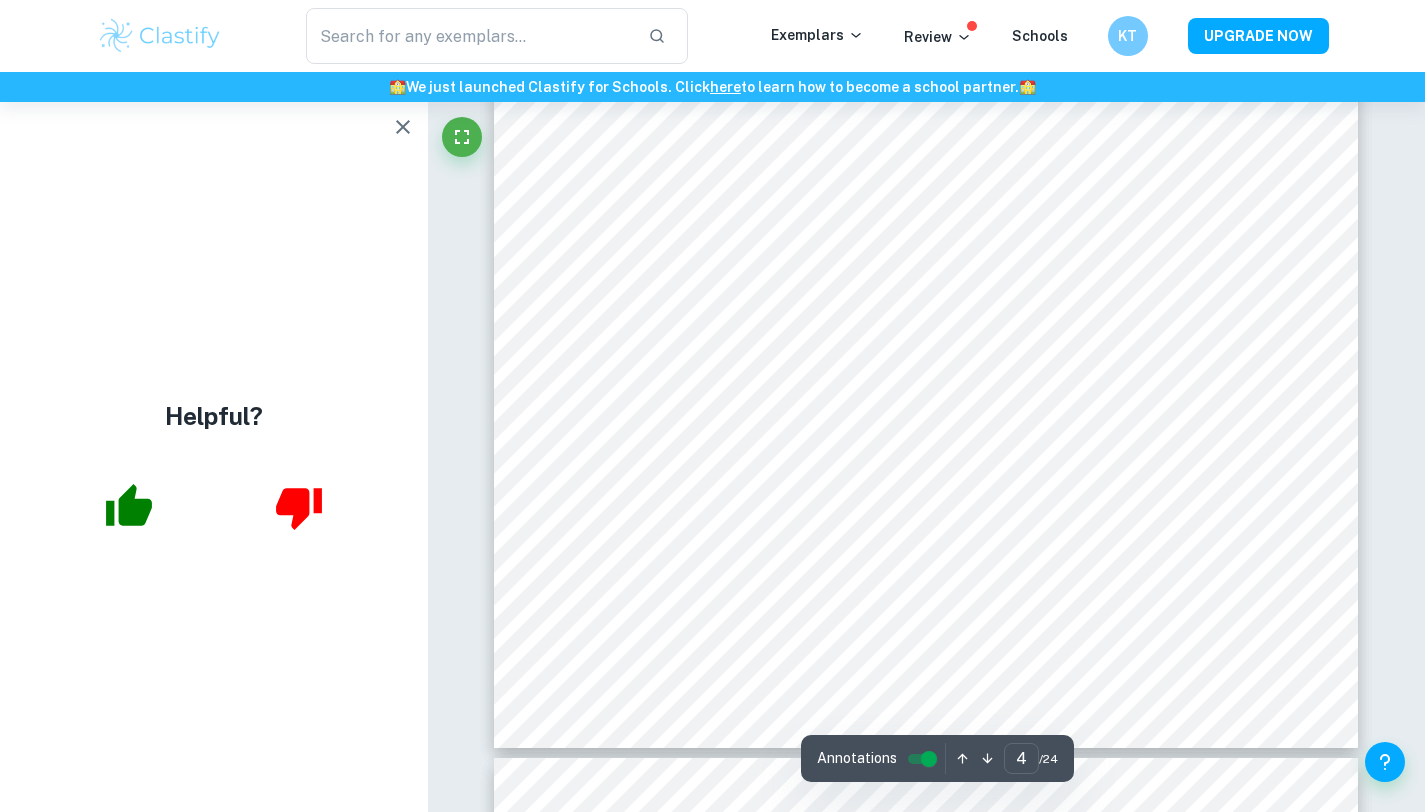 scroll, scrollTop: 4190, scrollLeft: 0, axis: vertical 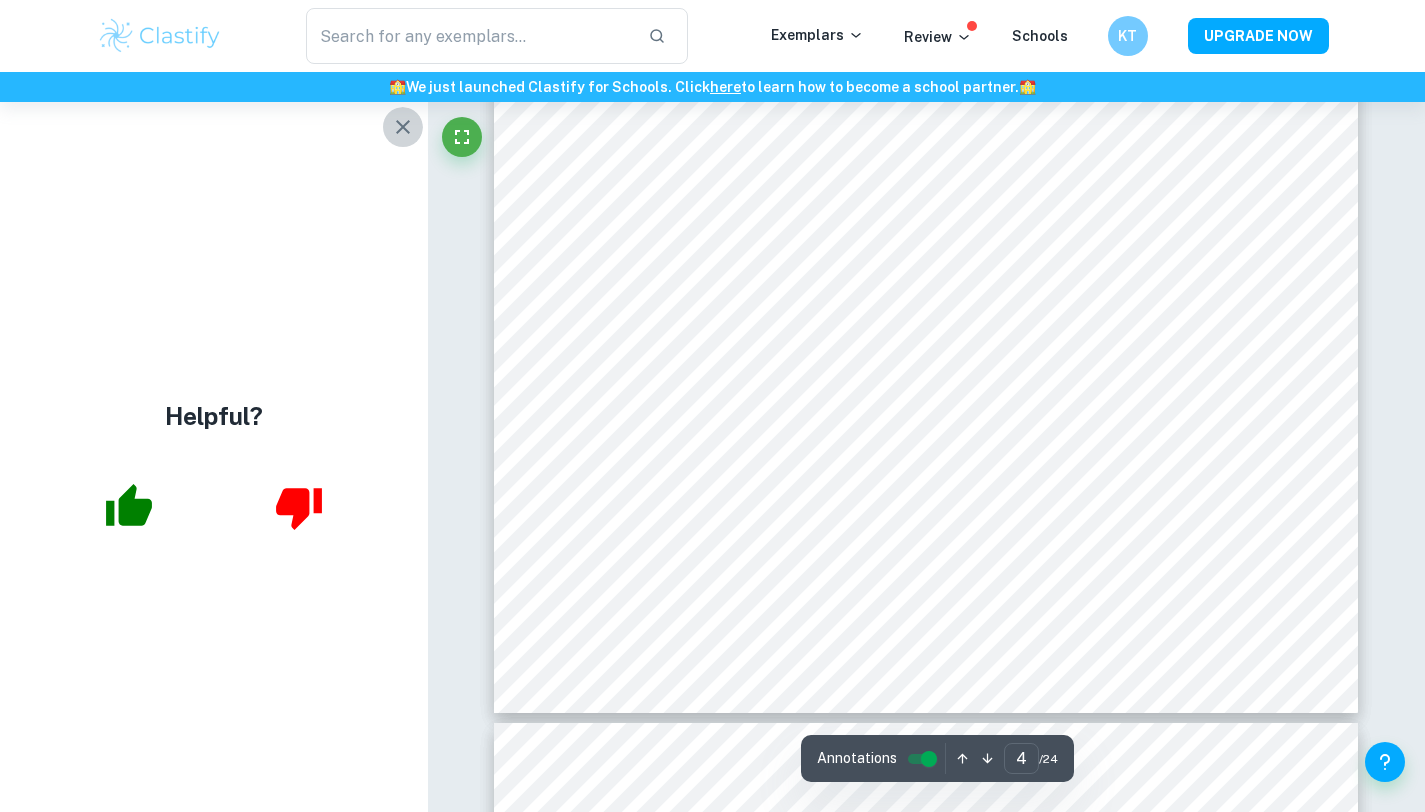 click 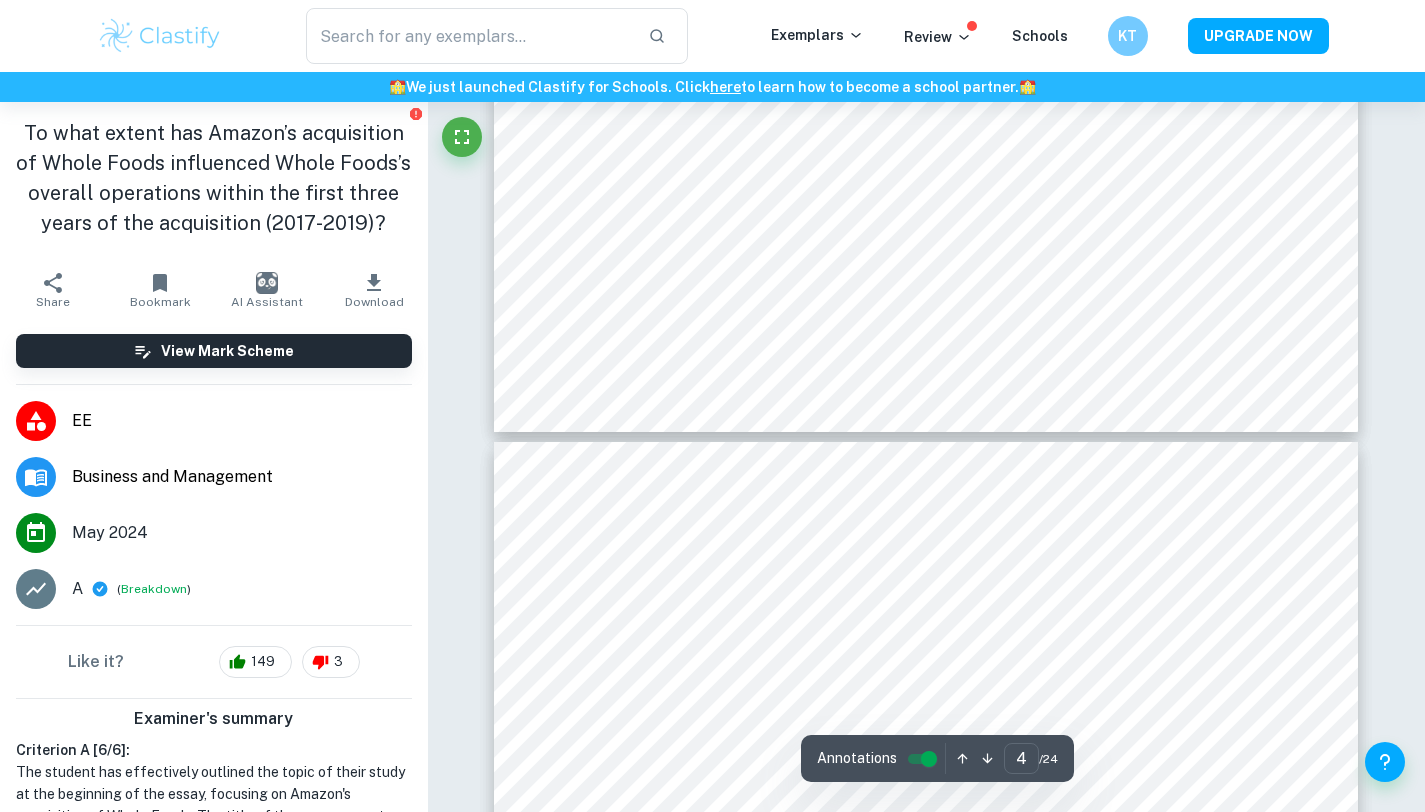 scroll, scrollTop: 4474, scrollLeft: 0, axis: vertical 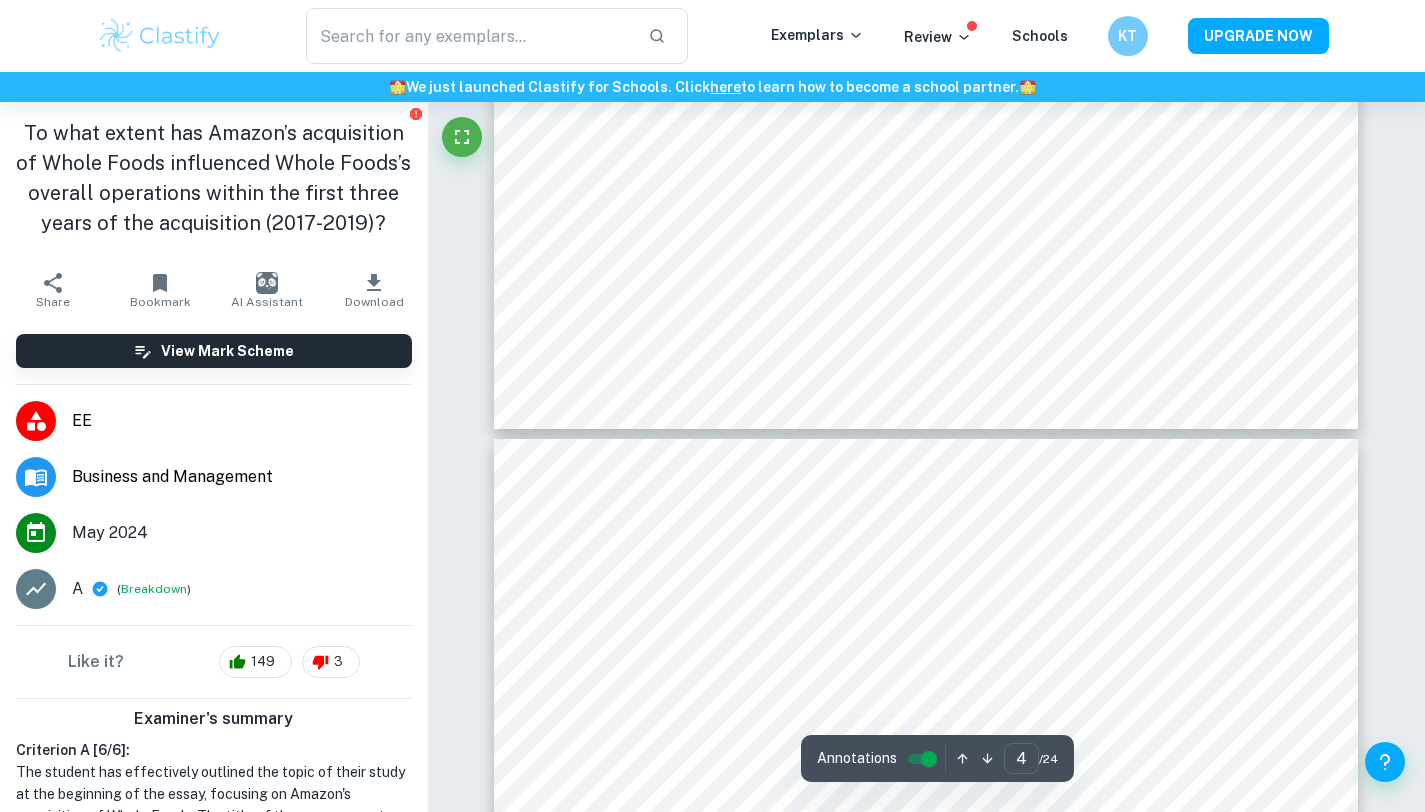 type on "5" 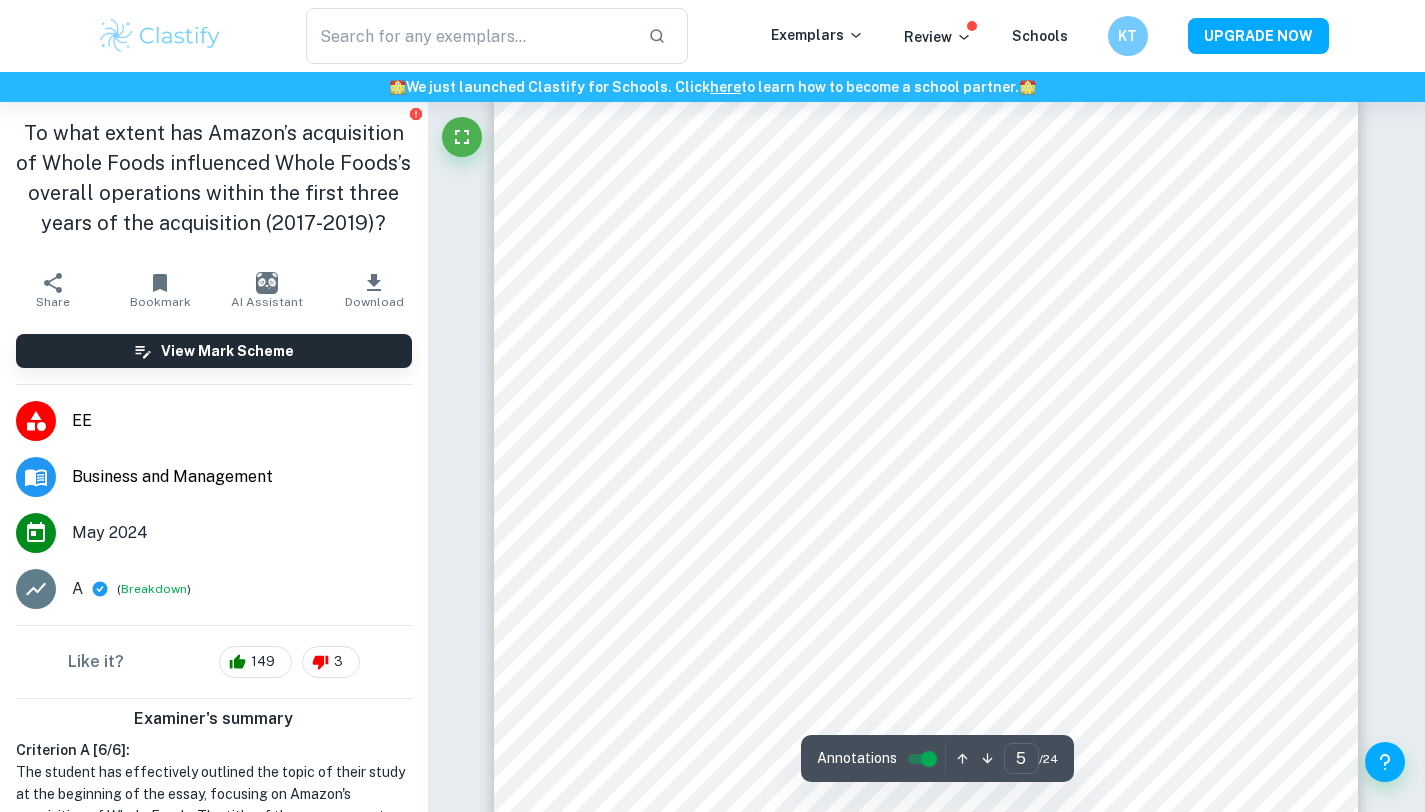 scroll, scrollTop: 5030, scrollLeft: 0, axis: vertical 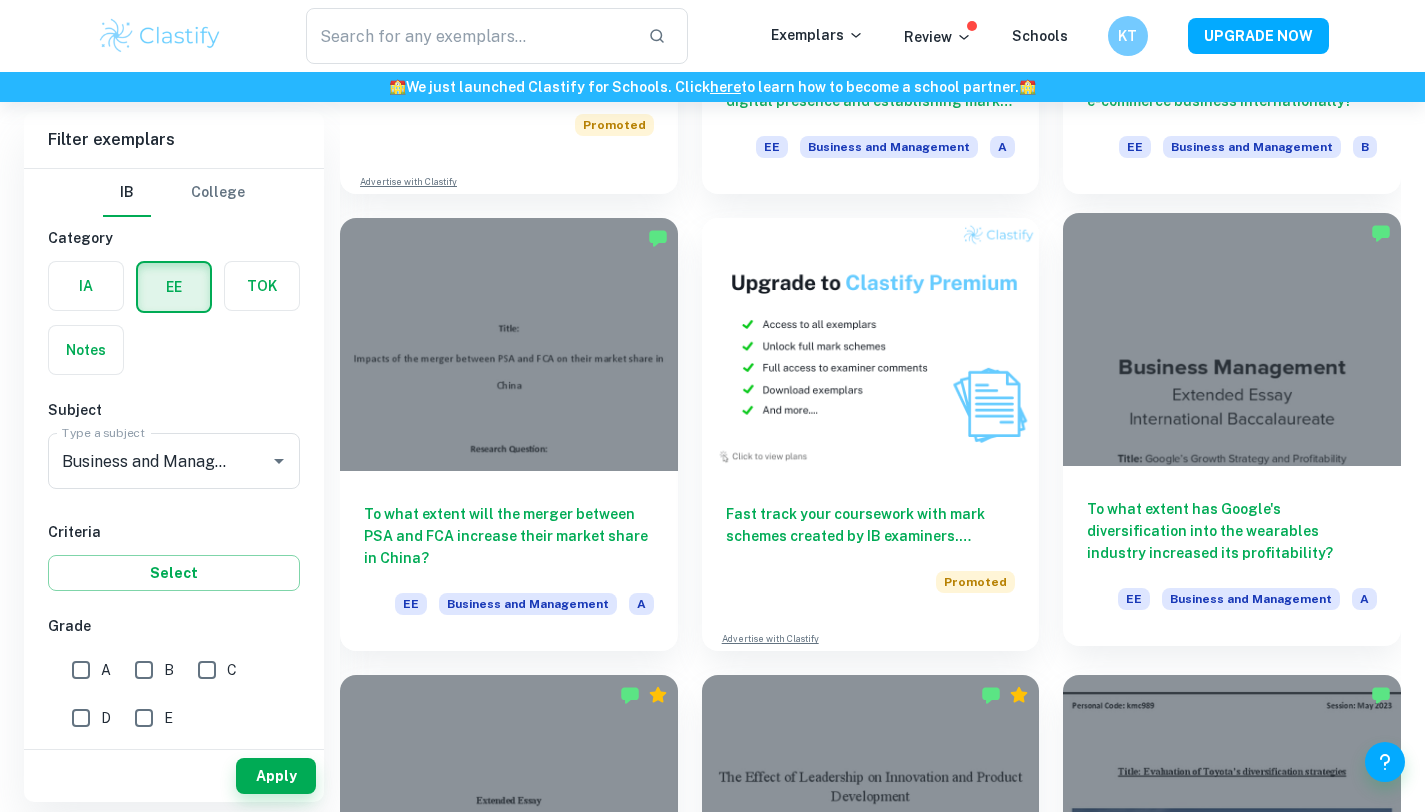 click on "To what extent has Google's diversification into the wearables industry increased its profitability?" at bounding box center [1232, 531] 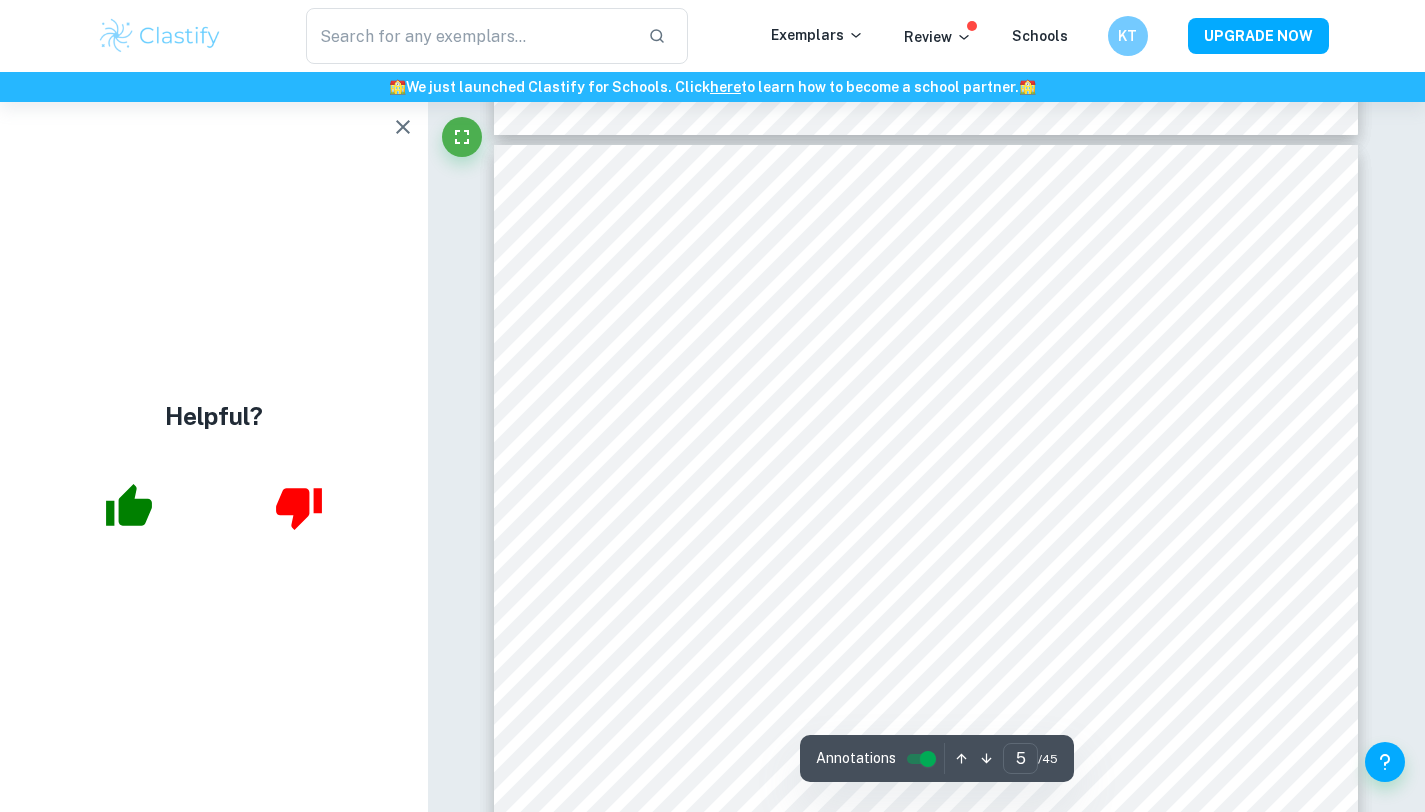 scroll, scrollTop: 4772, scrollLeft: 0, axis: vertical 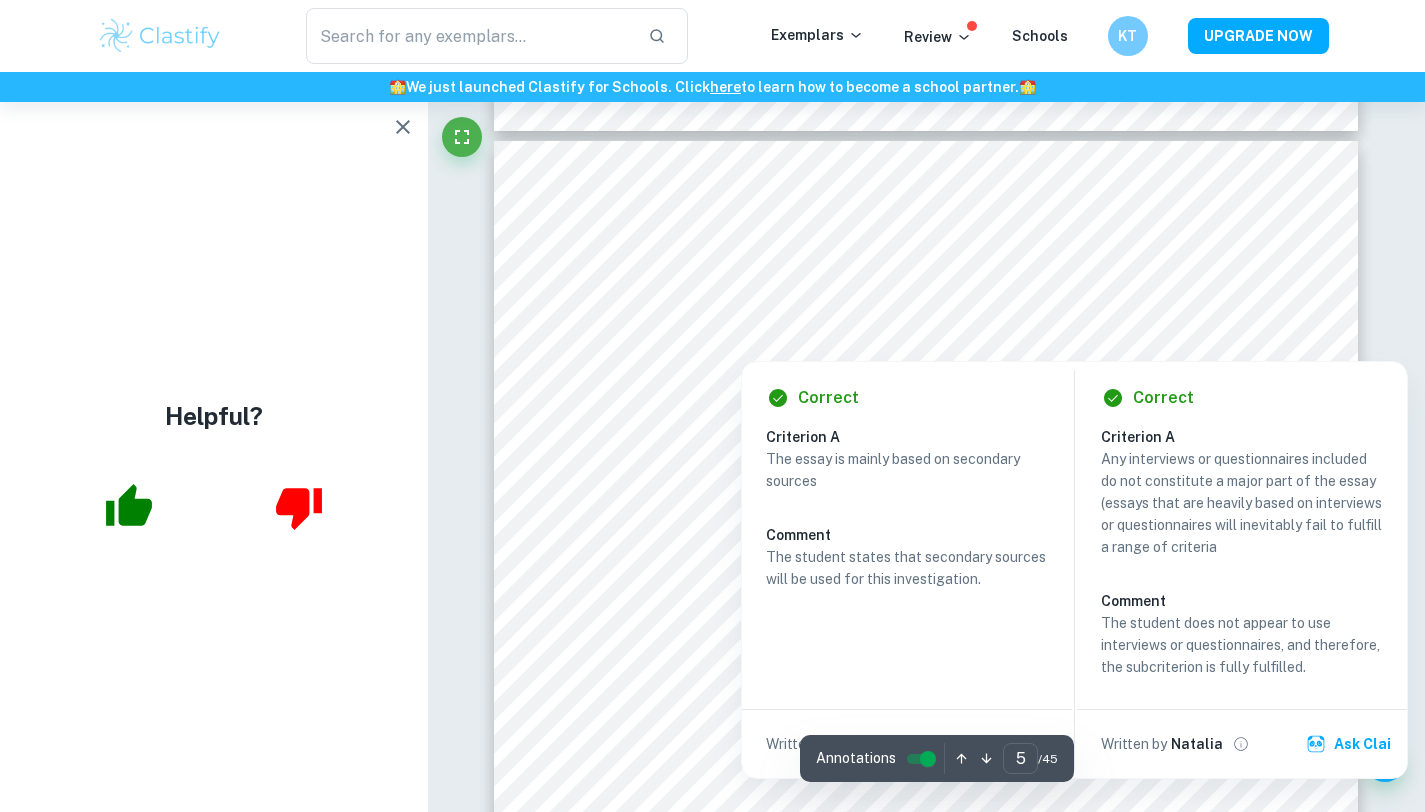 click 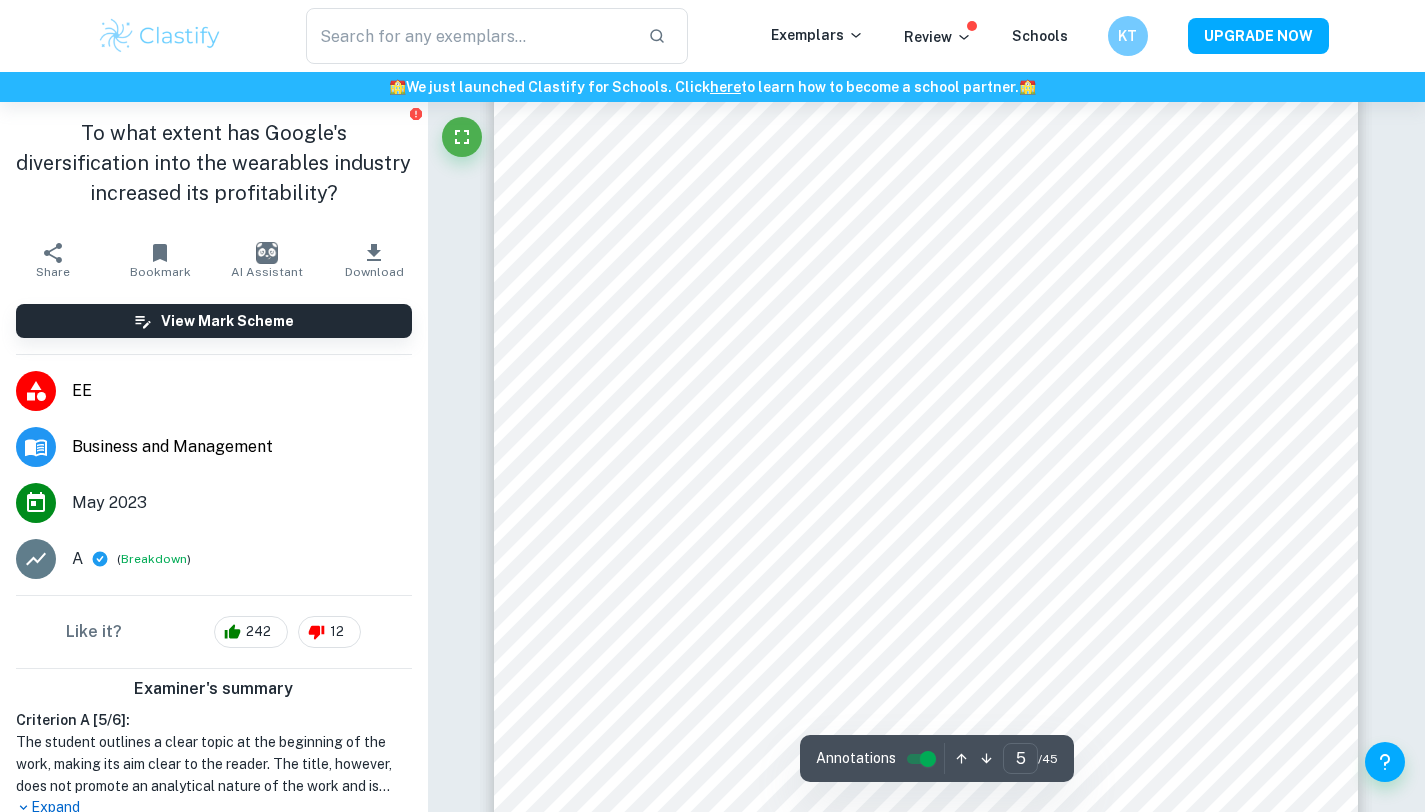 scroll, scrollTop: 4942, scrollLeft: 0, axis: vertical 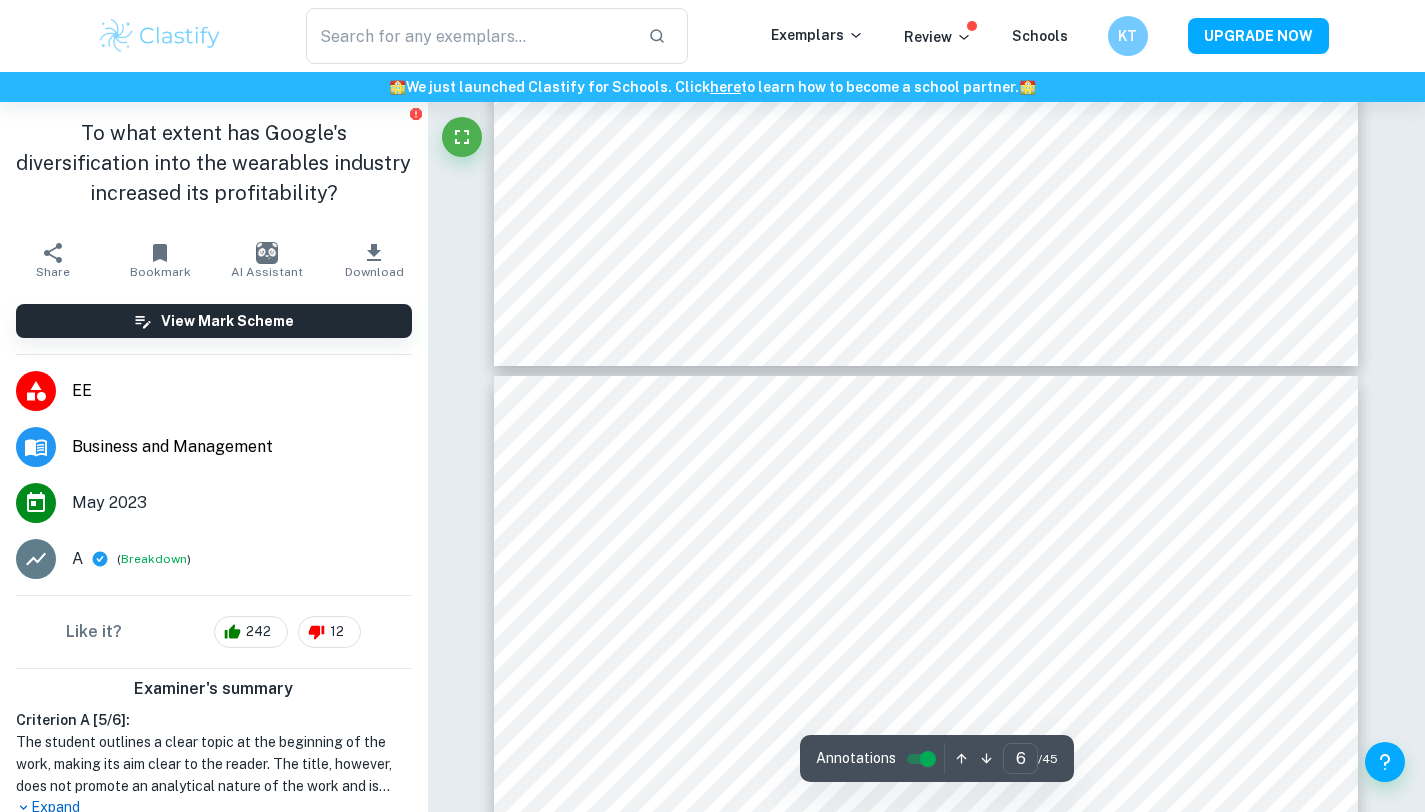 type on "5" 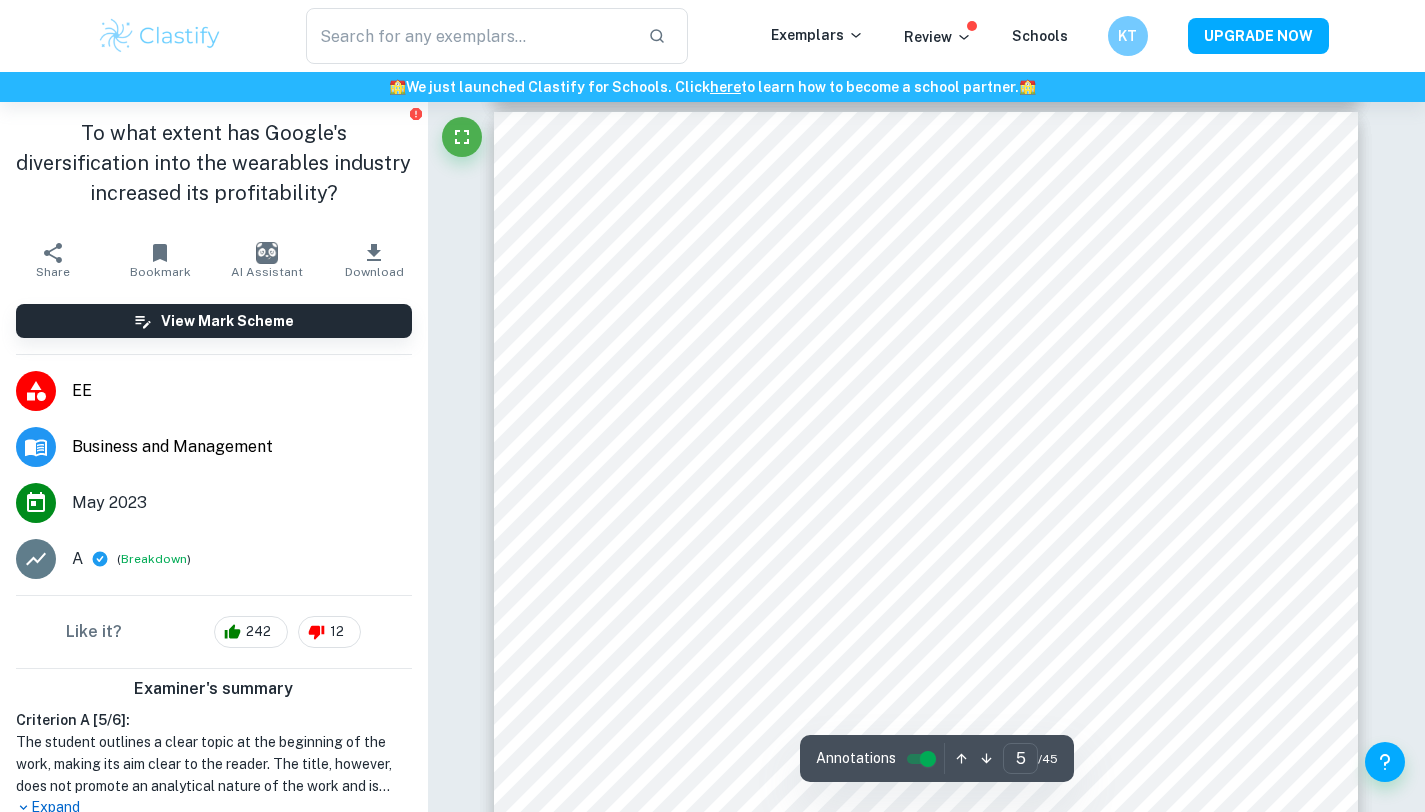scroll, scrollTop: 4799, scrollLeft: 0, axis: vertical 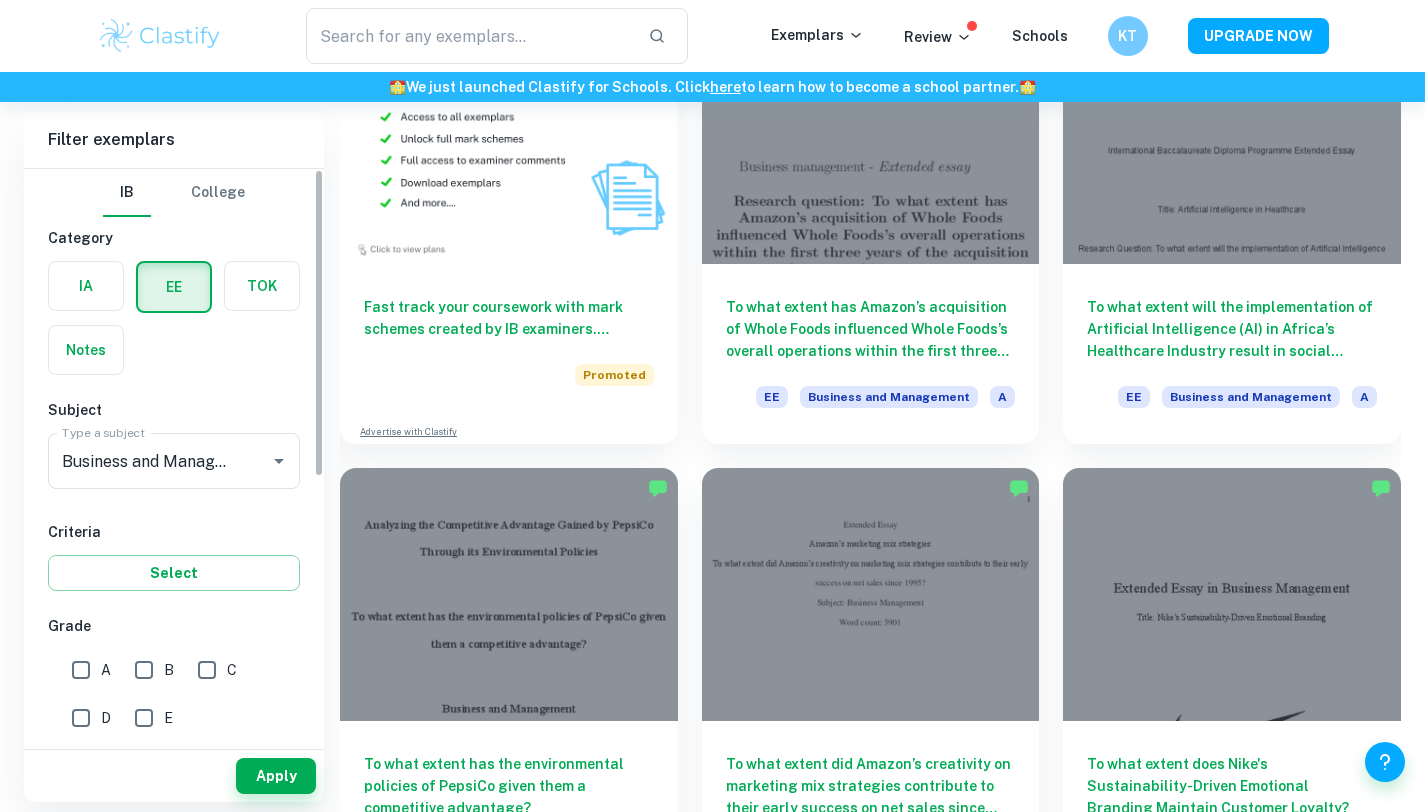 click on "A" at bounding box center [81, 670] 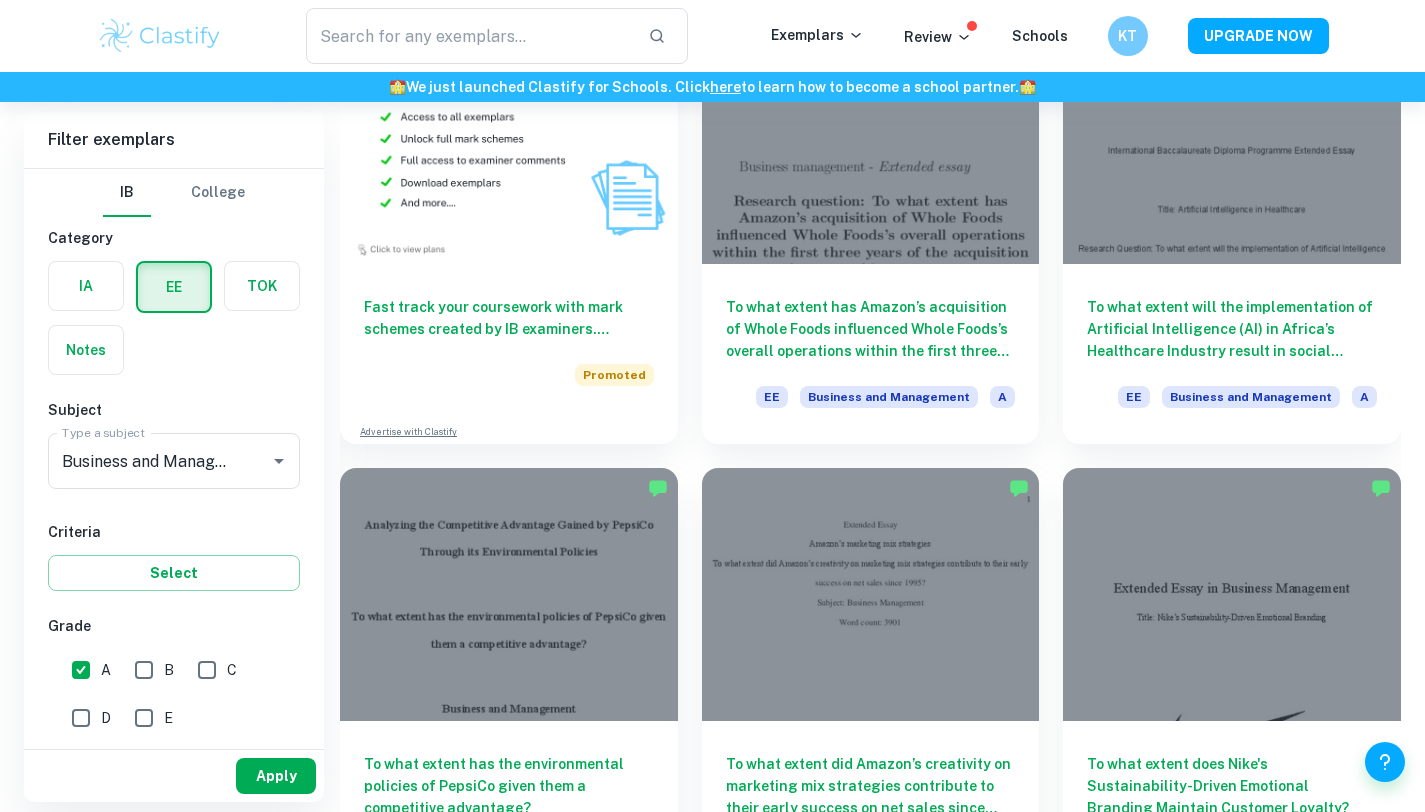 click on "Apply" at bounding box center (276, 776) 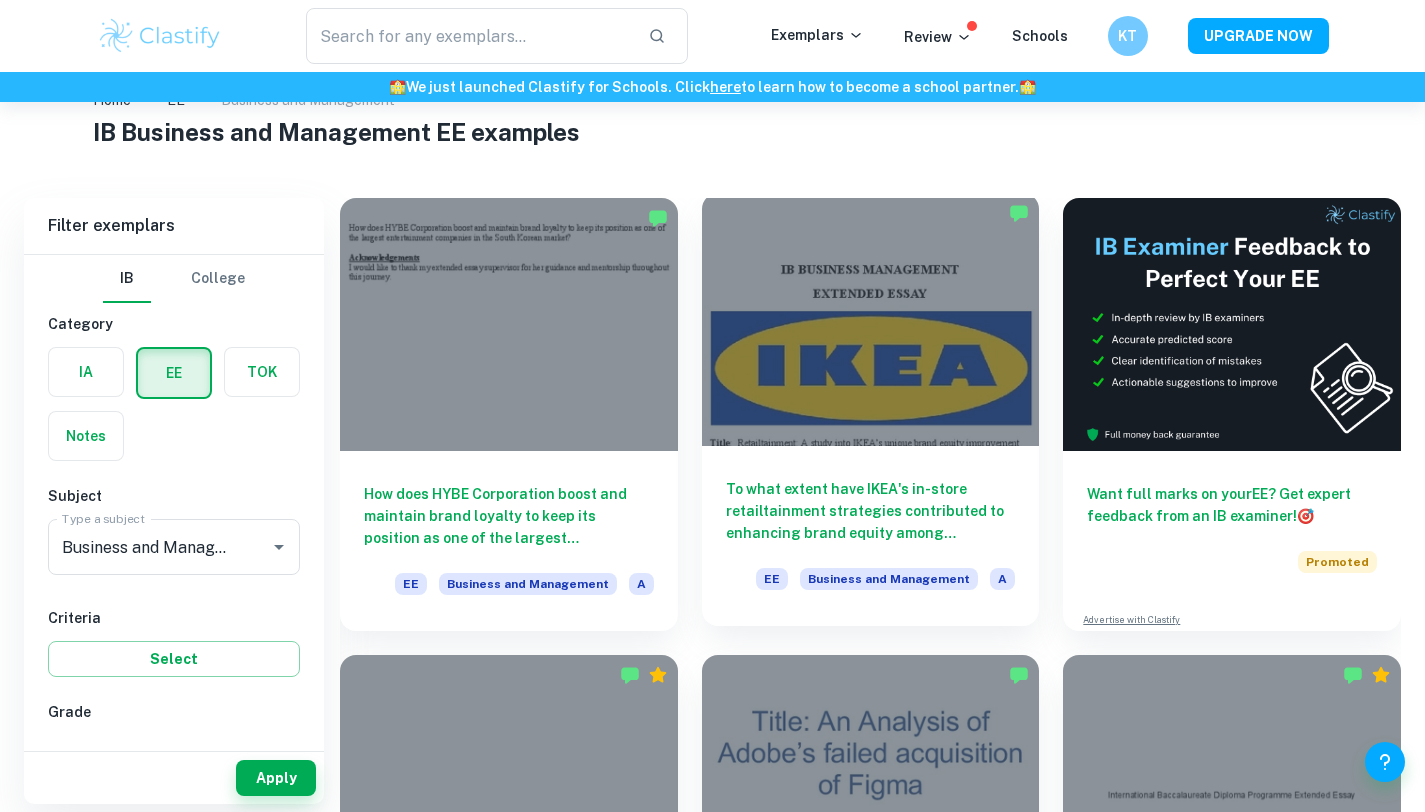 scroll, scrollTop: 58, scrollLeft: 0, axis: vertical 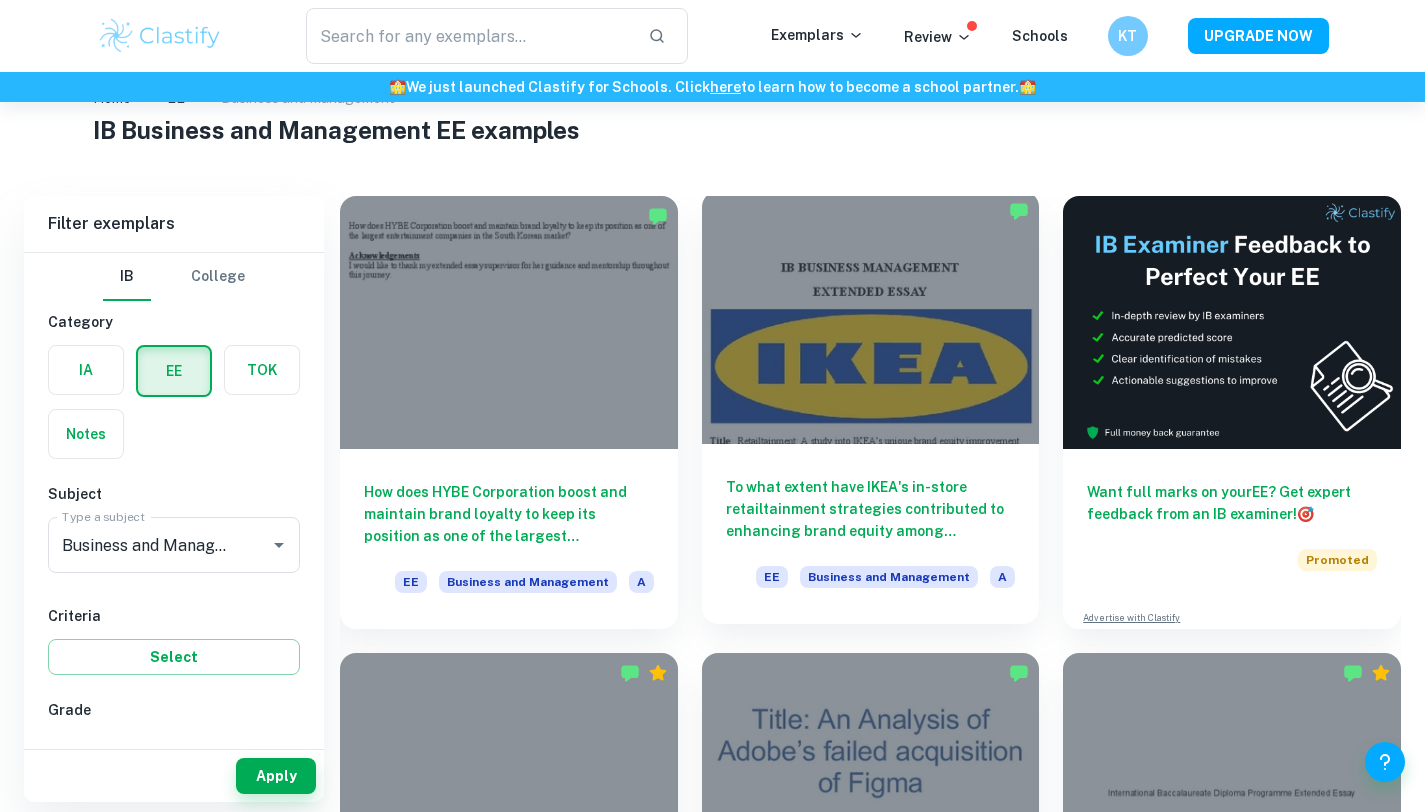 click on "To what extent have IKEA's in-store retailtainment strategies contributed to enhancing brand equity among consumers primarily in the United States?" at bounding box center [871, 509] 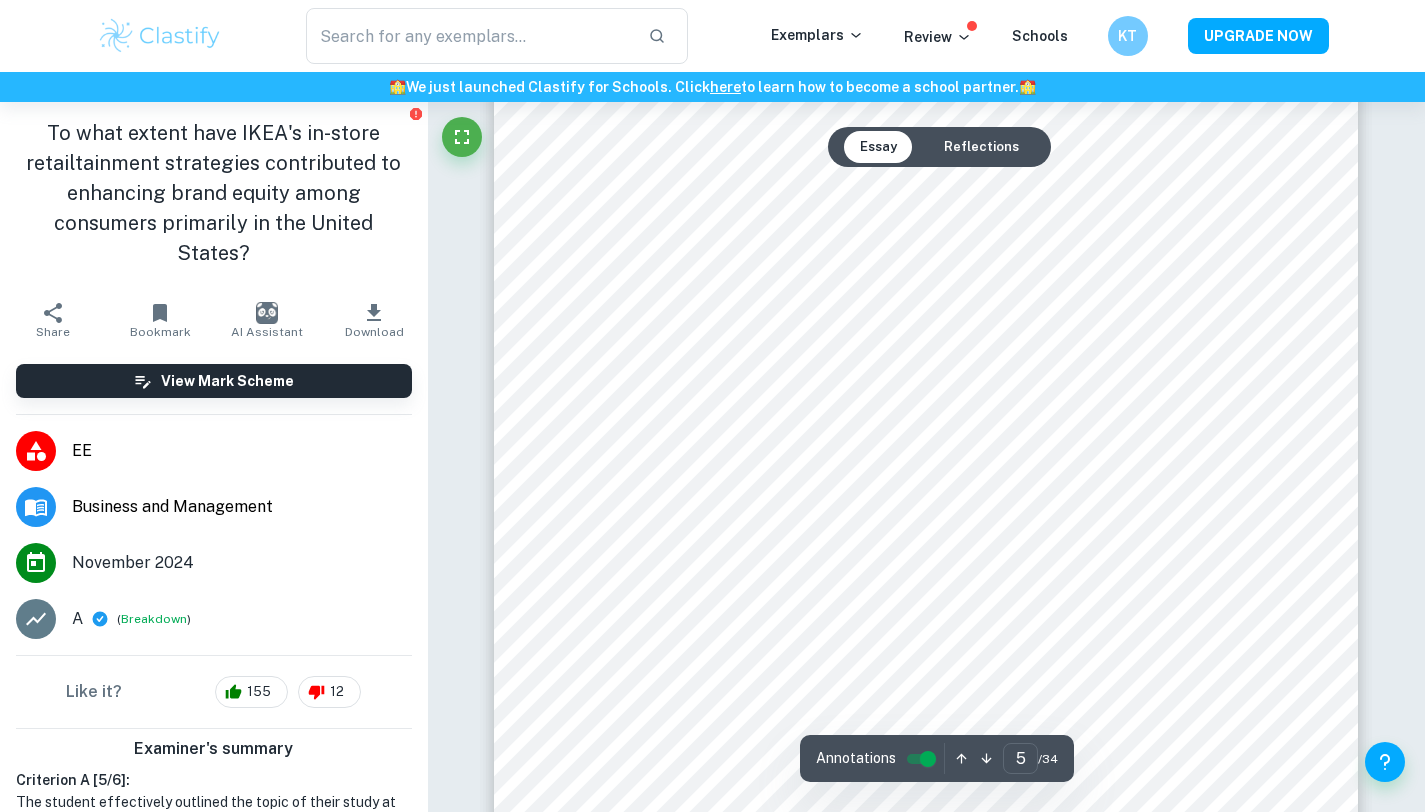 scroll, scrollTop: 5137, scrollLeft: 0, axis: vertical 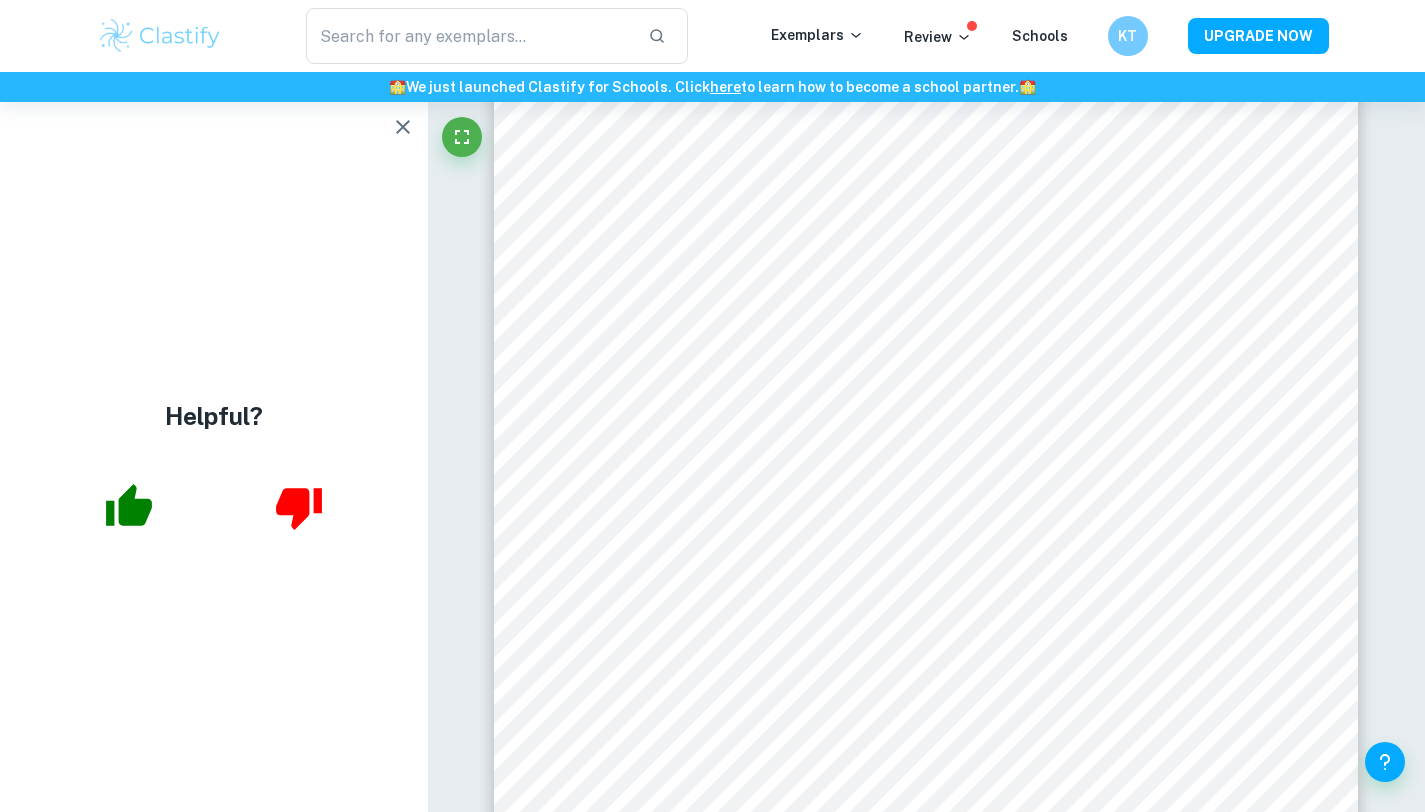 click 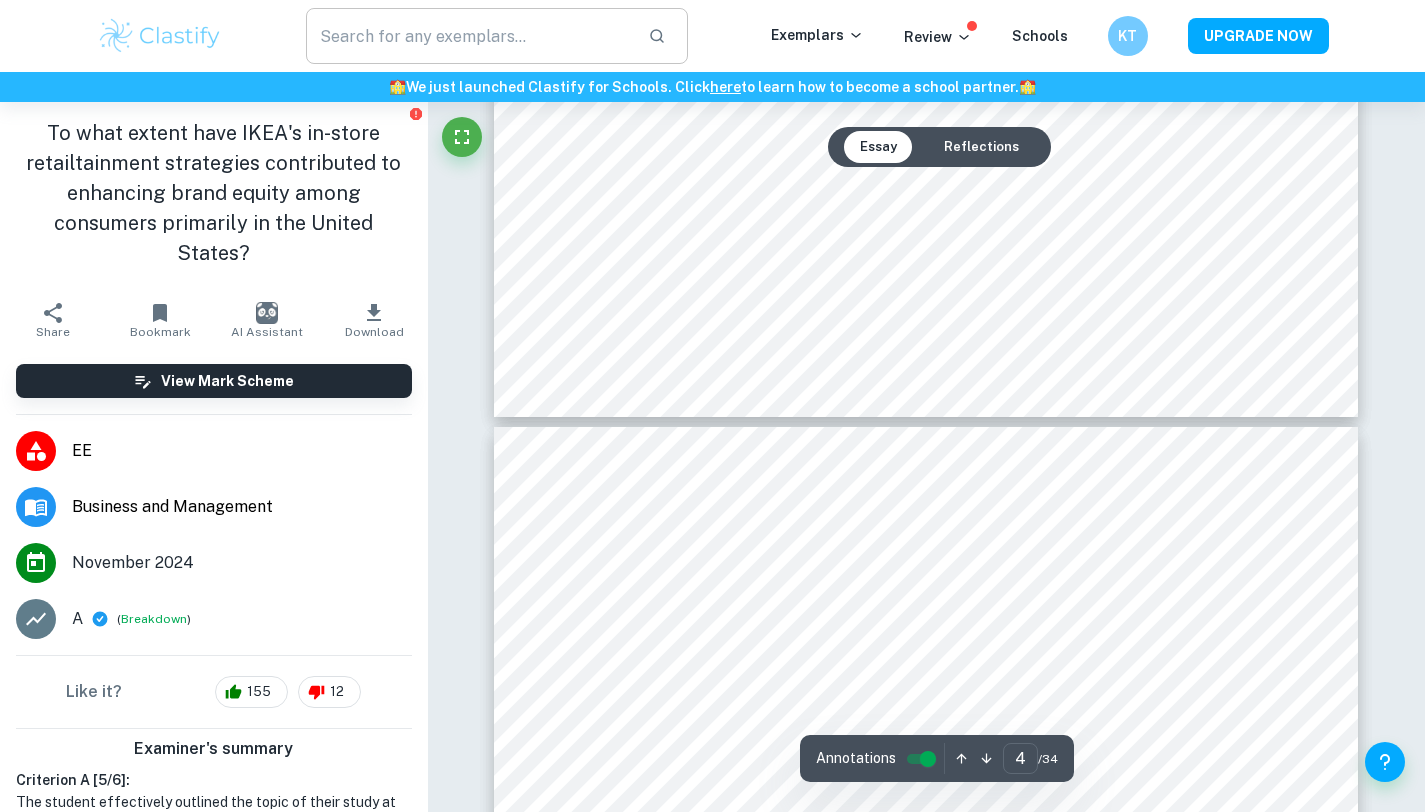 scroll, scrollTop: 4732, scrollLeft: 0, axis: vertical 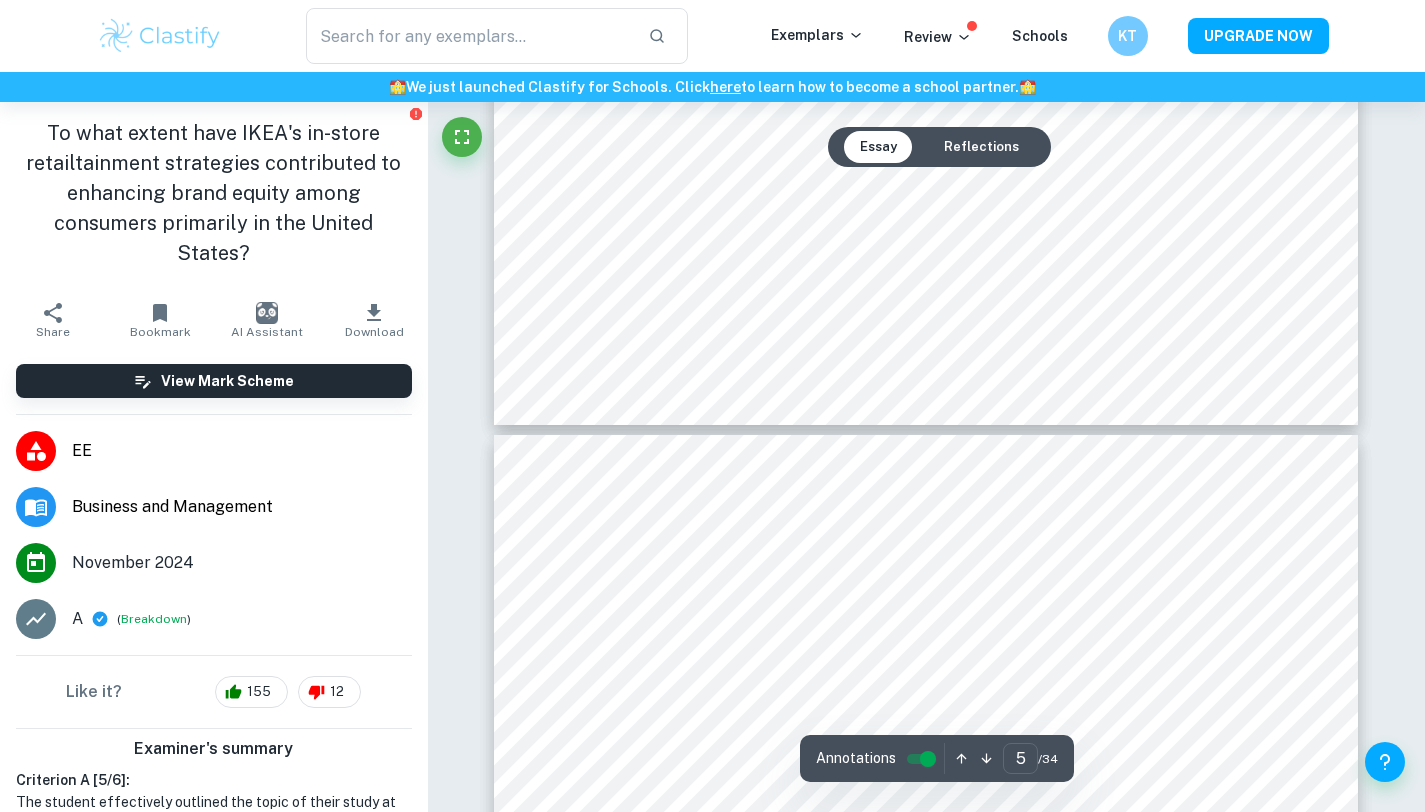 type on "6" 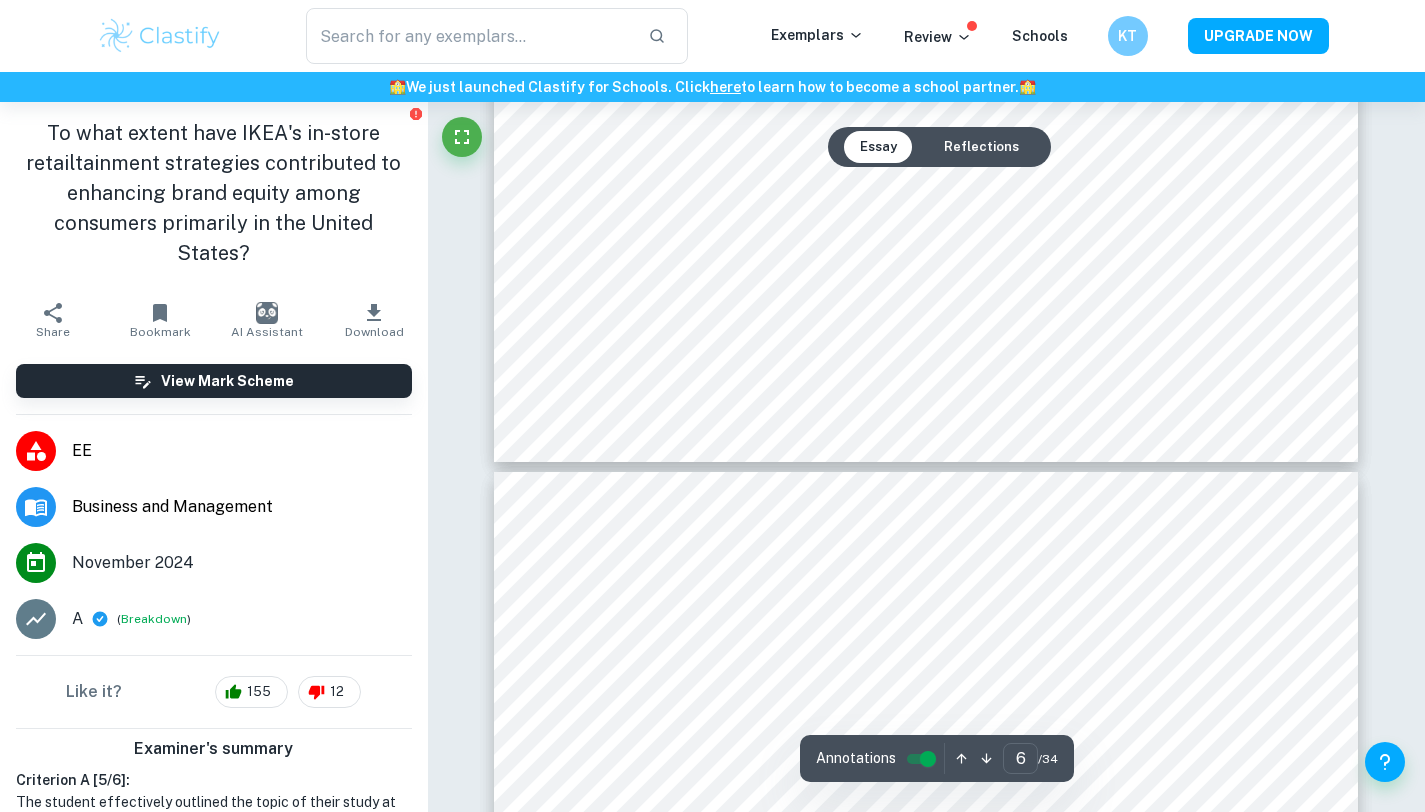 scroll, scrollTop: 7179, scrollLeft: 0, axis: vertical 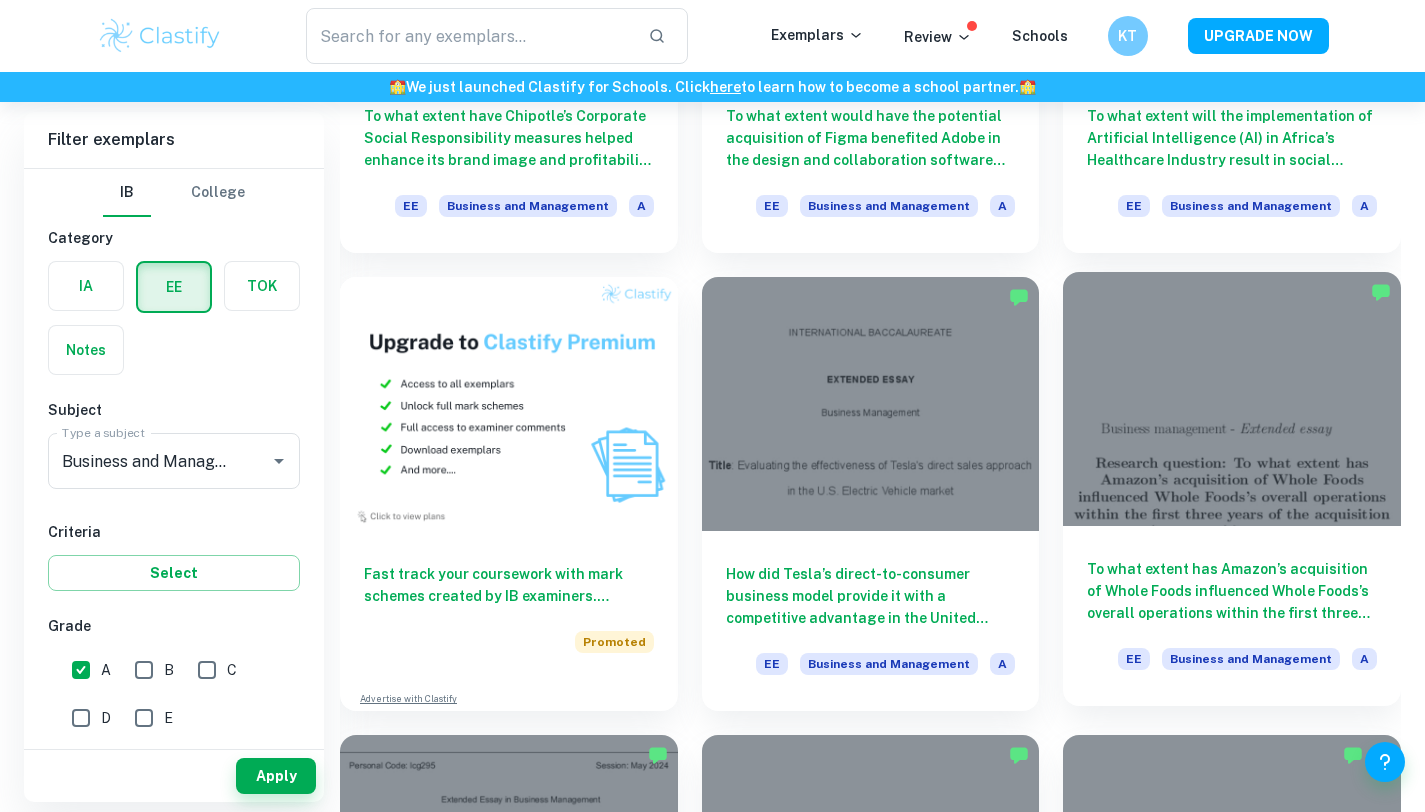 click on "To what extent has Amazon’s acquisition of Whole Foods influenced Whole Foods’s overall operations within the first three years of the acquisition (2017-2019)?" at bounding box center (1232, 591) 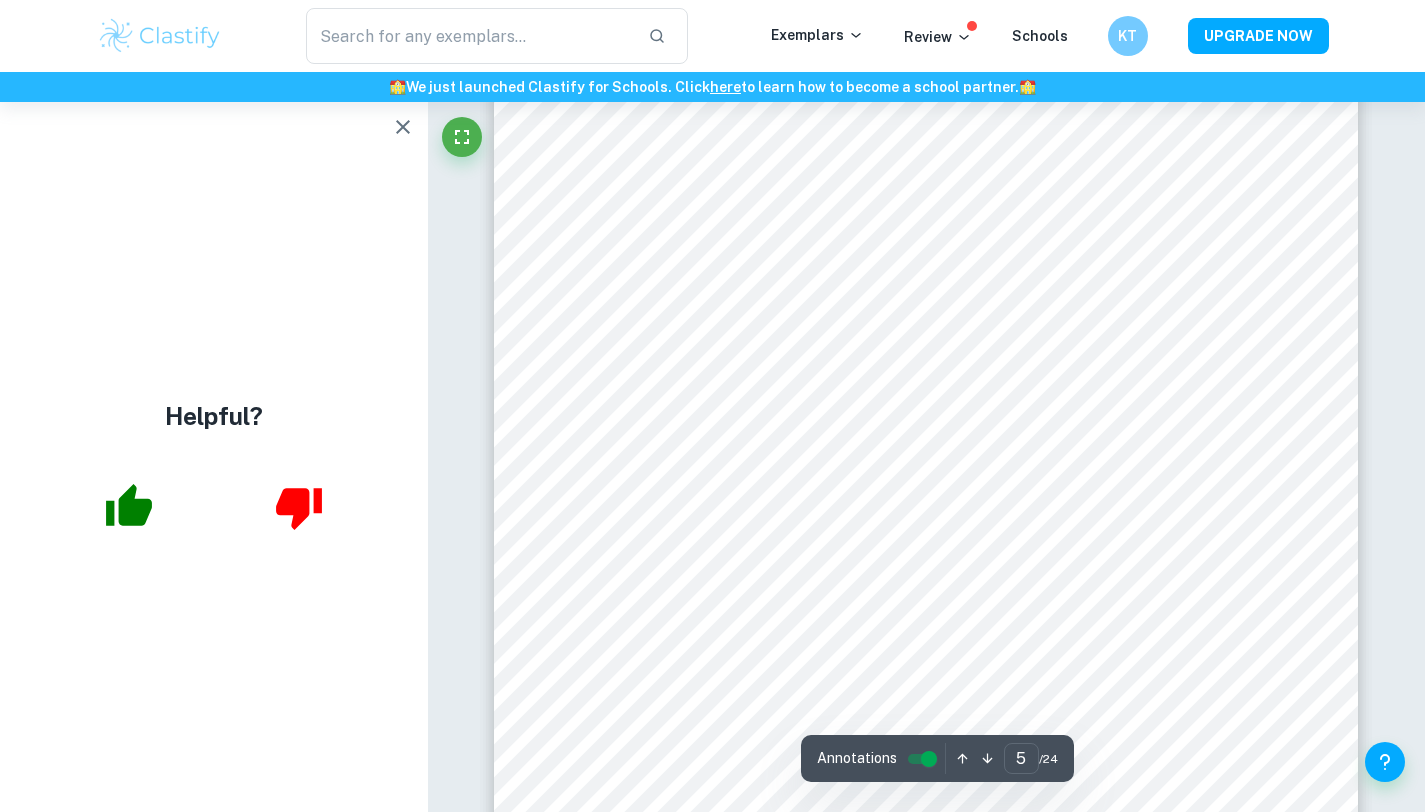 scroll, scrollTop: 4652, scrollLeft: 0, axis: vertical 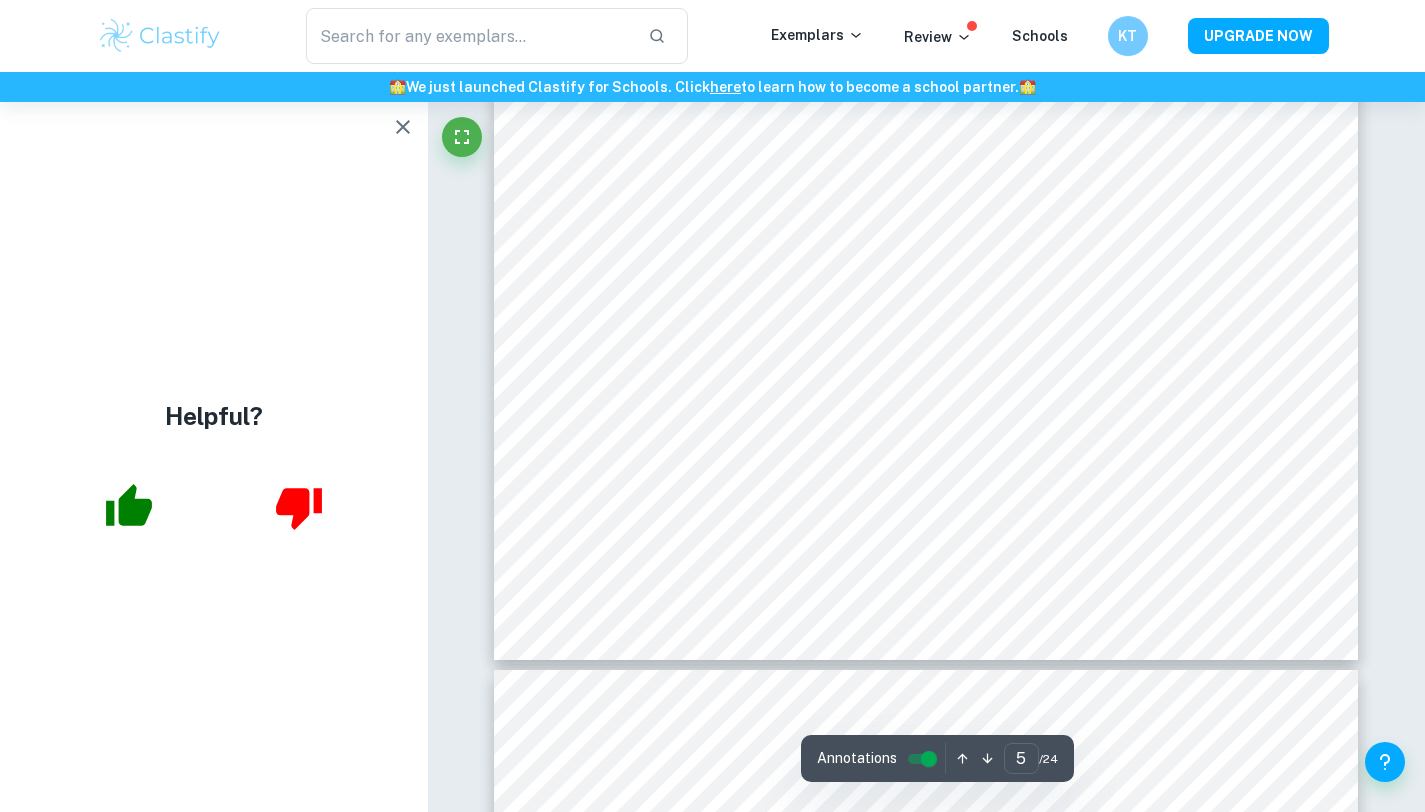 type on "4" 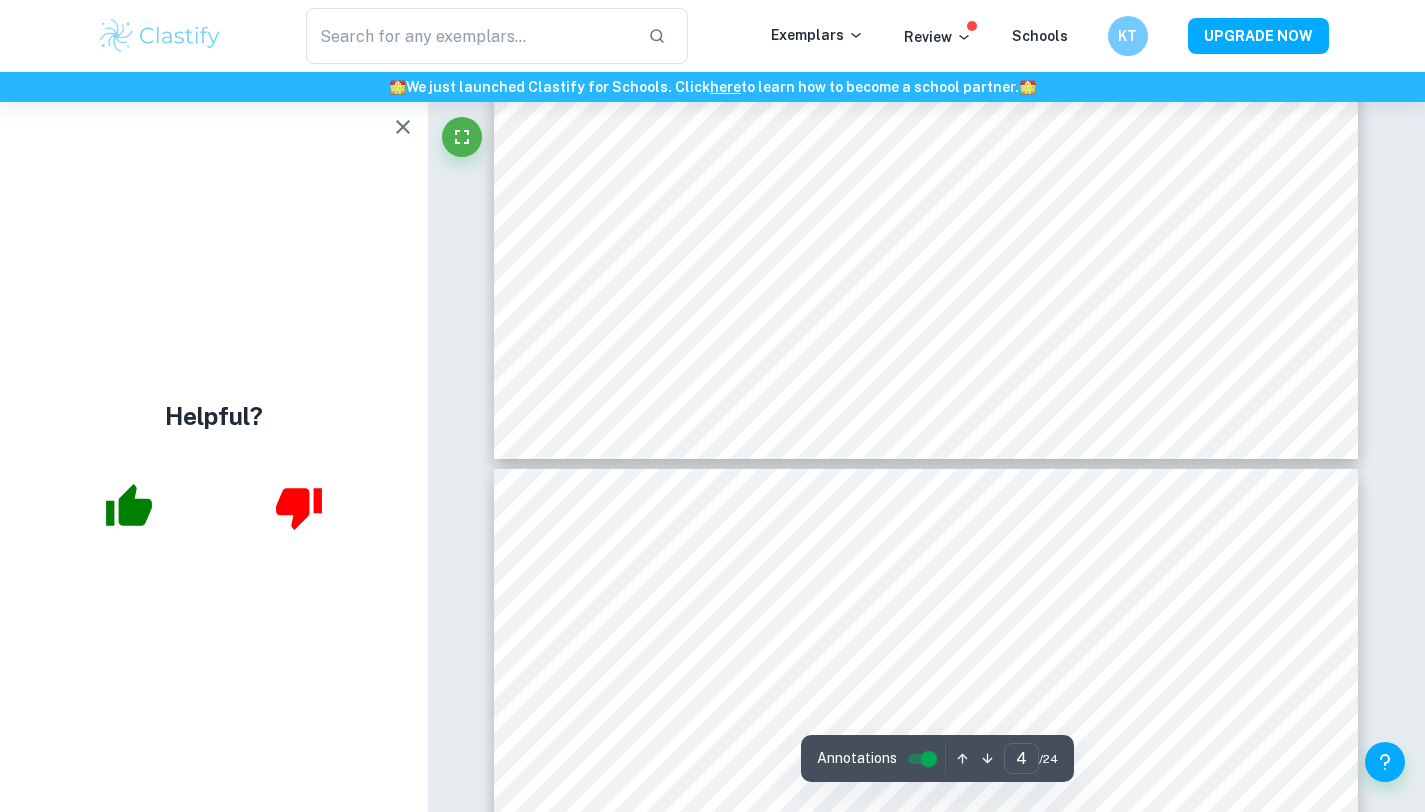 scroll, scrollTop: 4054, scrollLeft: 0, axis: vertical 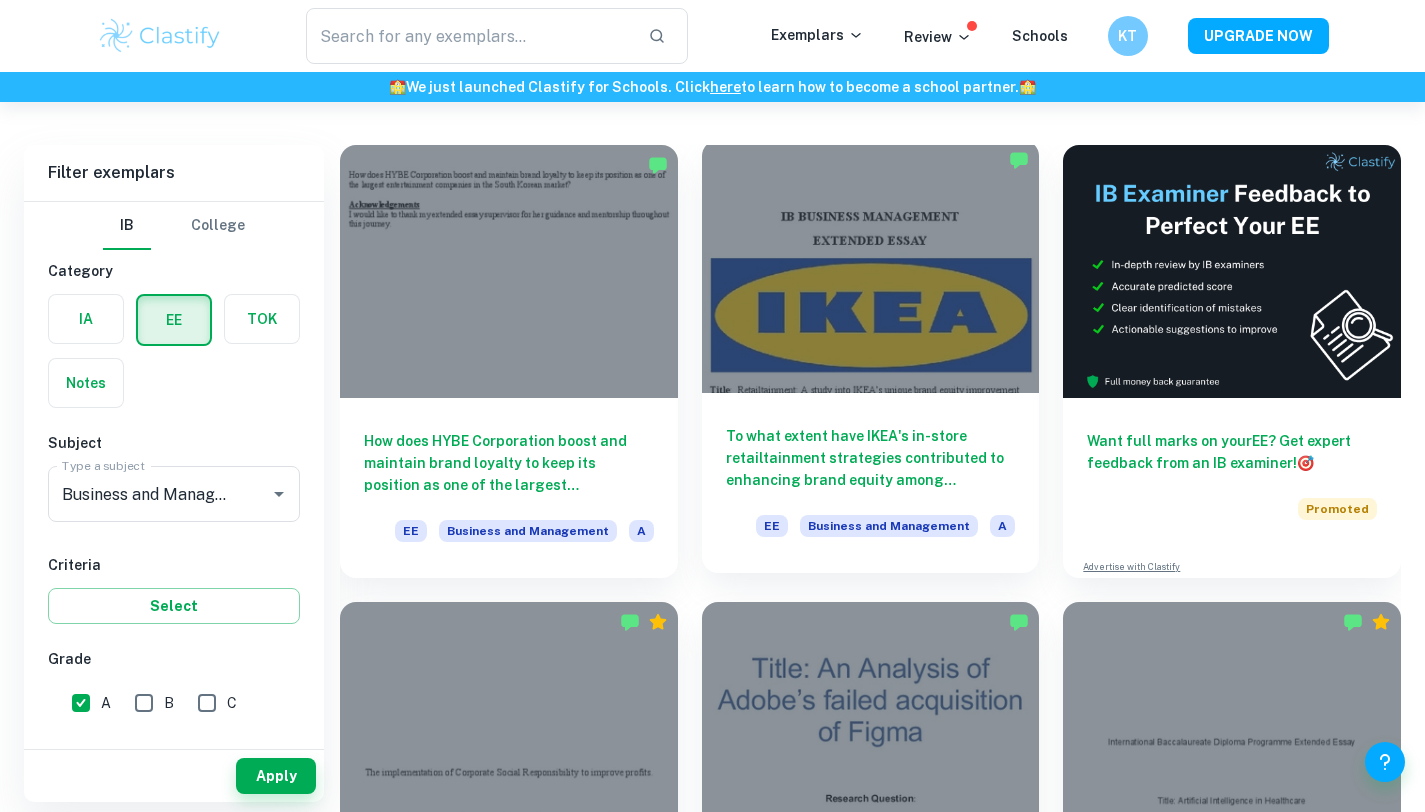 click on "To what extent have IKEA's in-store retailtainment strategies contributed to enhancing brand equity among consumers primarily in the United States?" at bounding box center [871, 458] 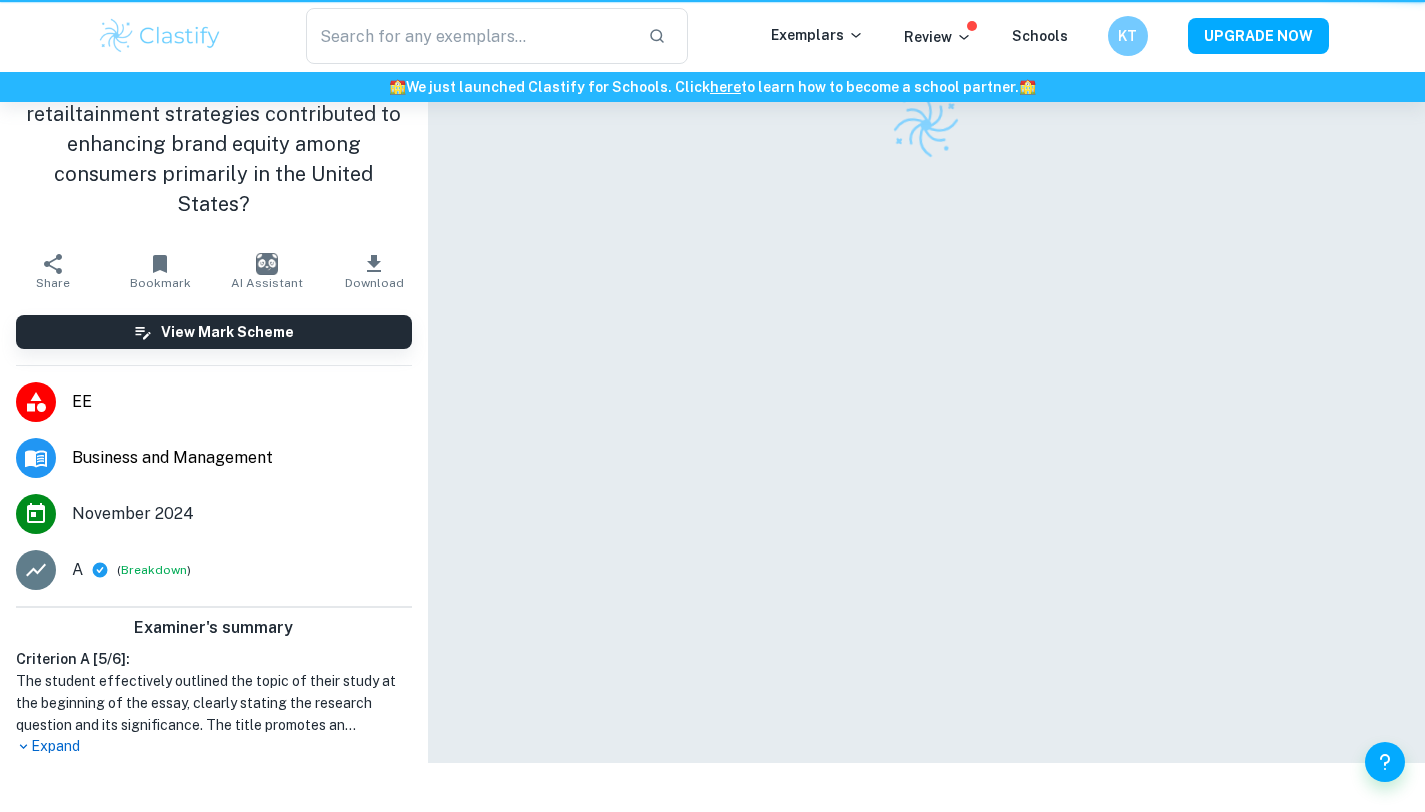 scroll, scrollTop: 0, scrollLeft: 0, axis: both 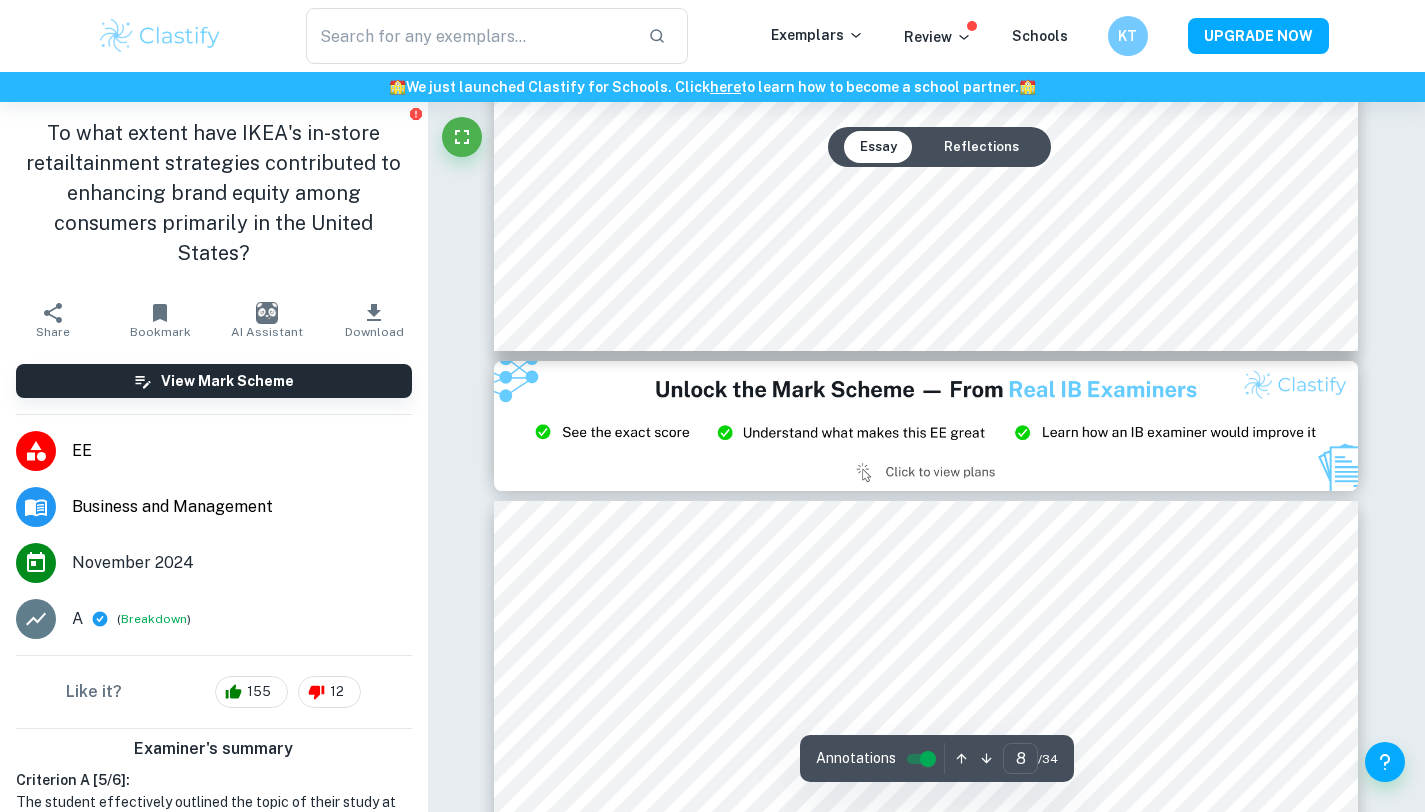type on "9" 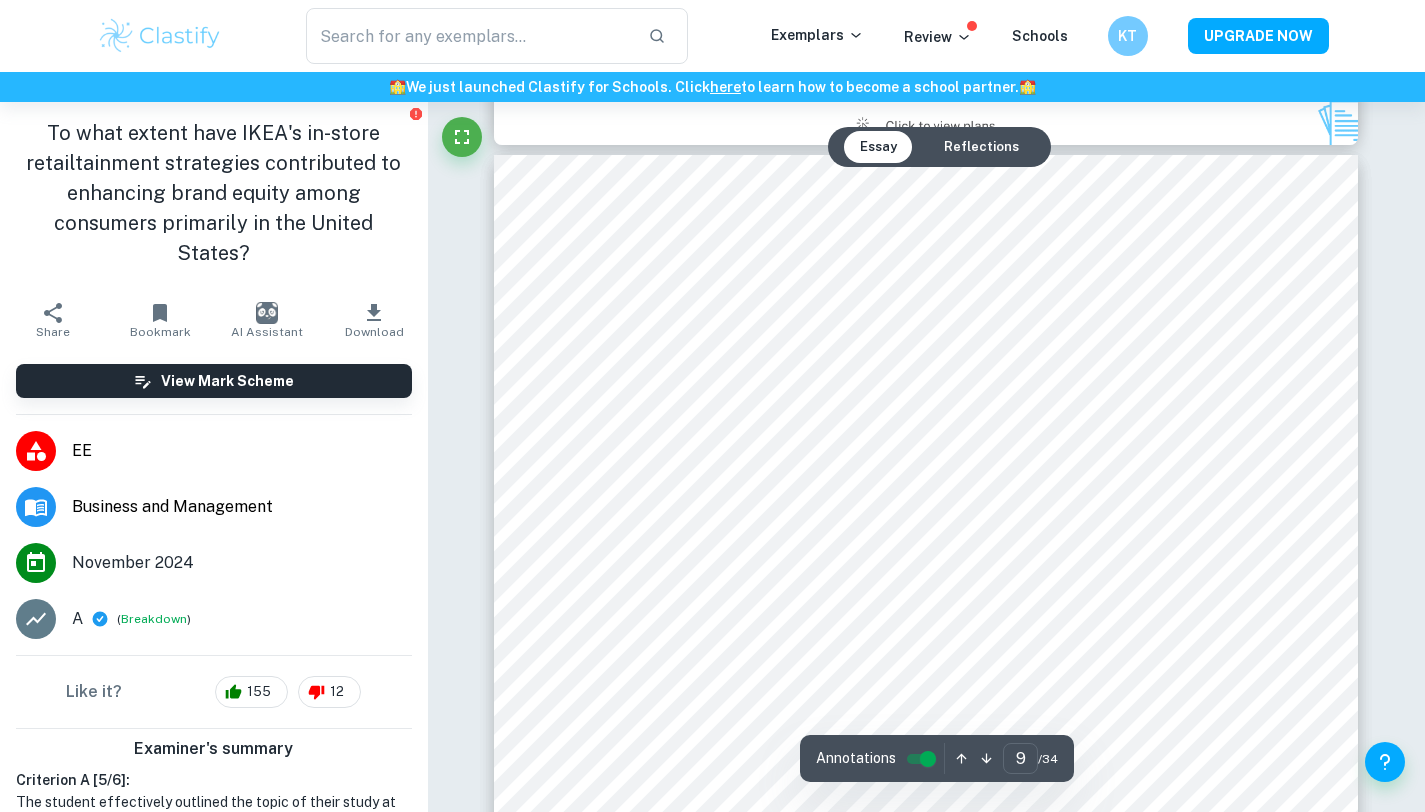scroll, scrollTop: 9965, scrollLeft: 0, axis: vertical 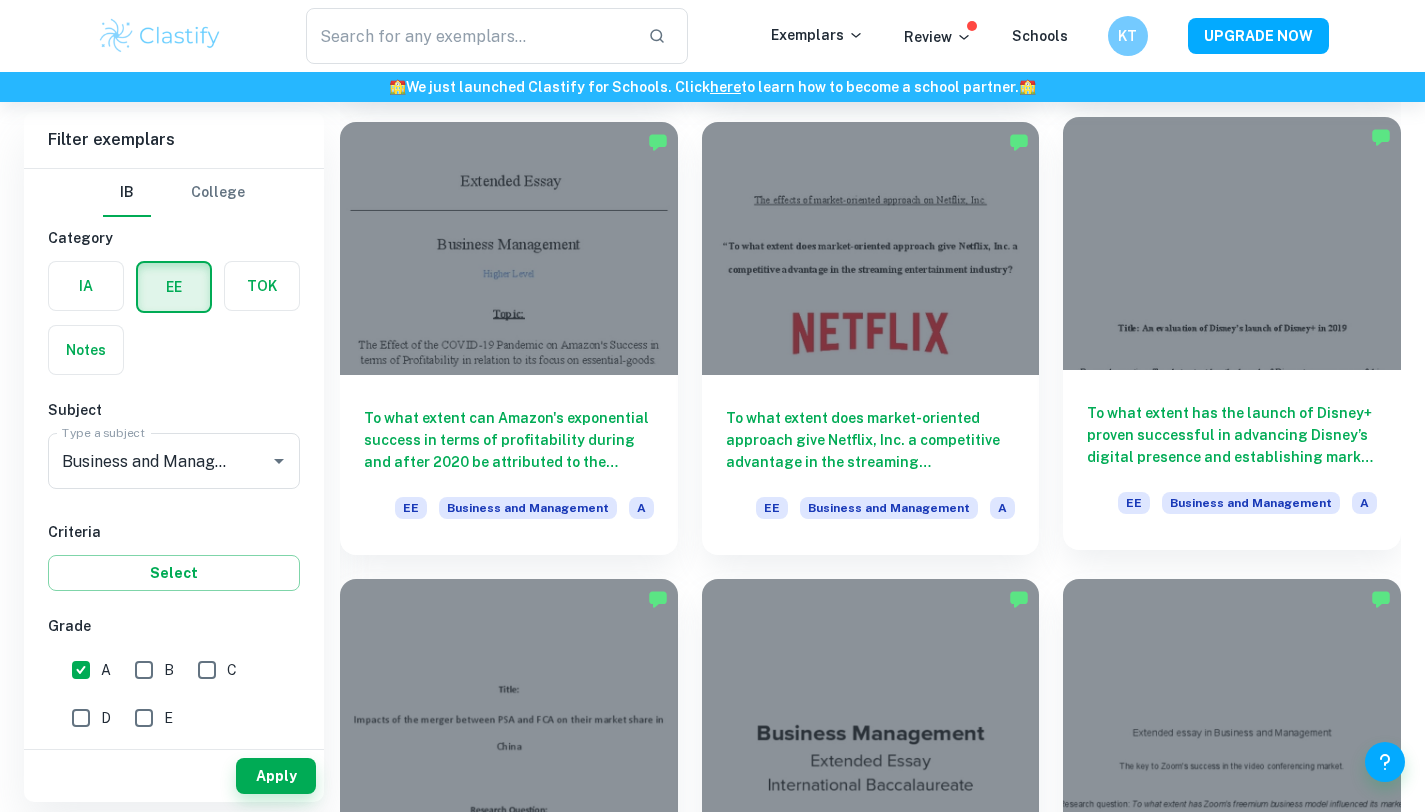 click on "To what extent has the launch of Disney+ proven successful in advancing Disney’s digital presence and establishing market dominance in the subscription-based video on demand (SVoD) market?" at bounding box center (1232, 435) 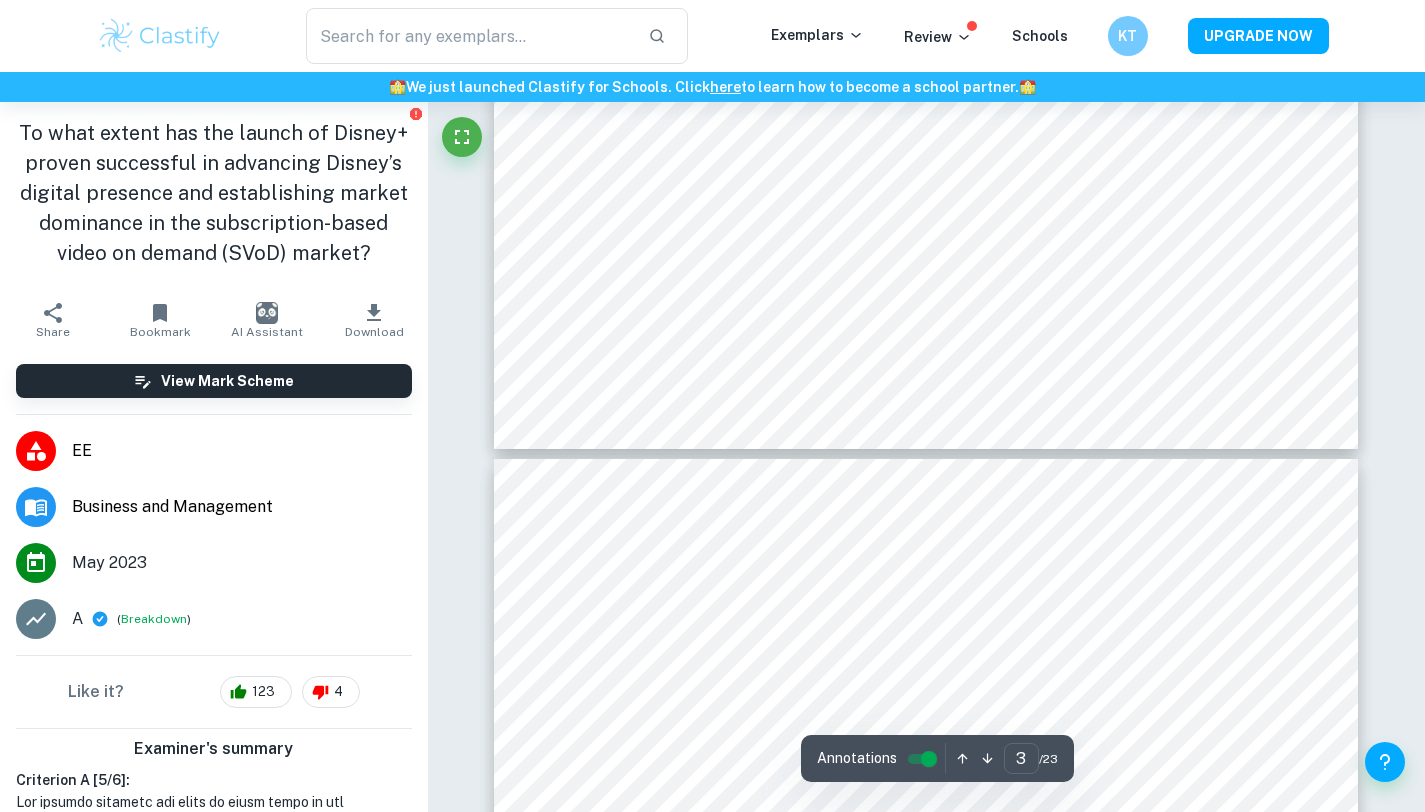 type on "4" 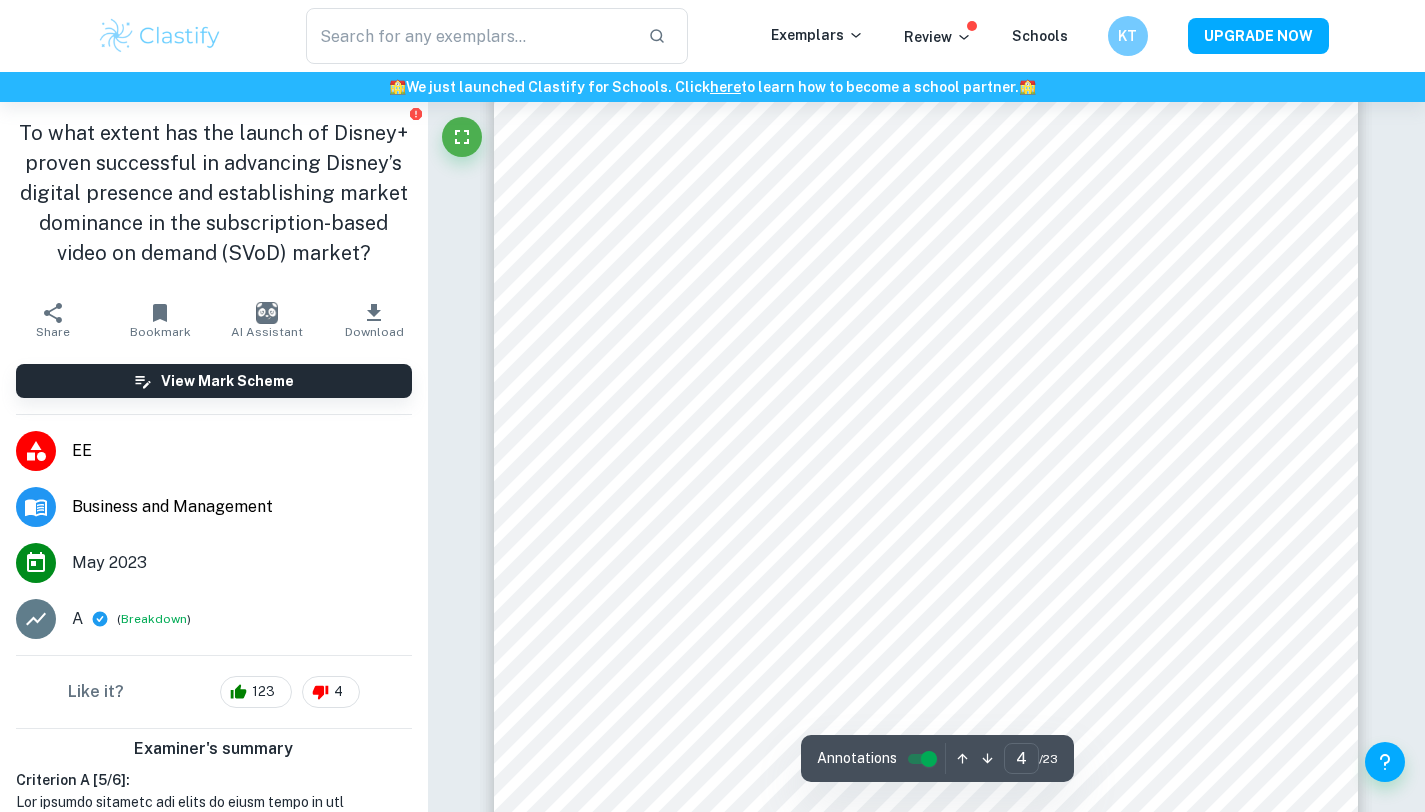 scroll, scrollTop: 4166, scrollLeft: 0, axis: vertical 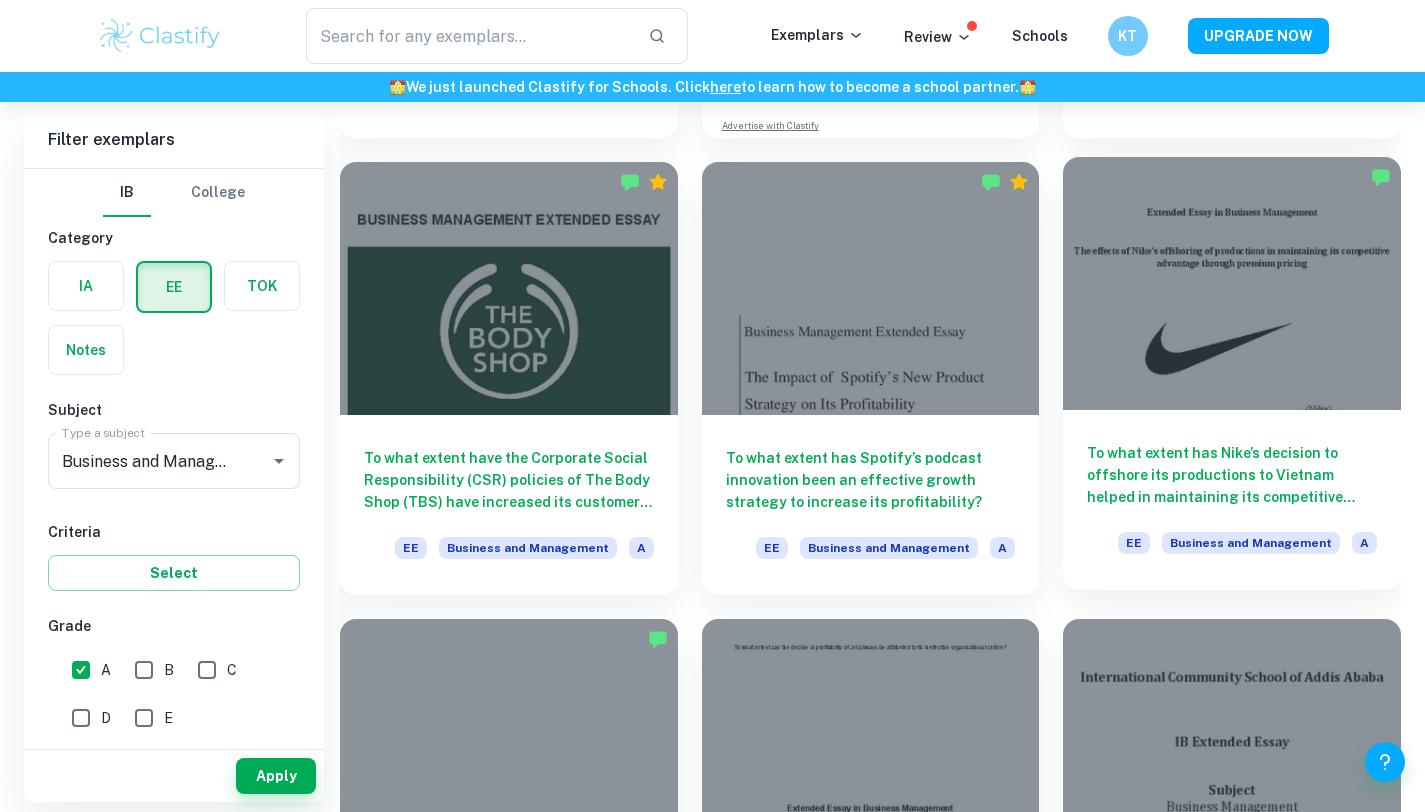 click on "To what extent has Nike’s decision to offshore its productions to Vietnam helped in maintaining its competitive advantage through premium pricing?" at bounding box center [1232, 475] 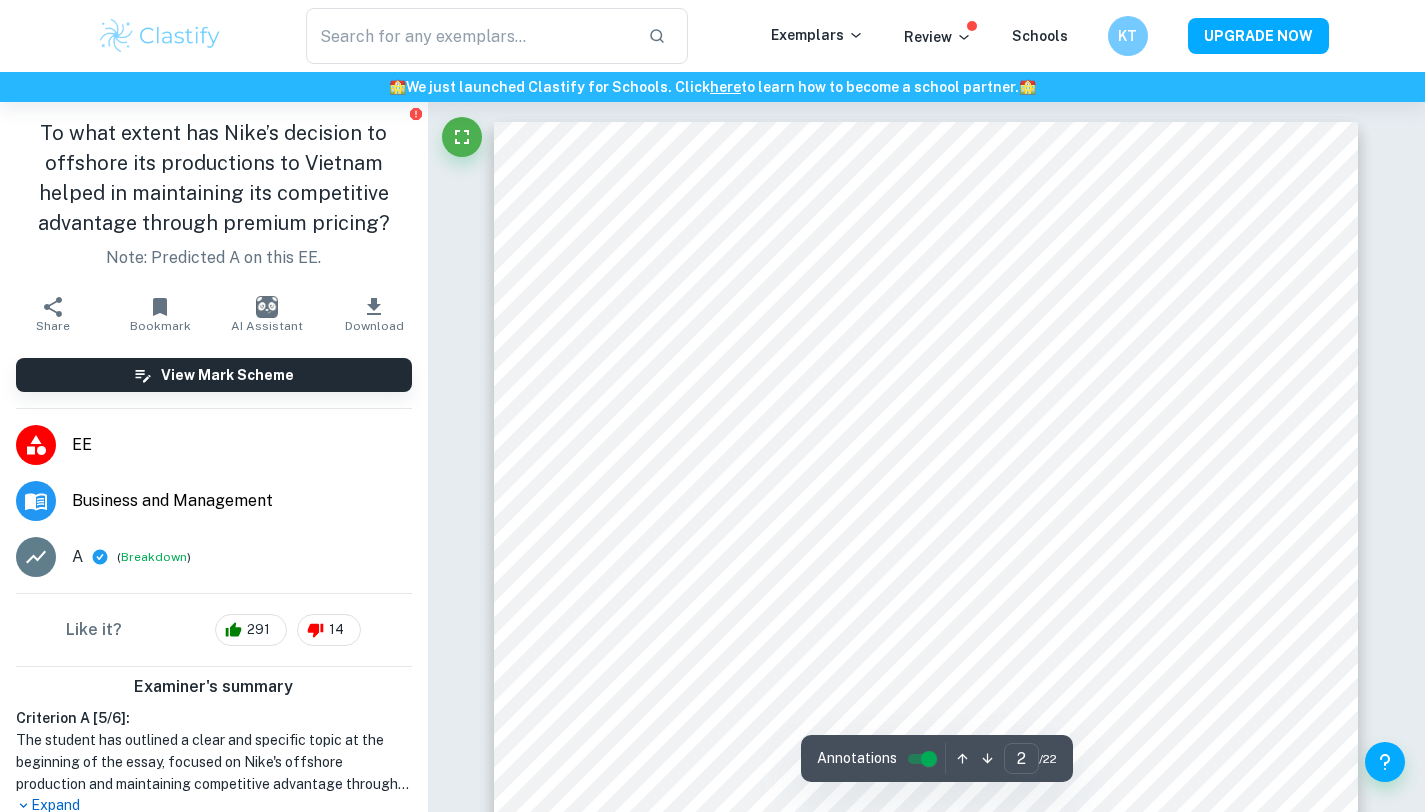 scroll, scrollTop: 1584, scrollLeft: 0, axis: vertical 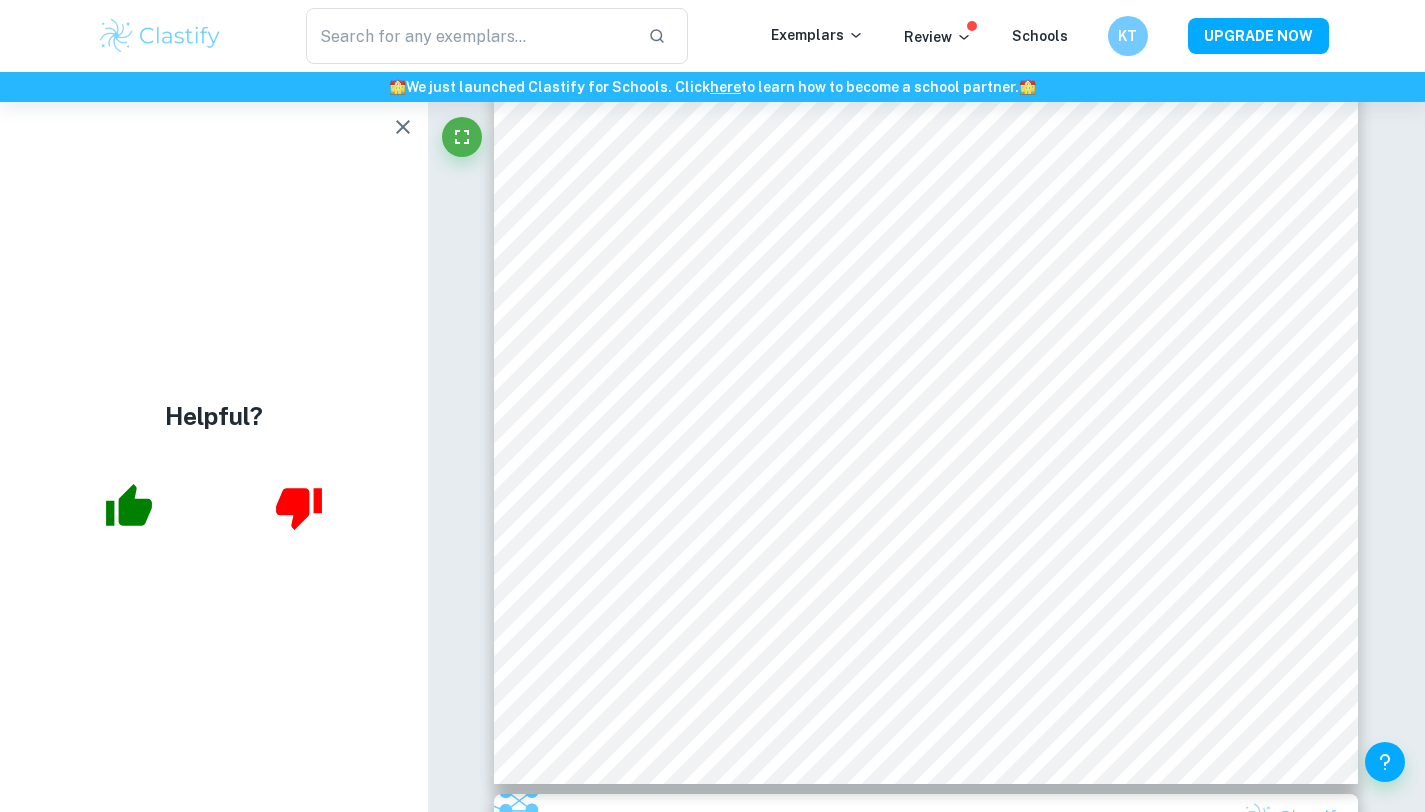 click 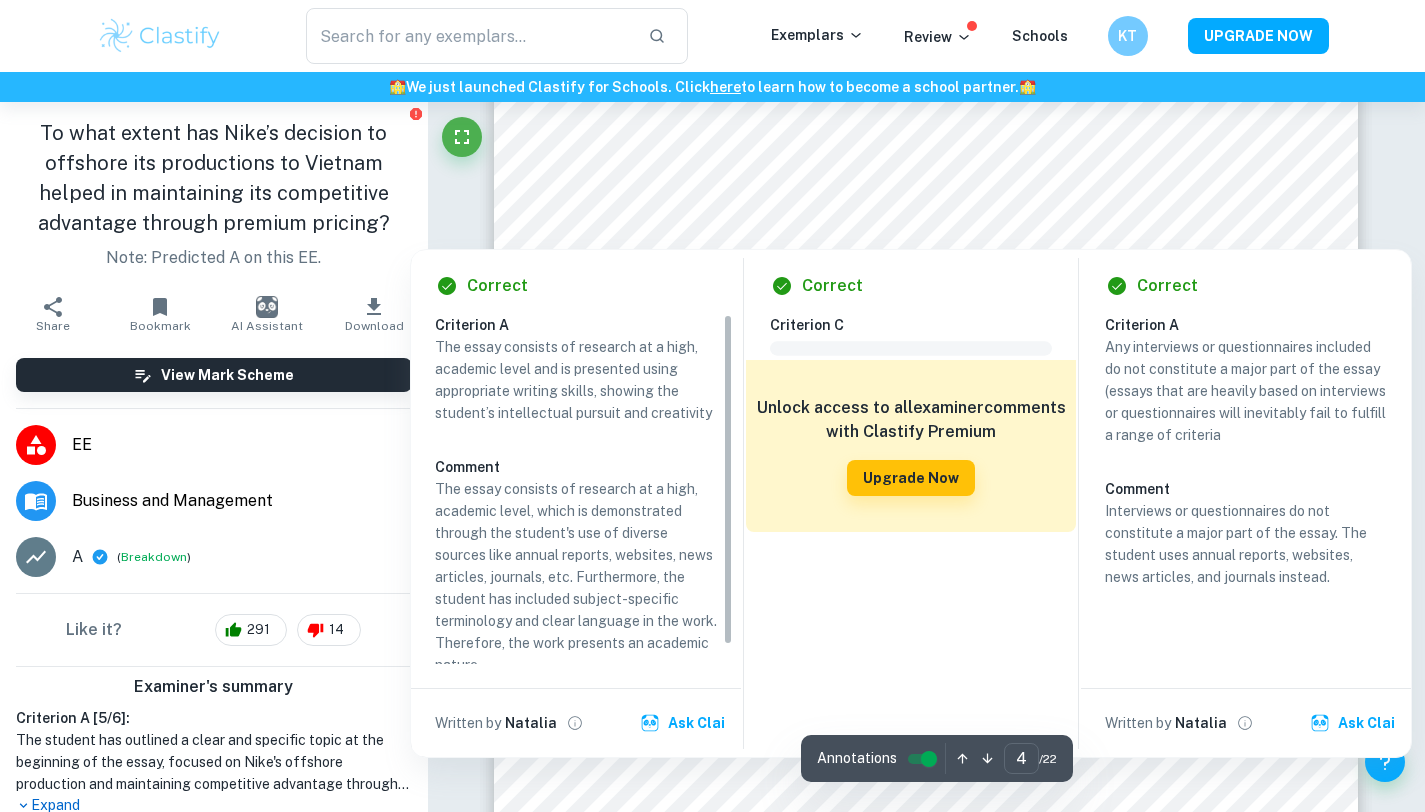 scroll, scrollTop: 3846, scrollLeft: 0, axis: vertical 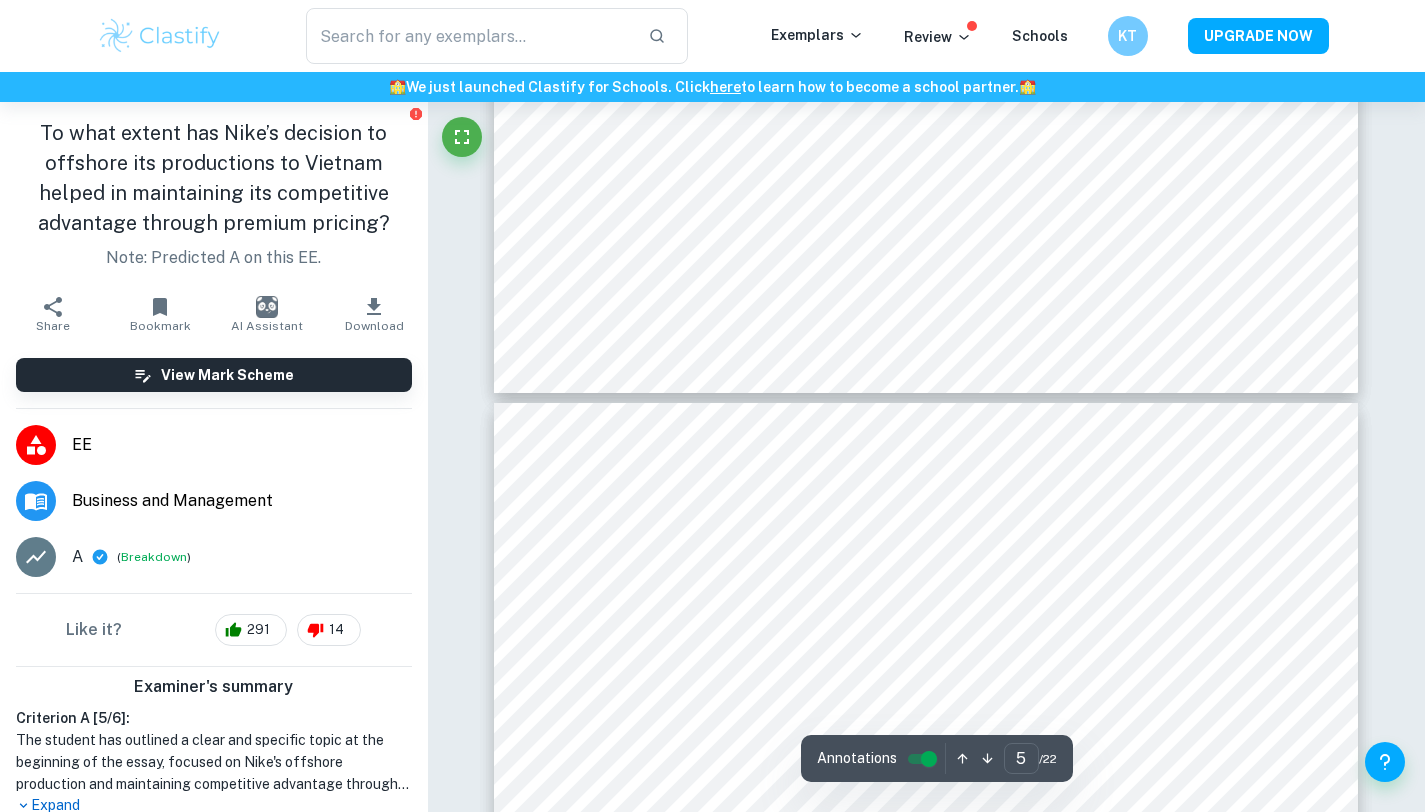type on "6" 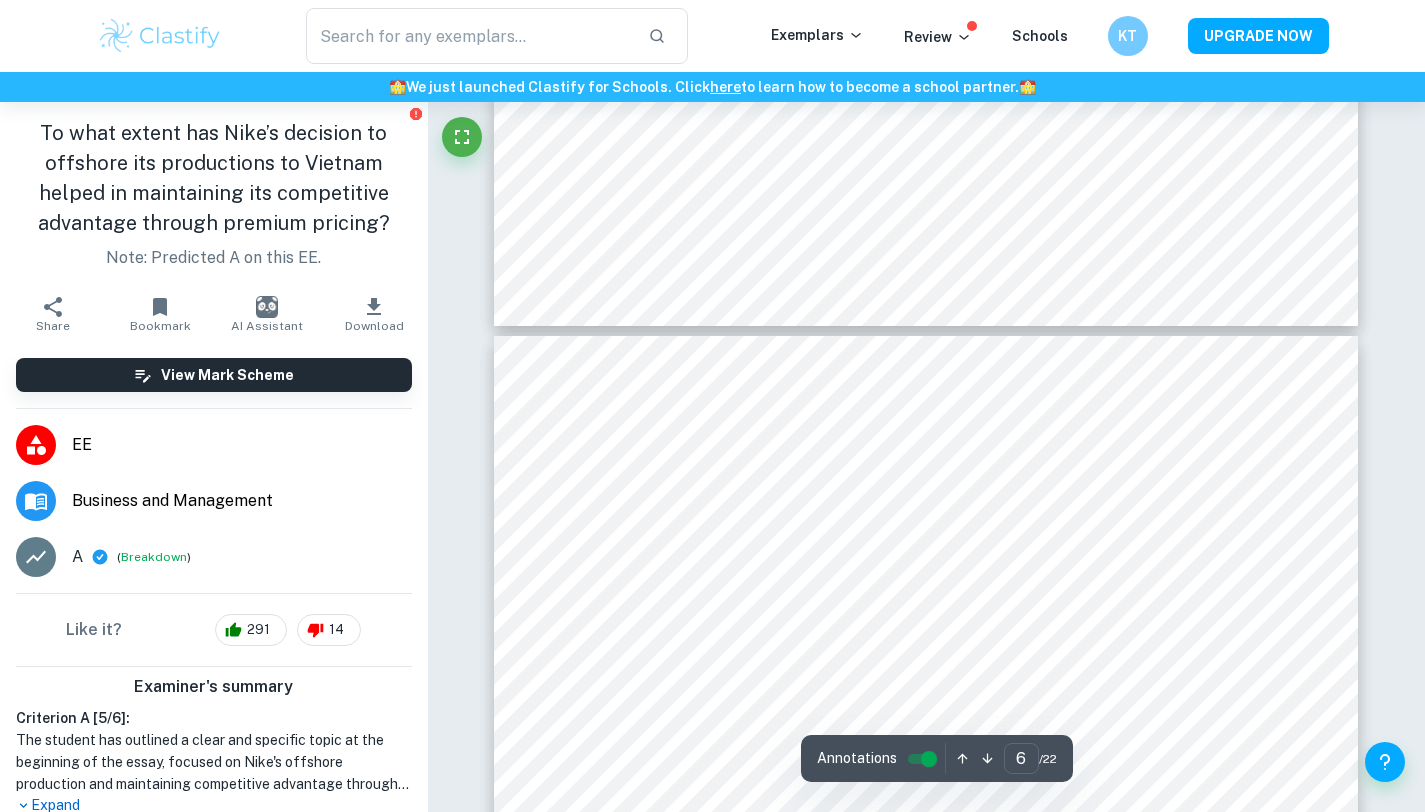 scroll, scrollTop: 5585, scrollLeft: 0, axis: vertical 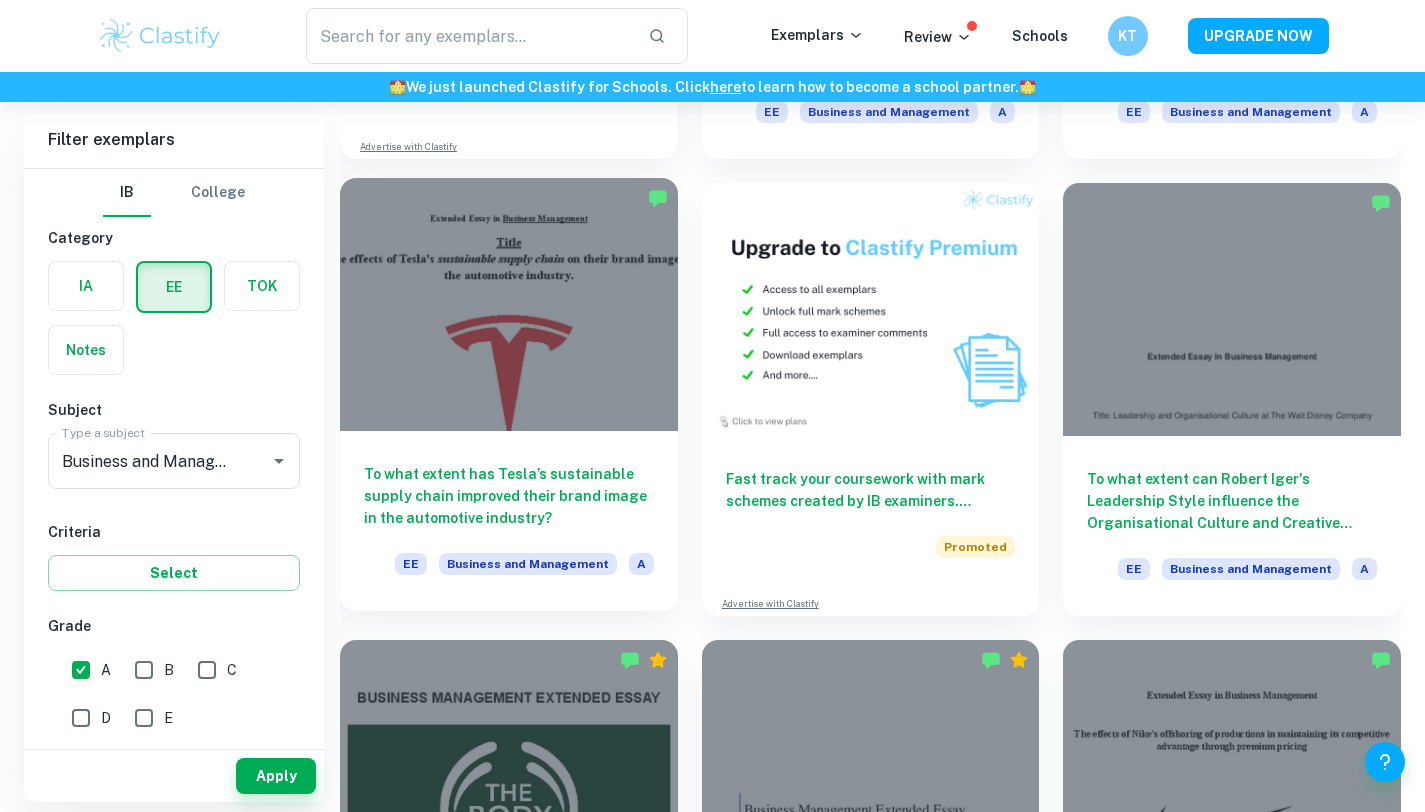 click on "To what extent has Tesla’s sustainable supply chain improved their brand image in the automotive industry?" at bounding box center (509, 496) 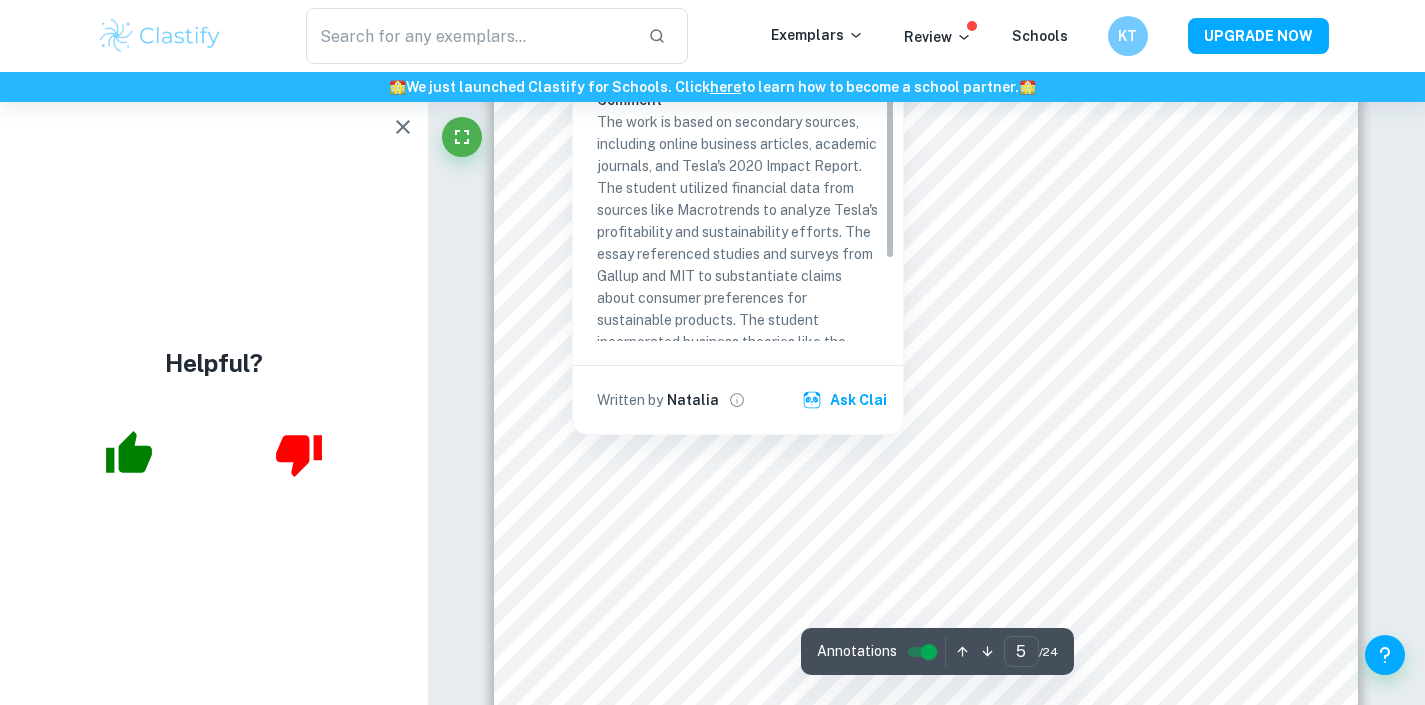 scroll, scrollTop: 4913, scrollLeft: 0, axis: vertical 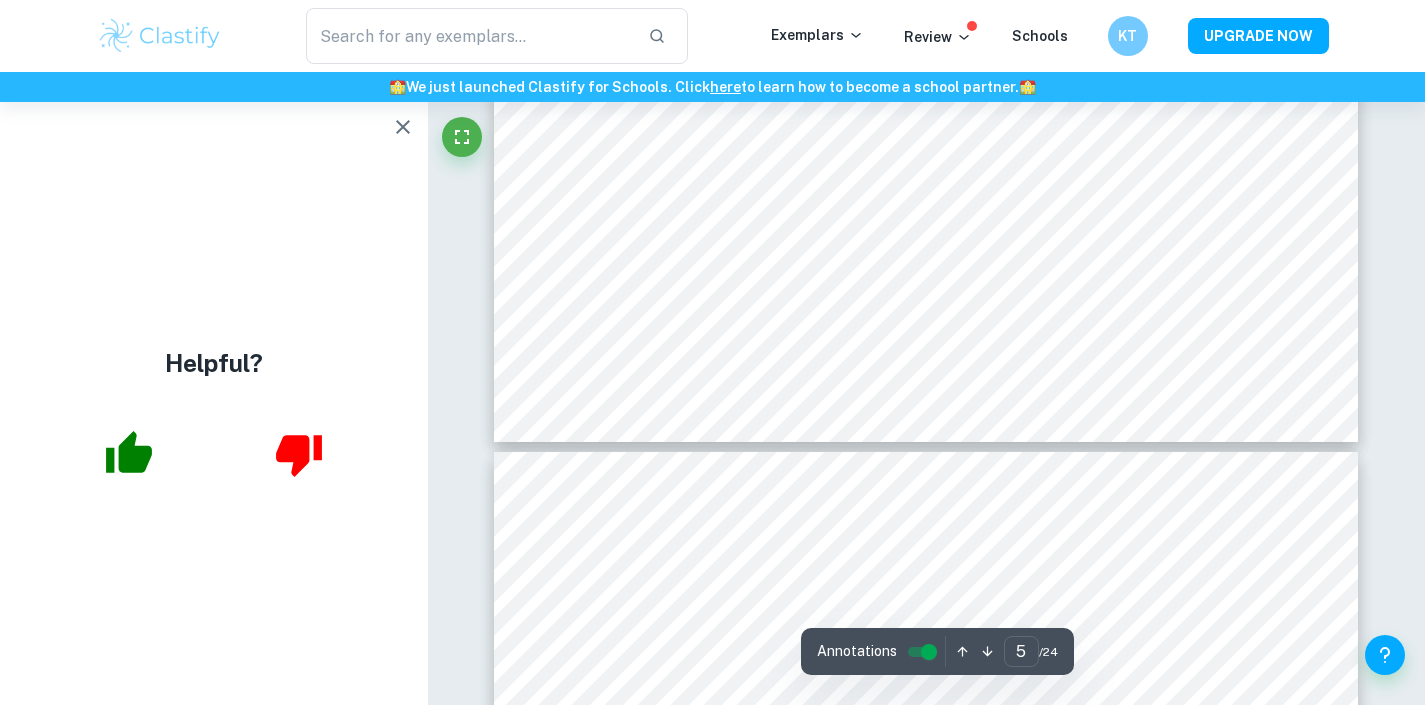 type on "6" 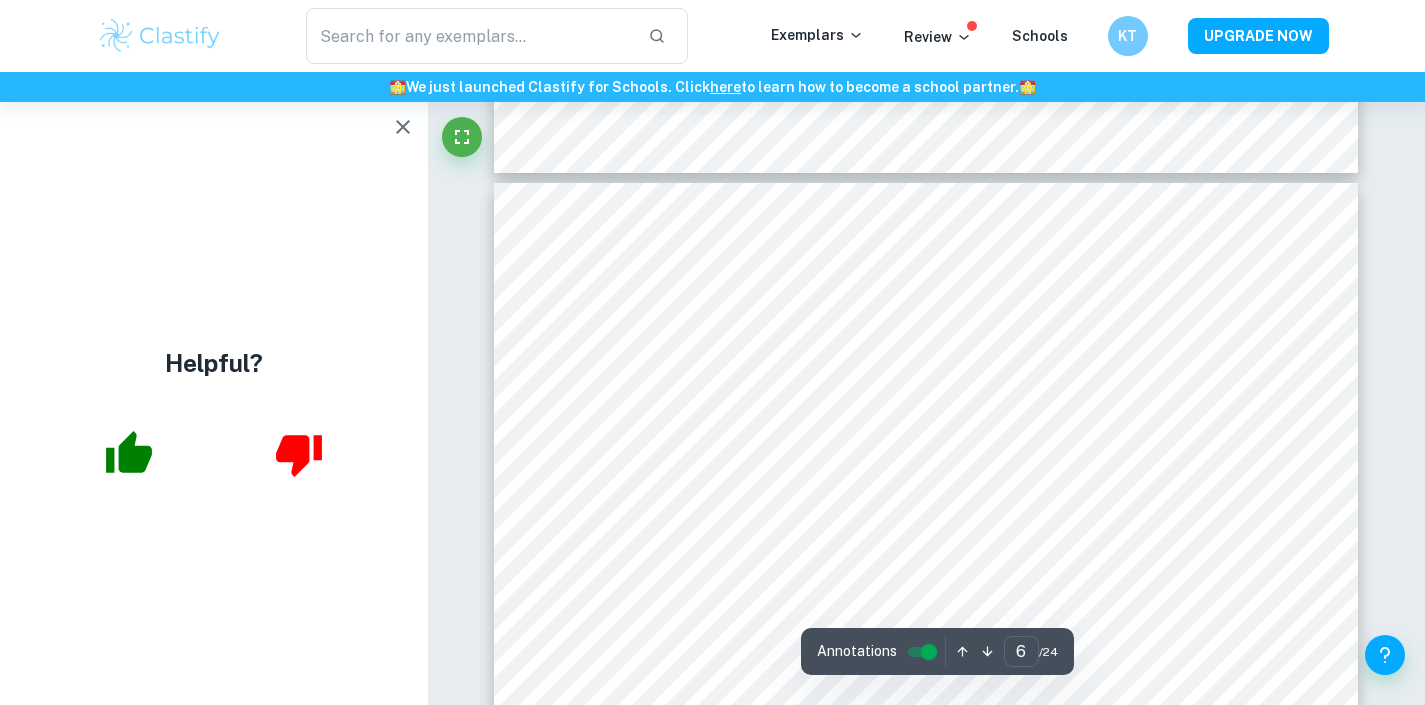scroll, scrollTop: 5592, scrollLeft: 0, axis: vertical 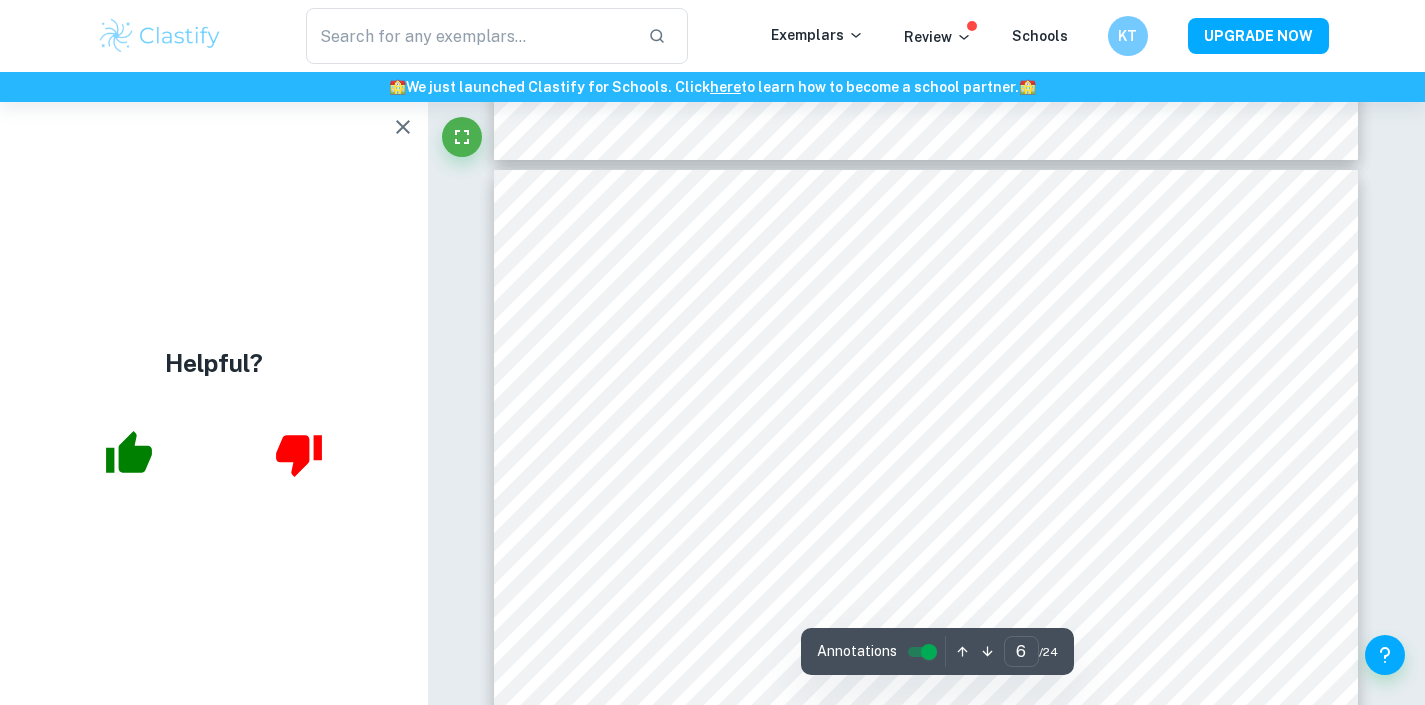 click 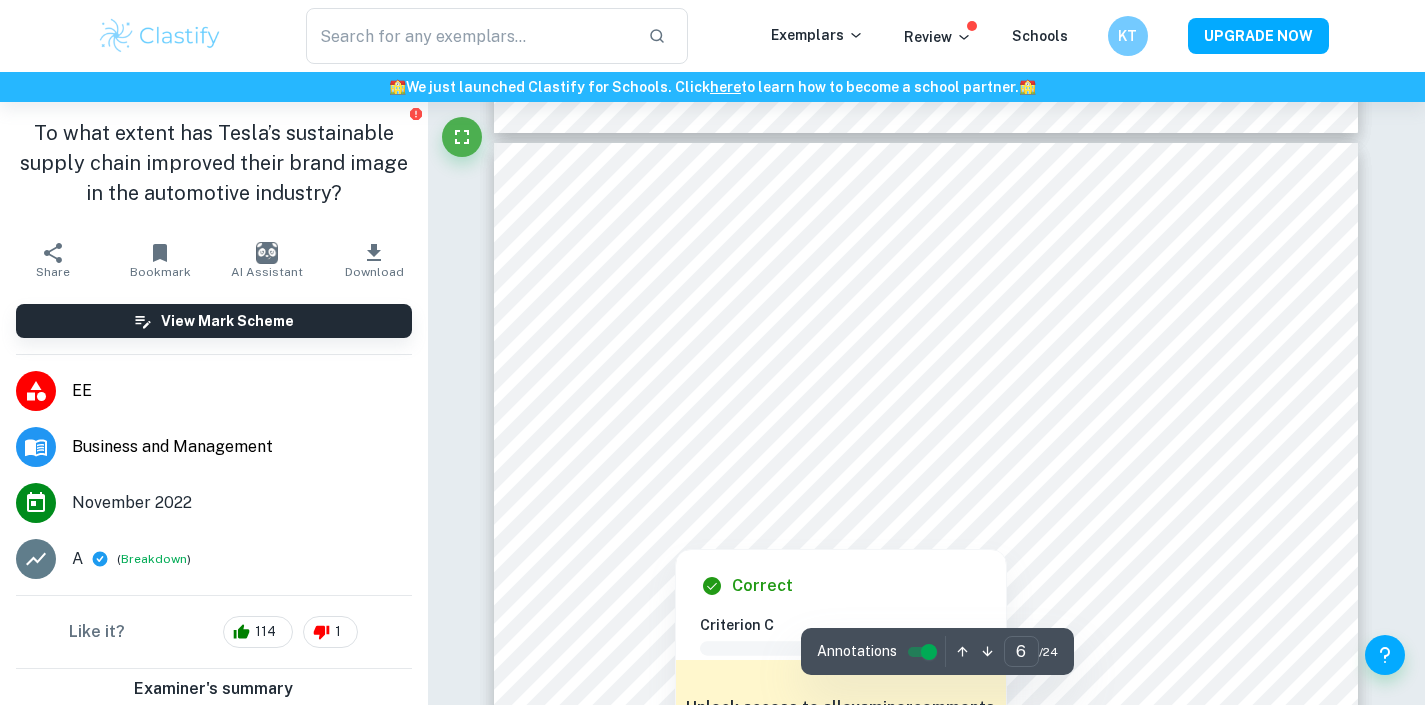 scroll, scrollTop: 5628, scrollLeft: 0, axis: vertical 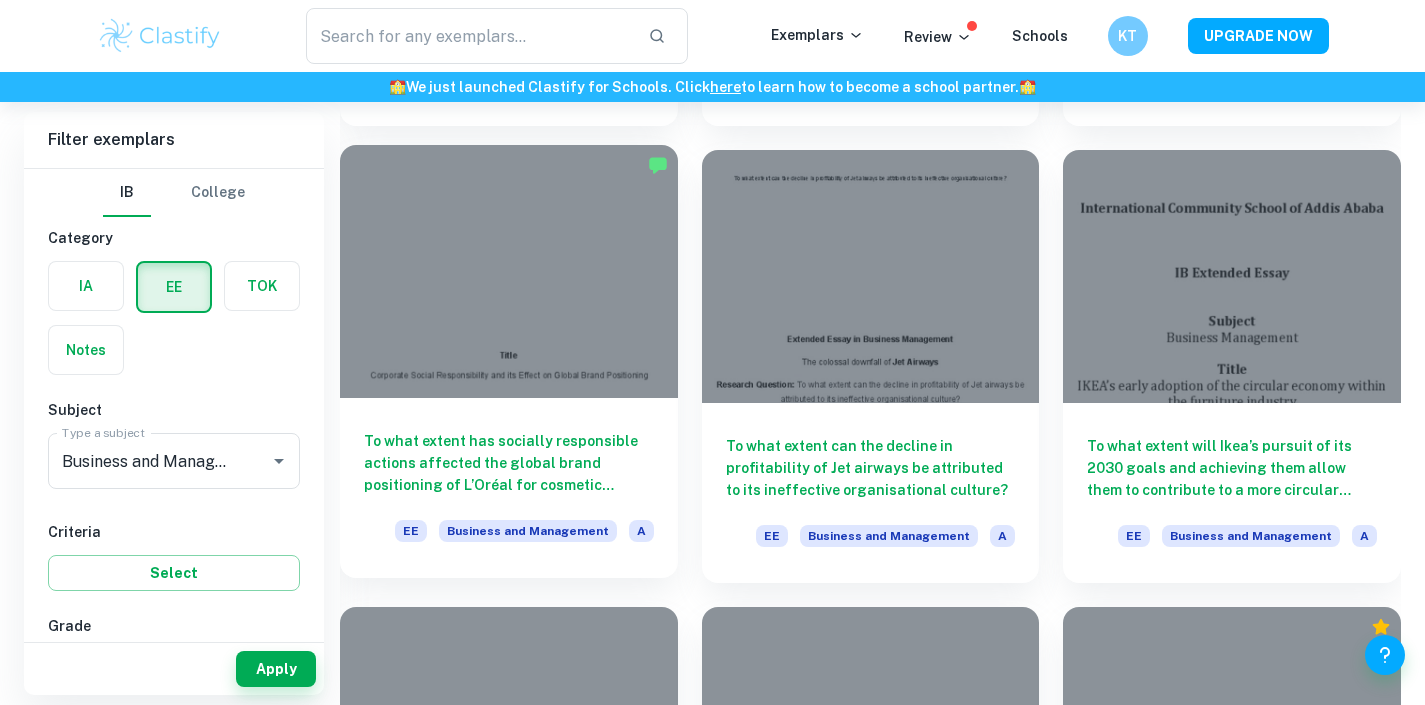click on "To what extent has socially responsible actions affected the global brand positioning of L’Oréal for cosmetic products in 2012-2017?" at bounding box center [509, 463] 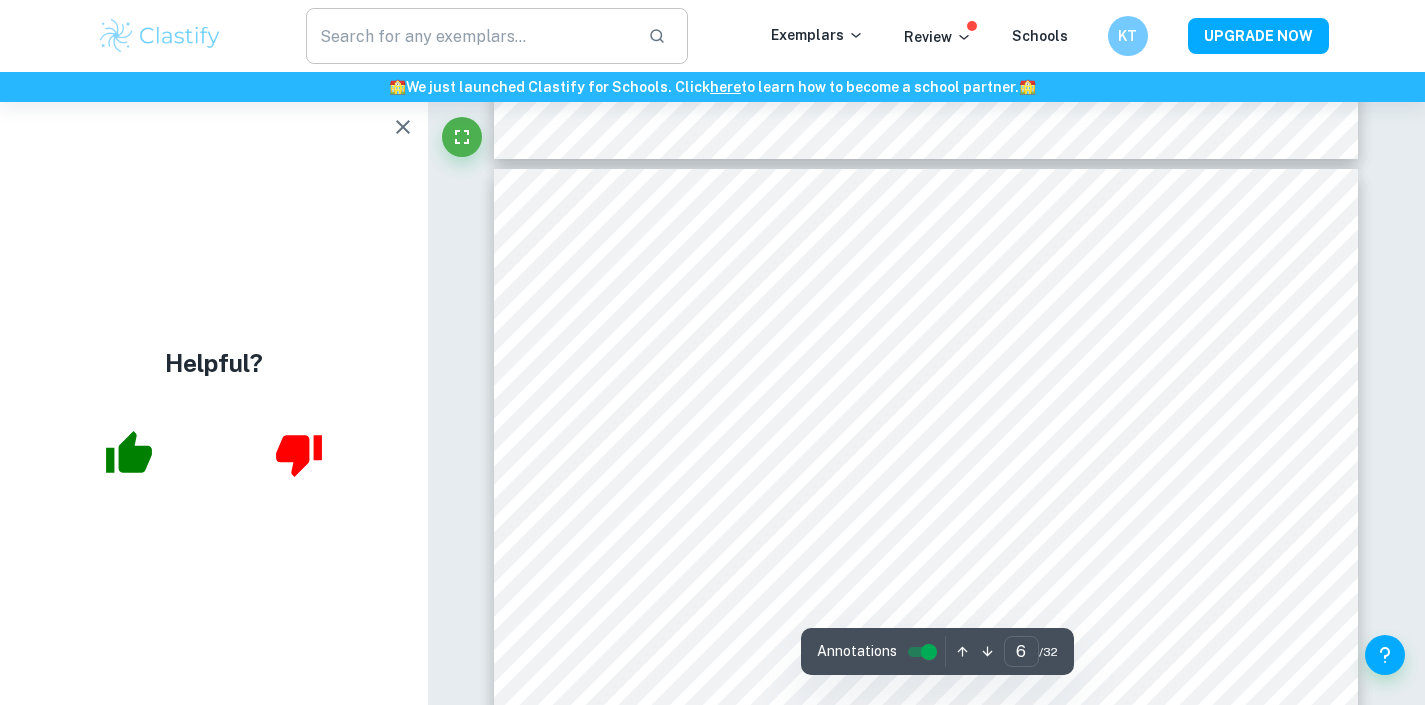 scroll, scrollTop: 6180, scrollLeft: 0, axis: vertical 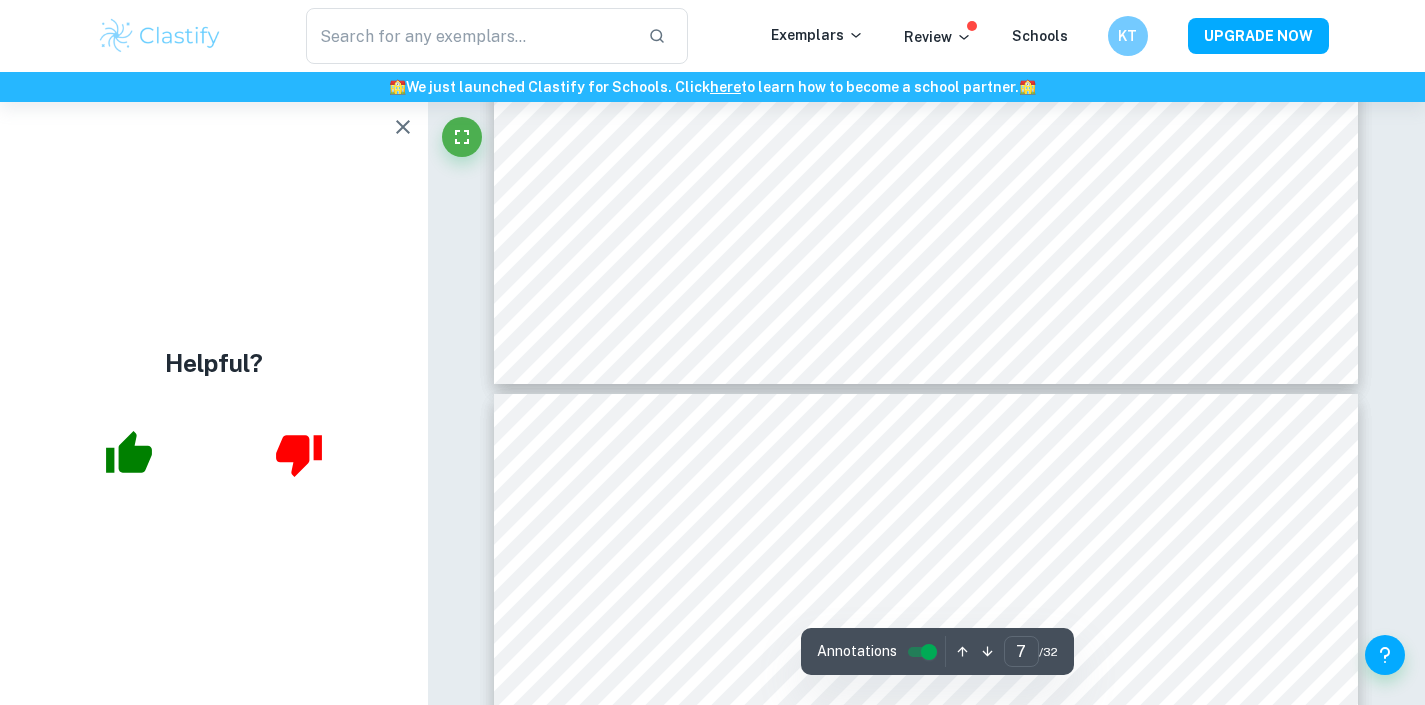 type on "8" 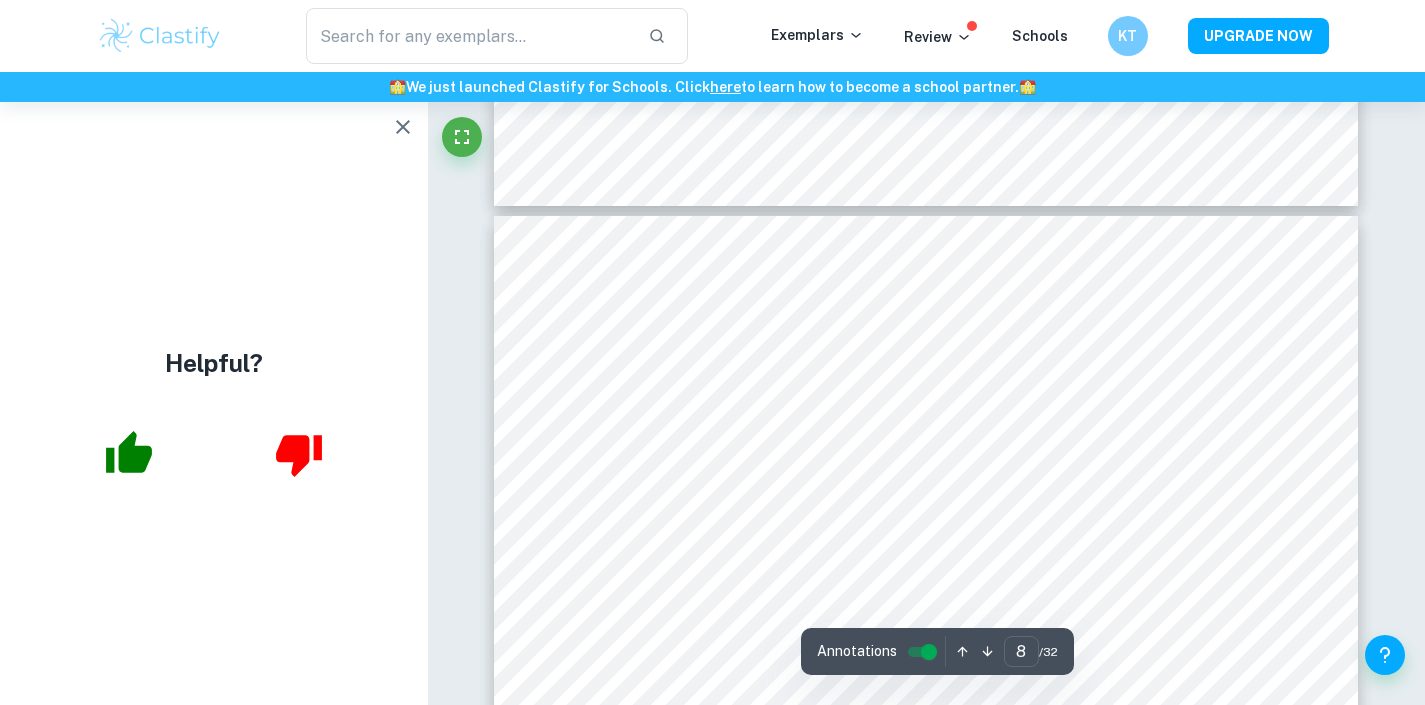 scroll, scrollTop: 8548, scrollLeft: 0, axis: vertical 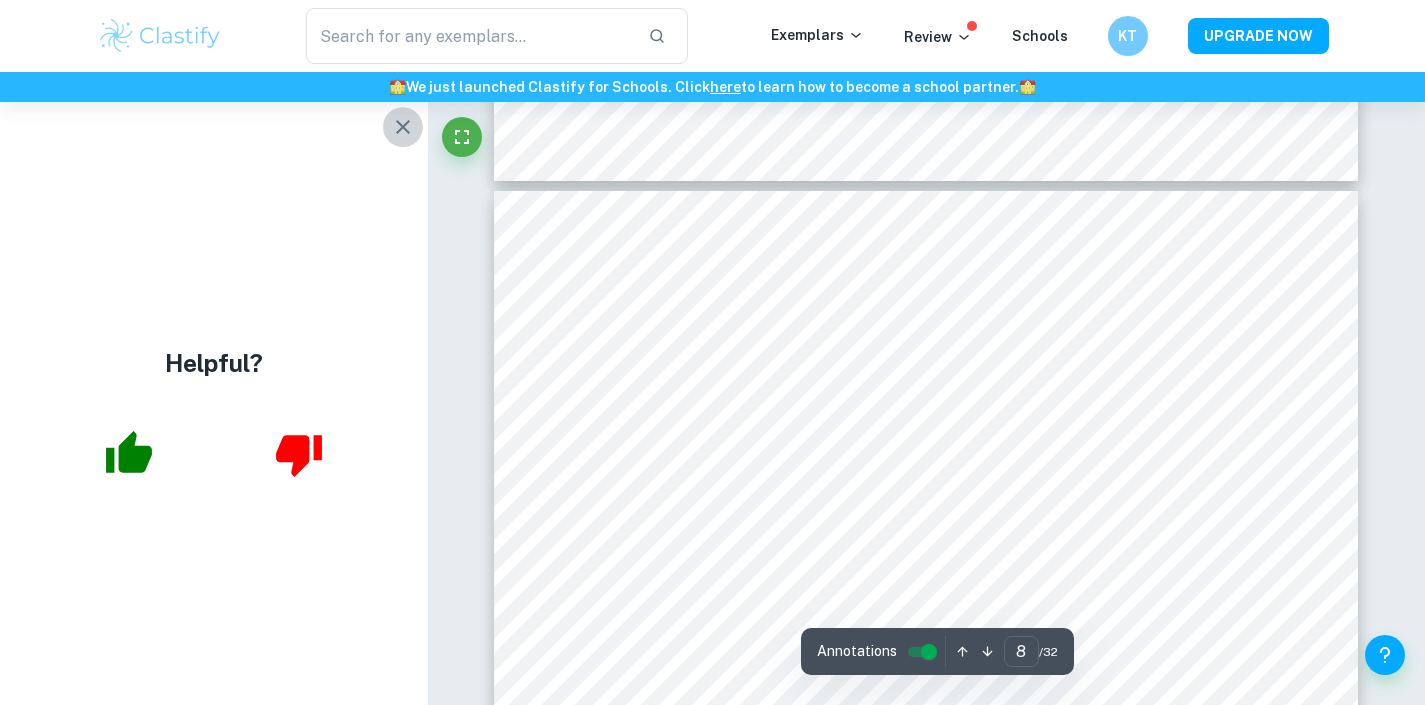 click 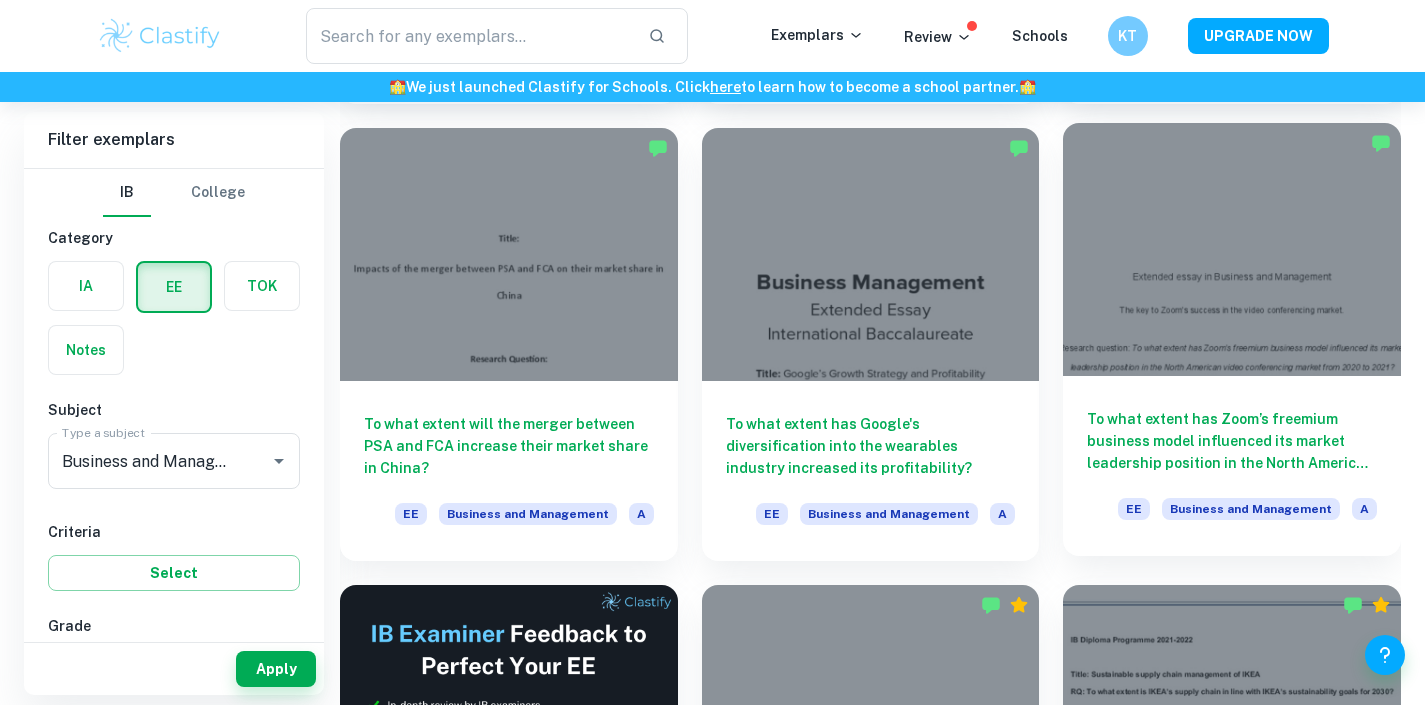 scroll, scrollTop: 2413, scrollLeft: 0, axis: vertical 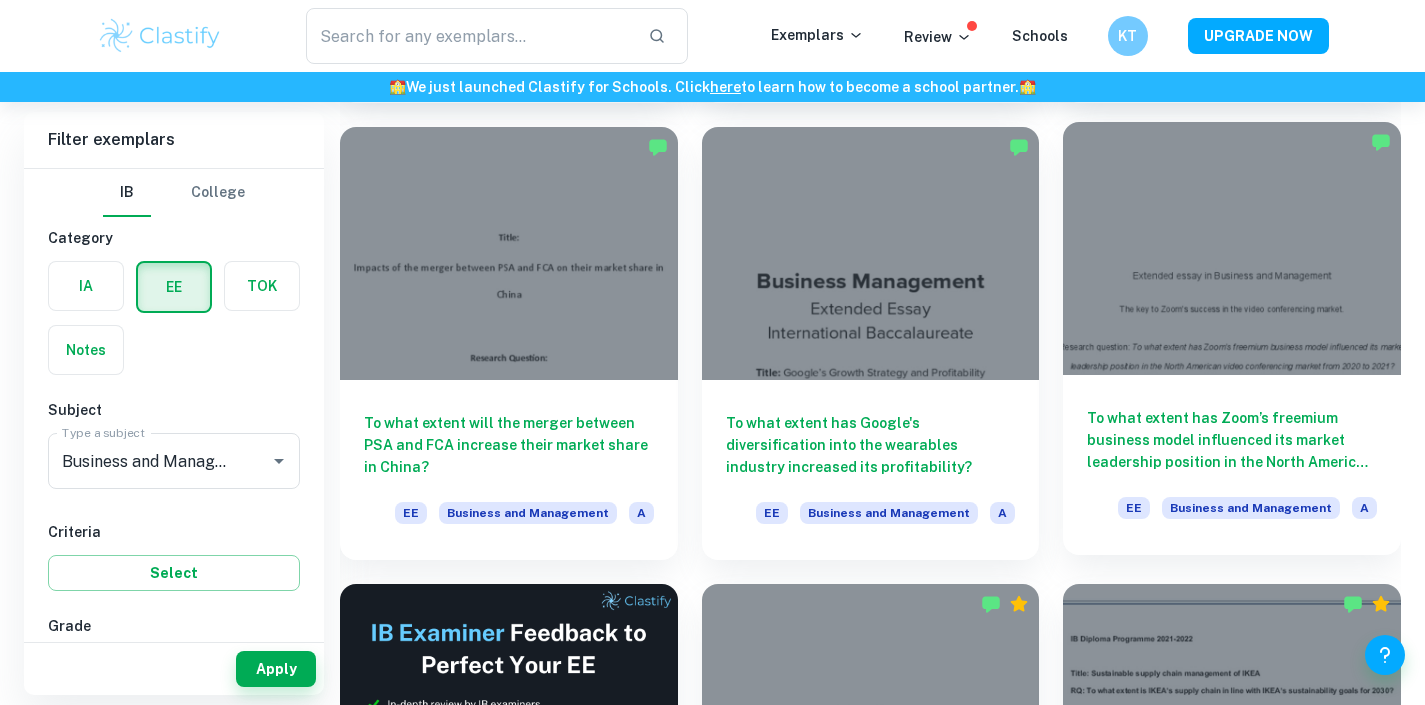 click on "To what extent has Zoom’s freemium business model influenced its market leadership position in the North American video conferencing market from 2020 to 2021?" at bounding box center [1232, 440] 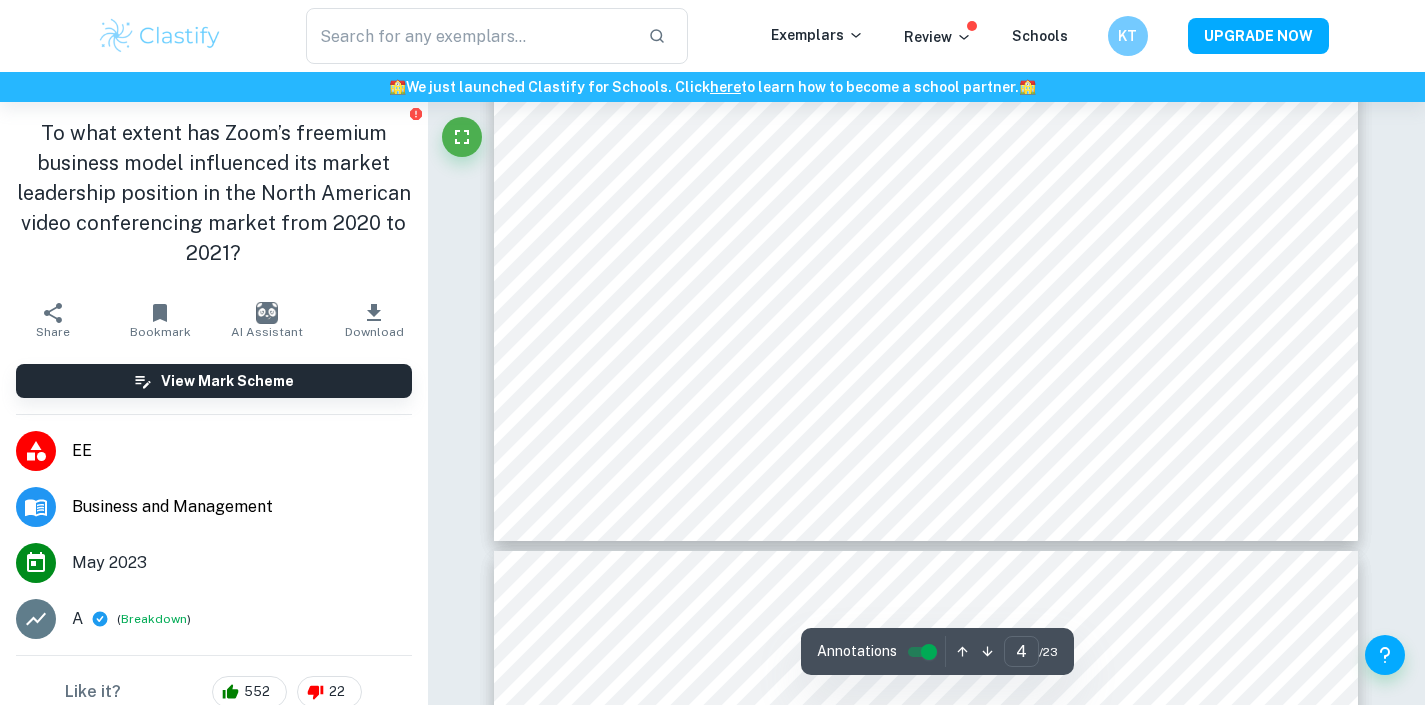 scroll, scrollTop: 4226, scrollLeft: 0, axis: vertical 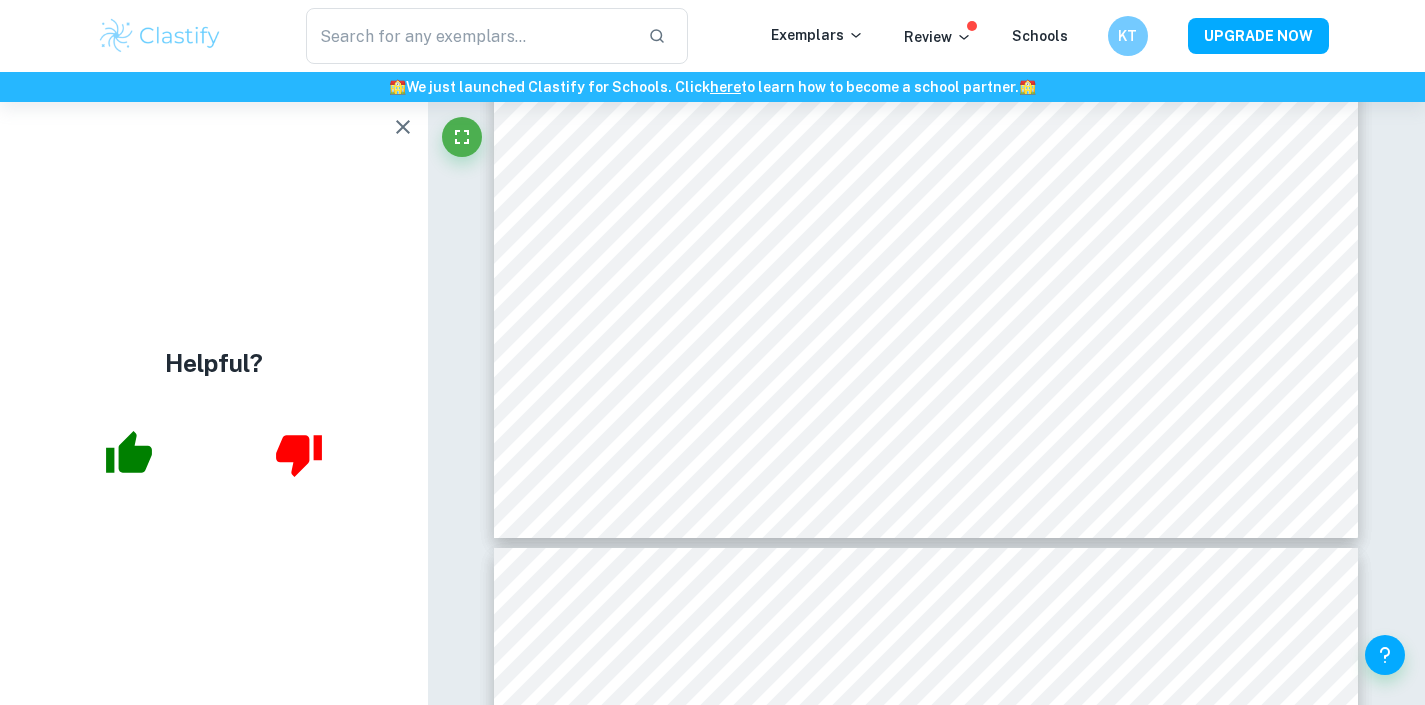 click at bounding box center (403, 127) 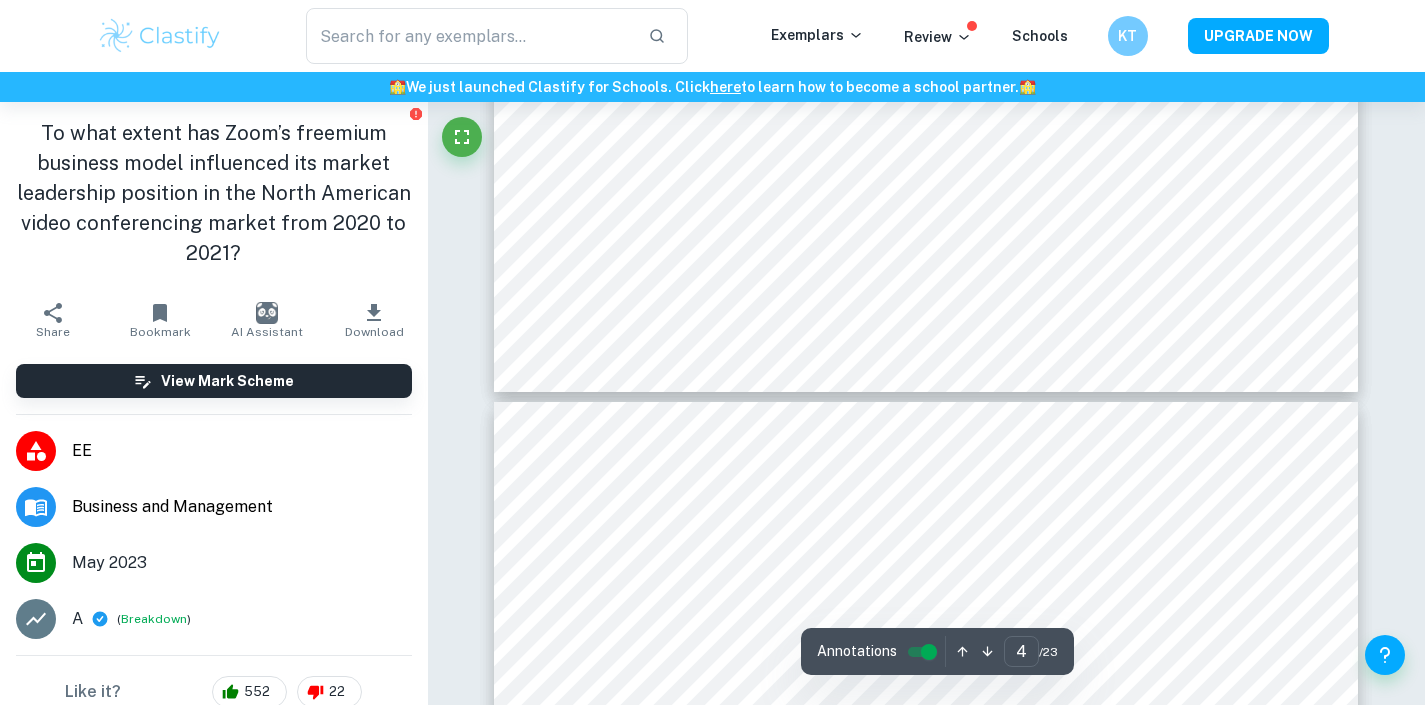 scroll, scrollTop: 4373, scrollLeft: 0, axis: vertical 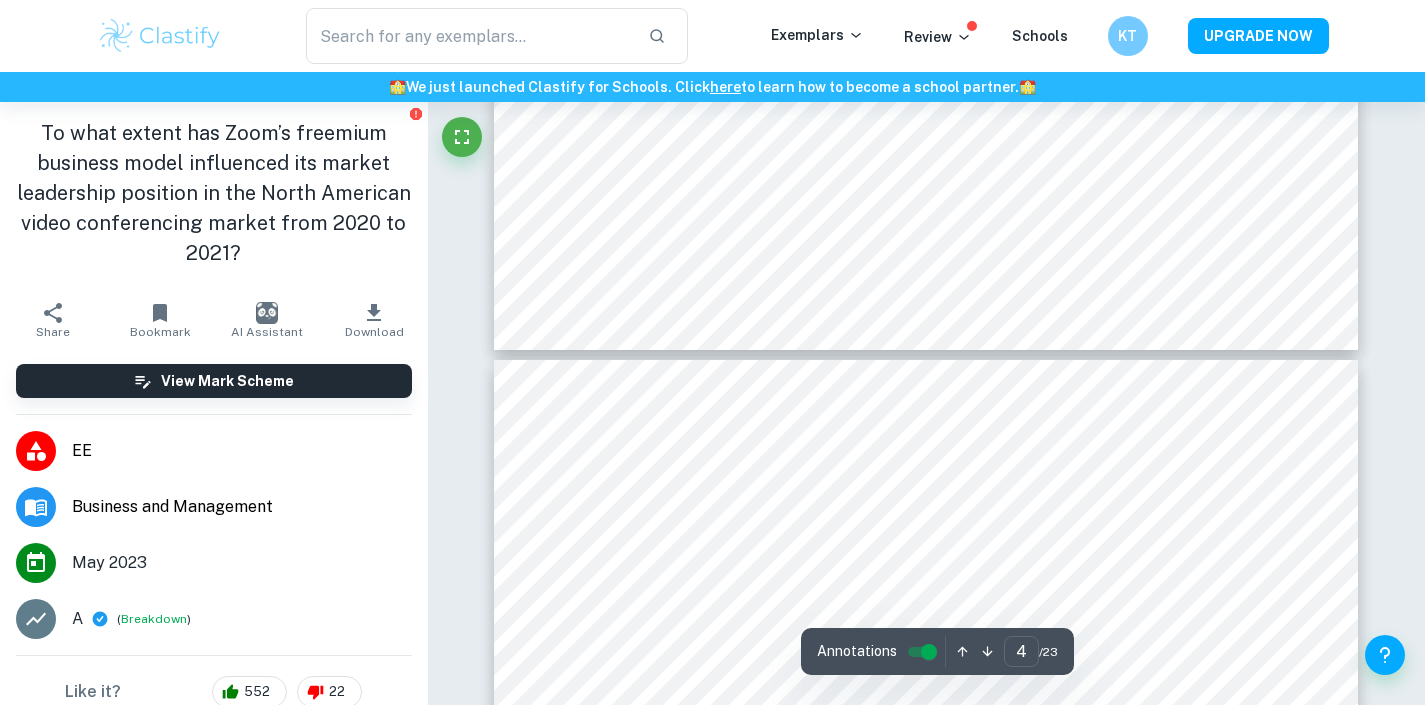type on "5" 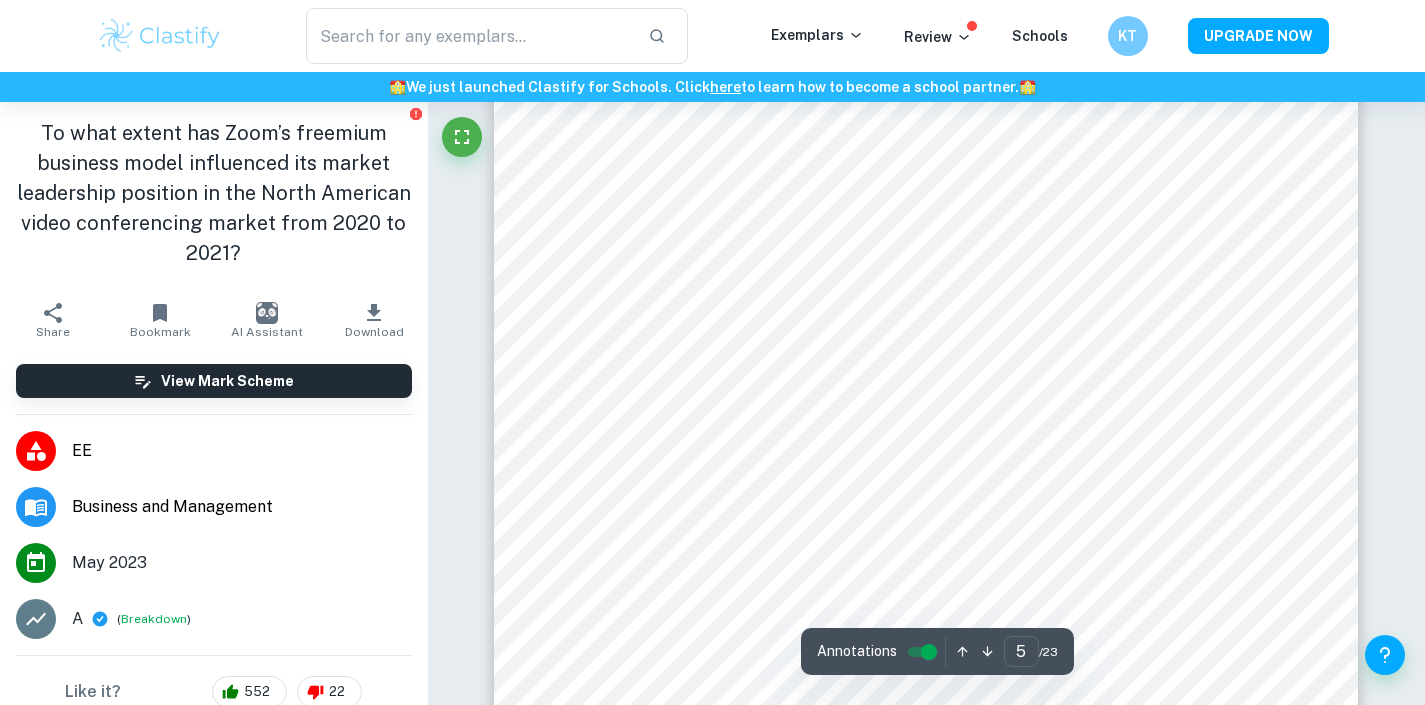scroll, scrollTop: 4889, scrollLeft: 0, axis: vertical 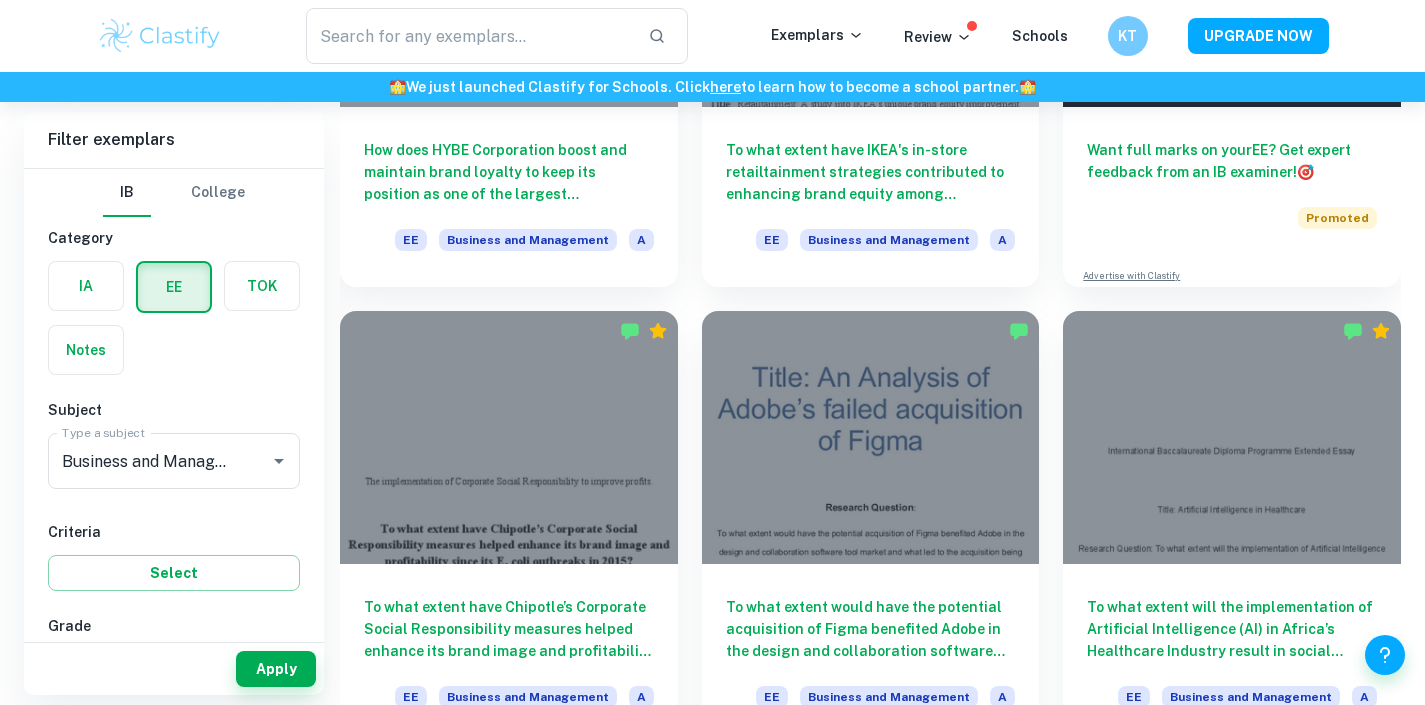 click at bounding box center [160, 36] 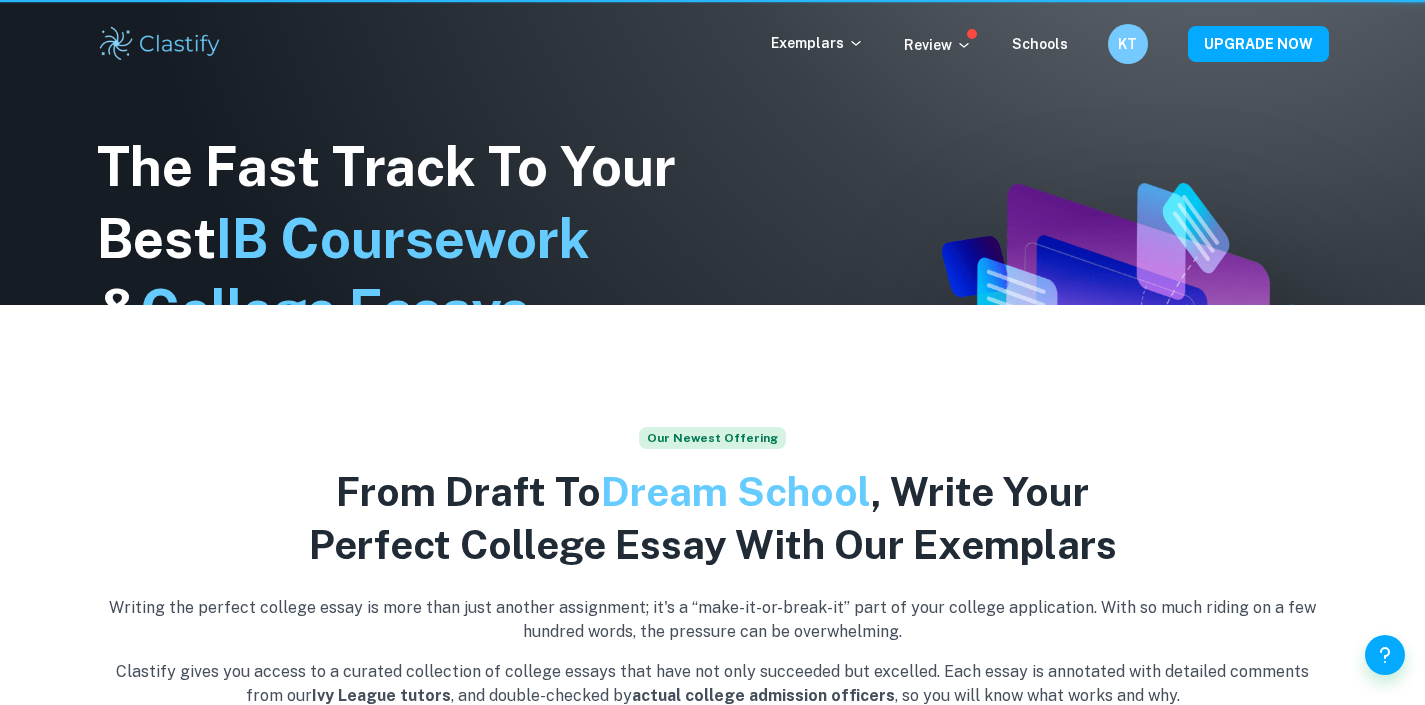 scroll, scrollTop: 0, scrollLeft: 0, axis: both 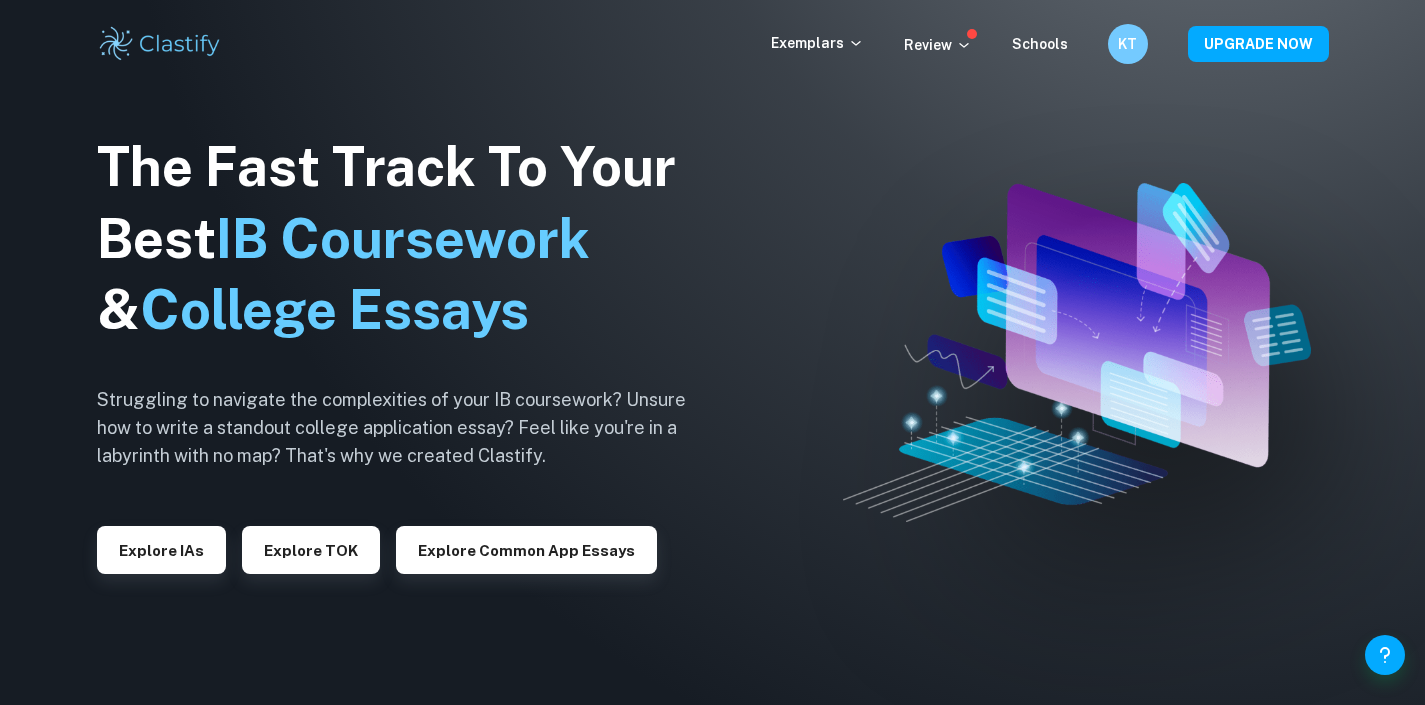 click on "Exemplars Review Schools KT UPGRADE NOW" at bounding box center [713, 44] 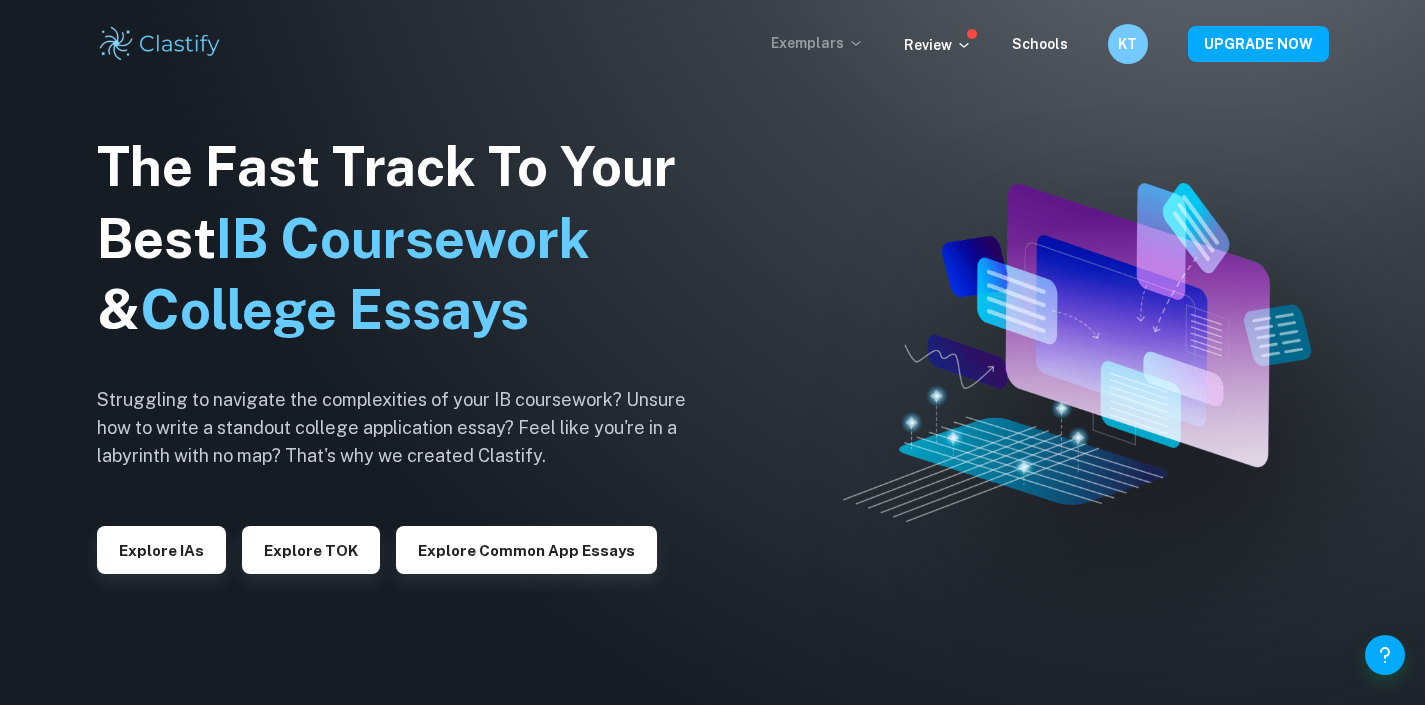 click on "Exemplars" at bounding box center (817, 43) 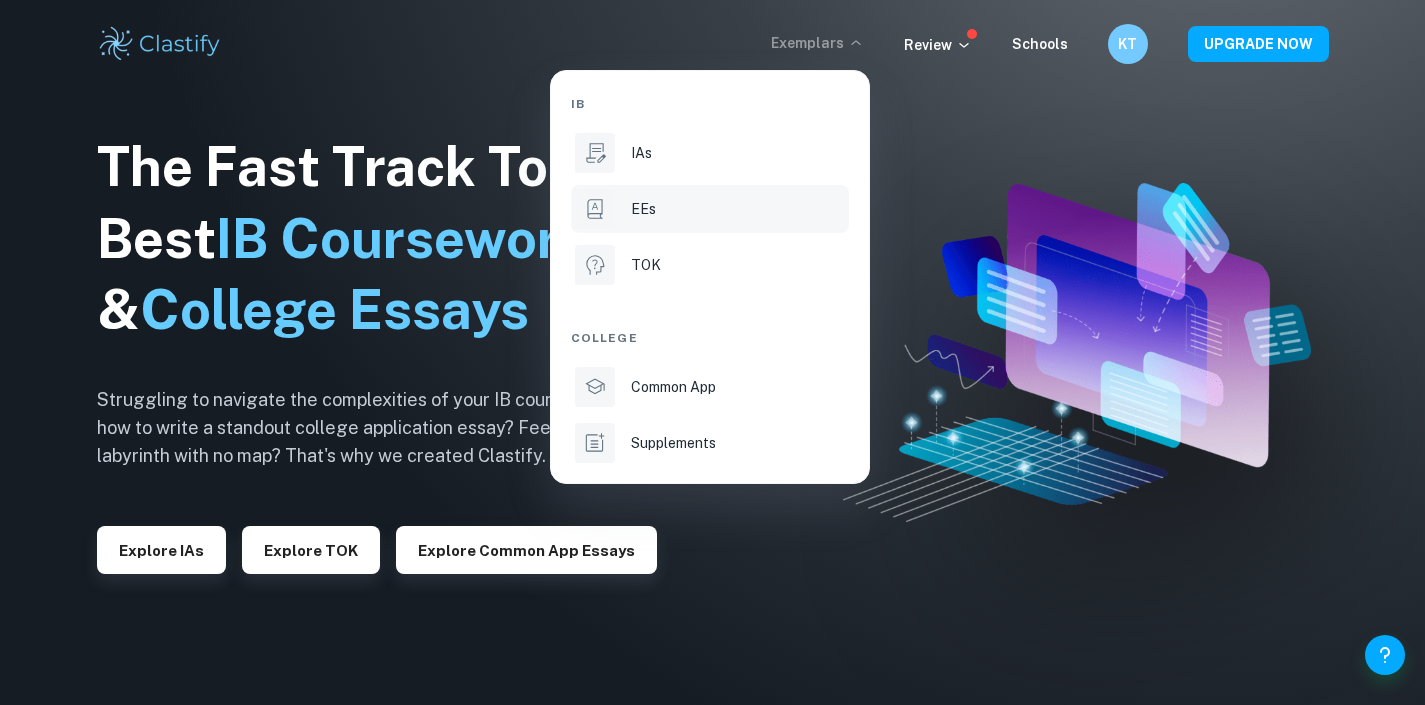 click on "EEs" at bounding box center (738, 209) 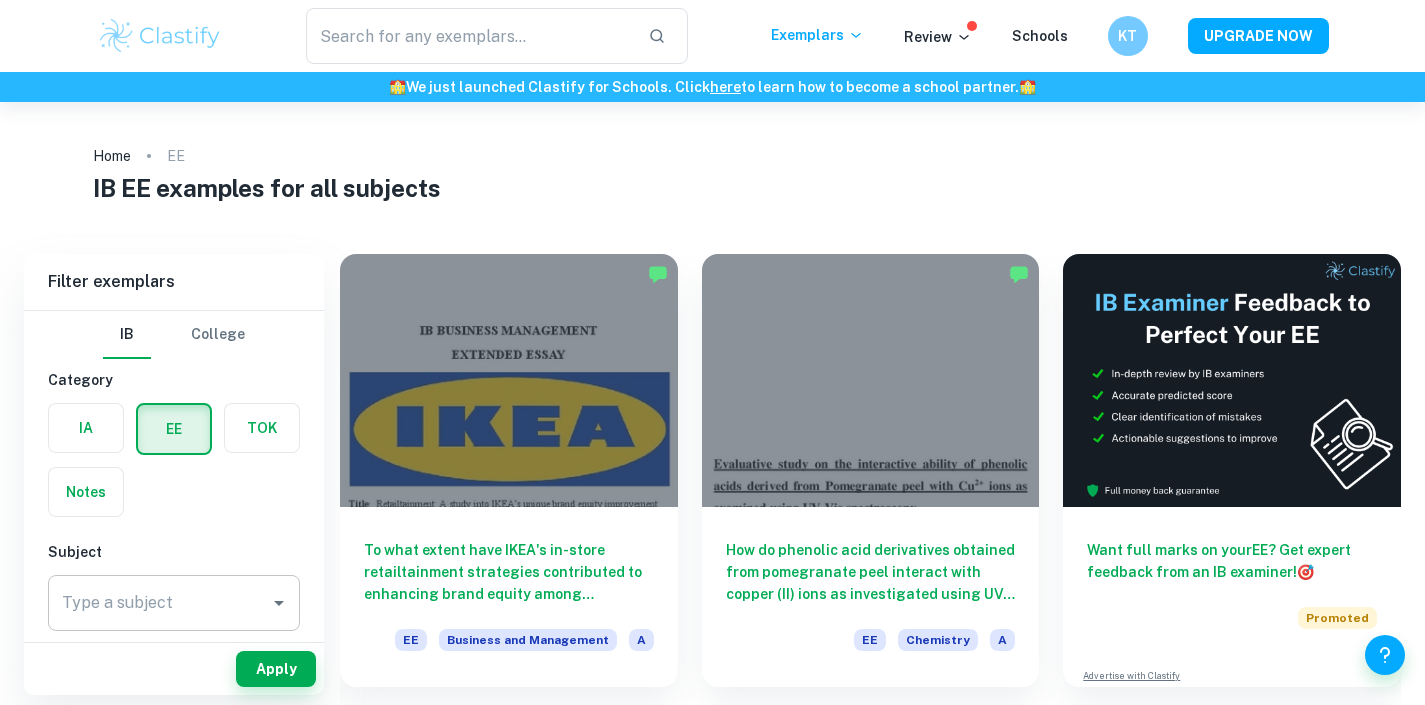click on "Type a subject" at bounding box center [159, 603] 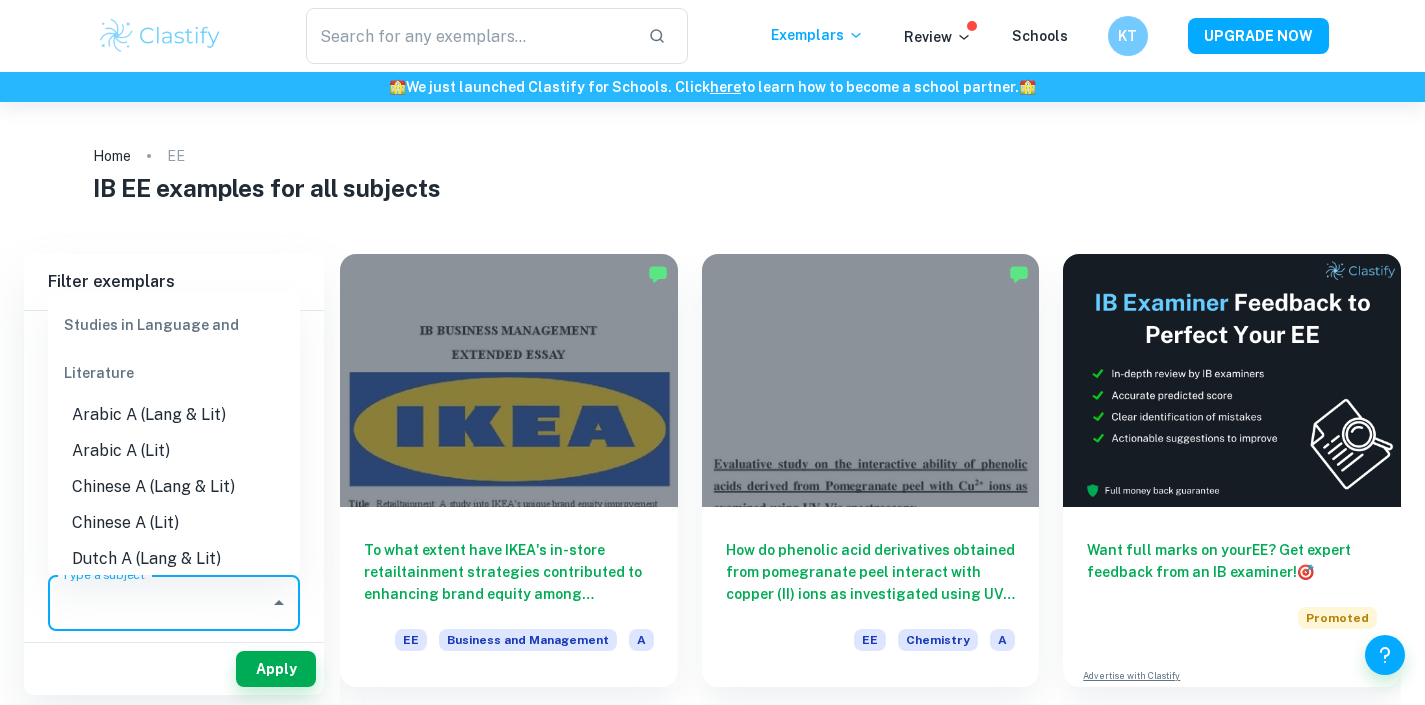 click on "Home EE IB EE examples for all subjects Filter Filter exemplars IB College Category IA EE TOK Notes Subject Type a subject Type a subject Criteria Select Grade A B C D E Session May 2026 May 2025 November 2024 May 2024 November 2023 May 2023 November 2022 May 2022 November 2021 May 2021 Other   Apply Filter exemplars IB College Category IA EE TOK Notes Subject Type a subject Type a subject Criteria Select Grade A B C D E Session May 2026 May 2025 November 2024 May 2024 November 2023 May 2023 November 2022 May 2022 November 2021 May 2021 Other   Apply   To what extent have IKEA's in-store retailtainment strategies contributed to enhancing brand equity among consumers primarily in the United States? EE Business and Management A How do phenolic acid derivatives obtained from pomegranate peel interact with copper (II) ions as investigated using UV-Visible Spectroscopy? EE Chemistry A Want full marks on your  EE ? Get expert feedback from an IB examiner!  🎯 Promoted Advertise with Clastify EE A EE Biology A EE" at bounding box center [712, 3865] 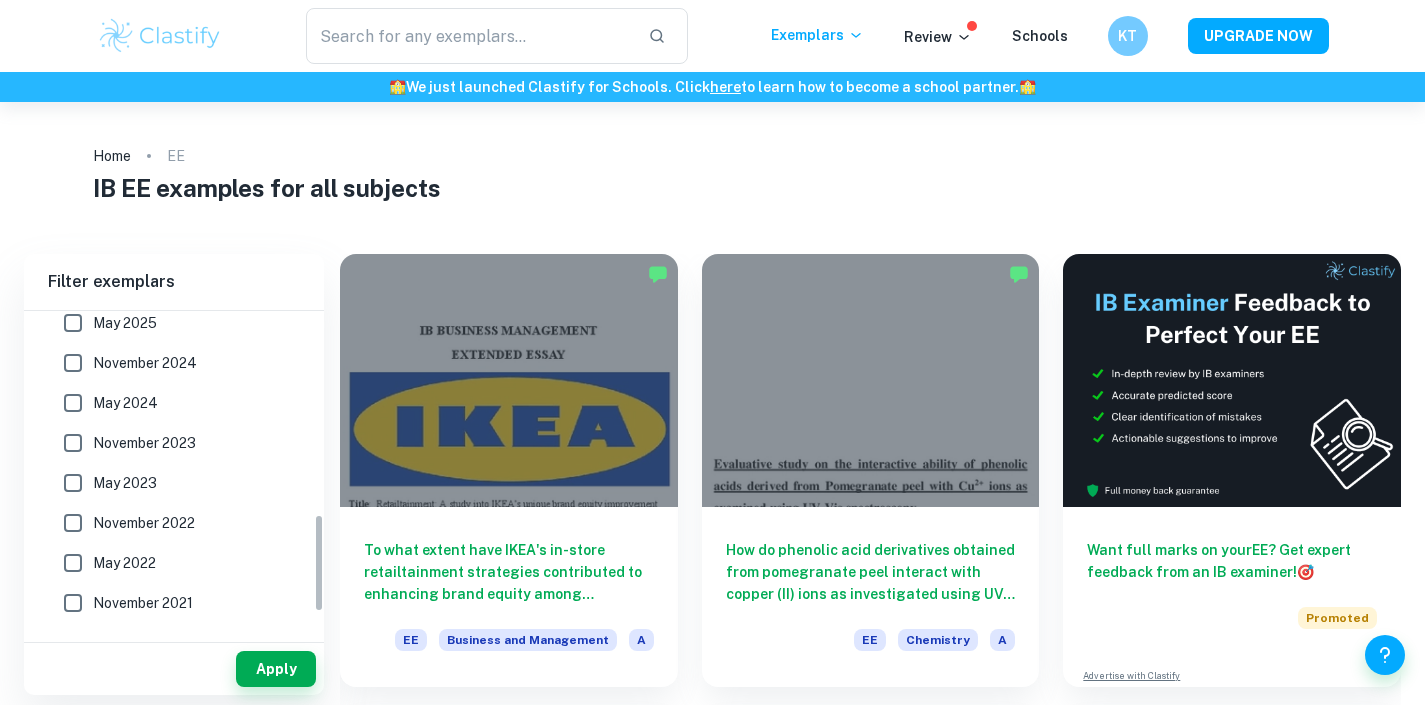 scroll, scrollTop: 737, scrollLeft: 0, axis: vertical 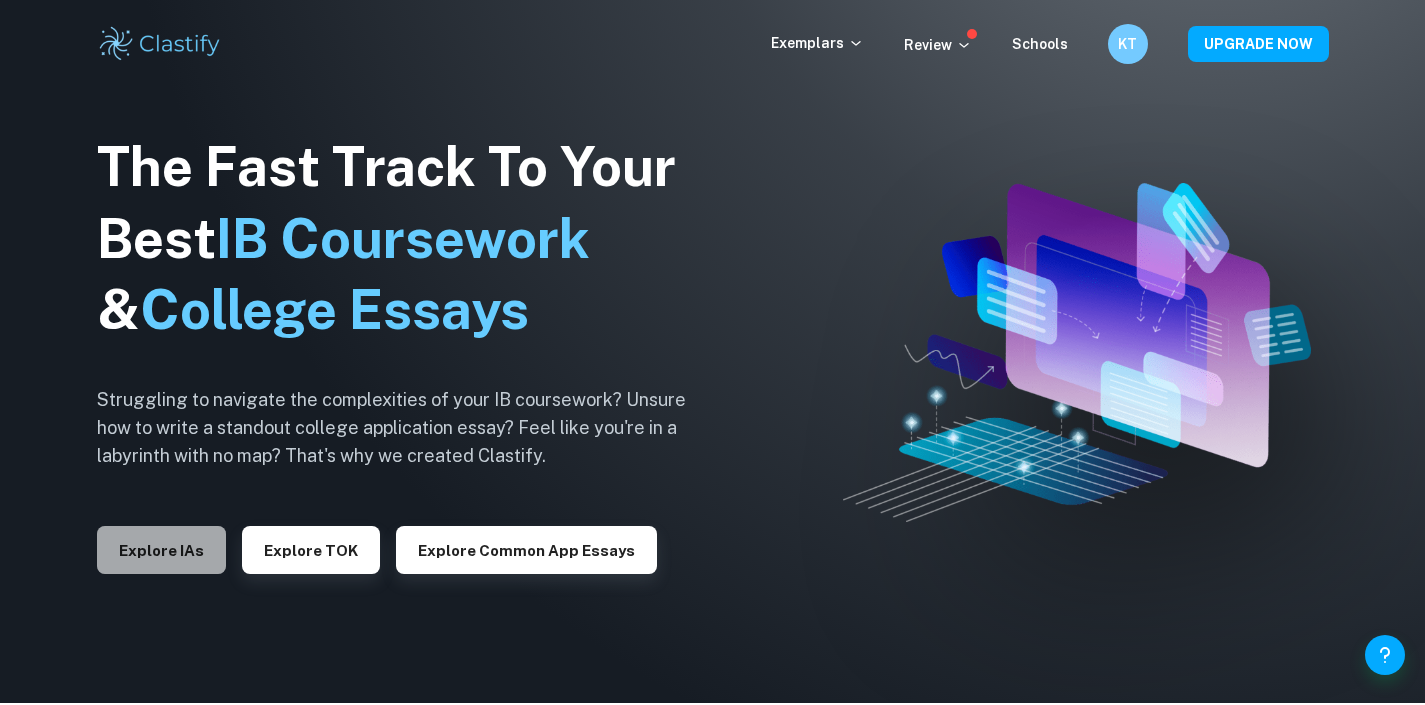 click on "Explore IAs" at bounding box center [161, 550] 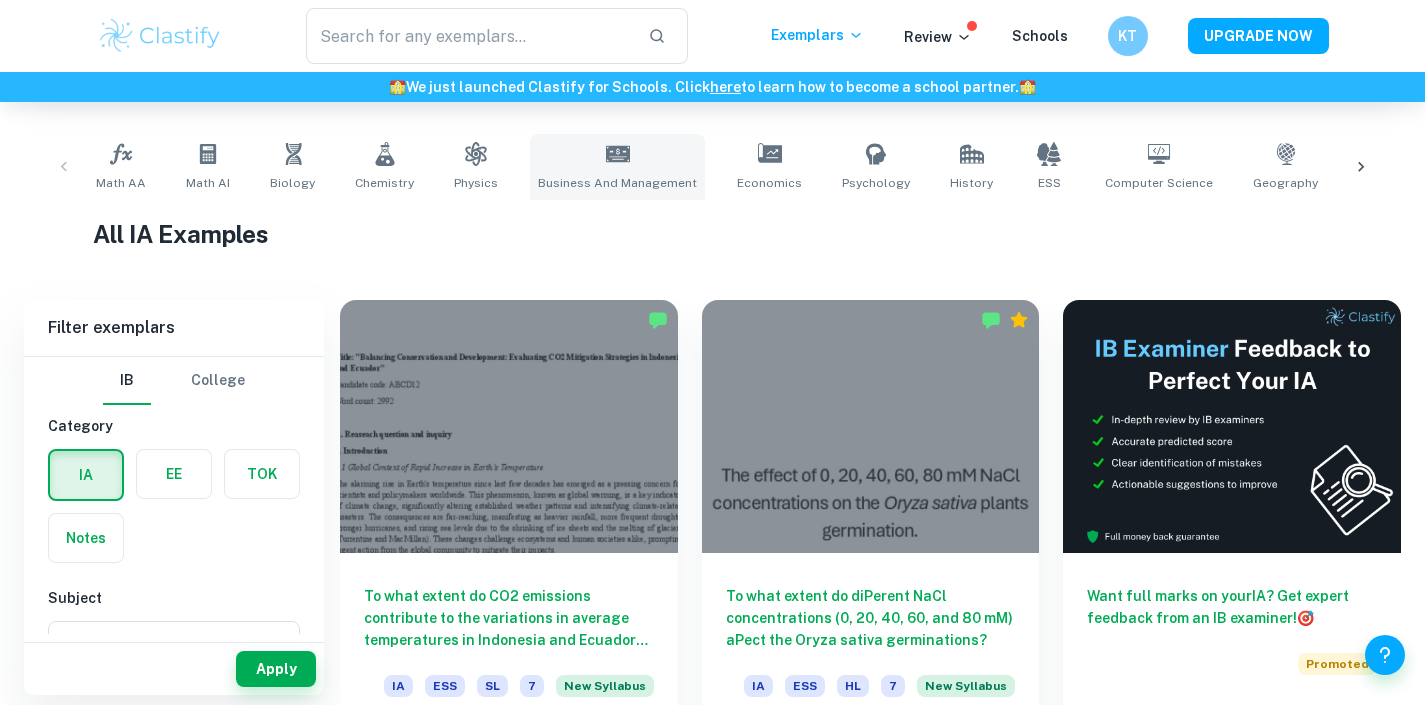scroll, scrollTop: 392, scrollLeft: 0, axis: vertical 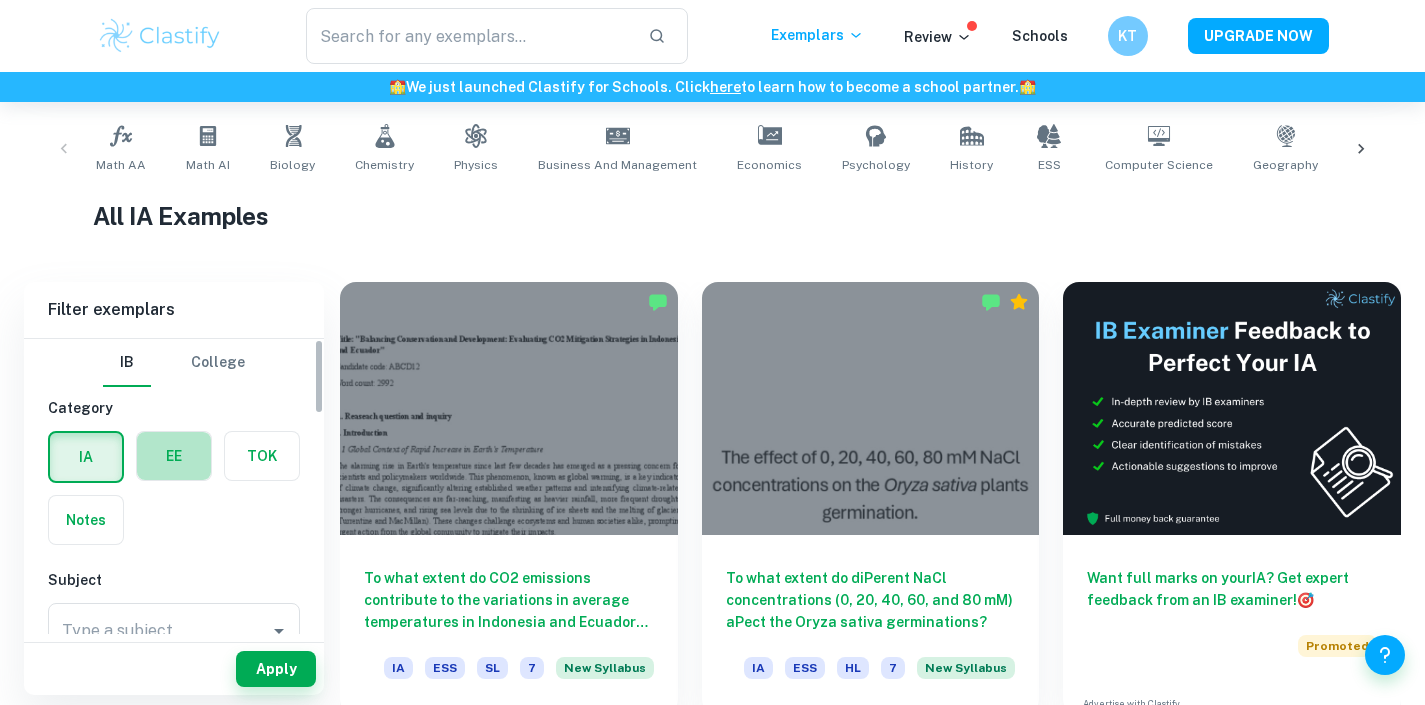 click at bounding box center (174, 456) 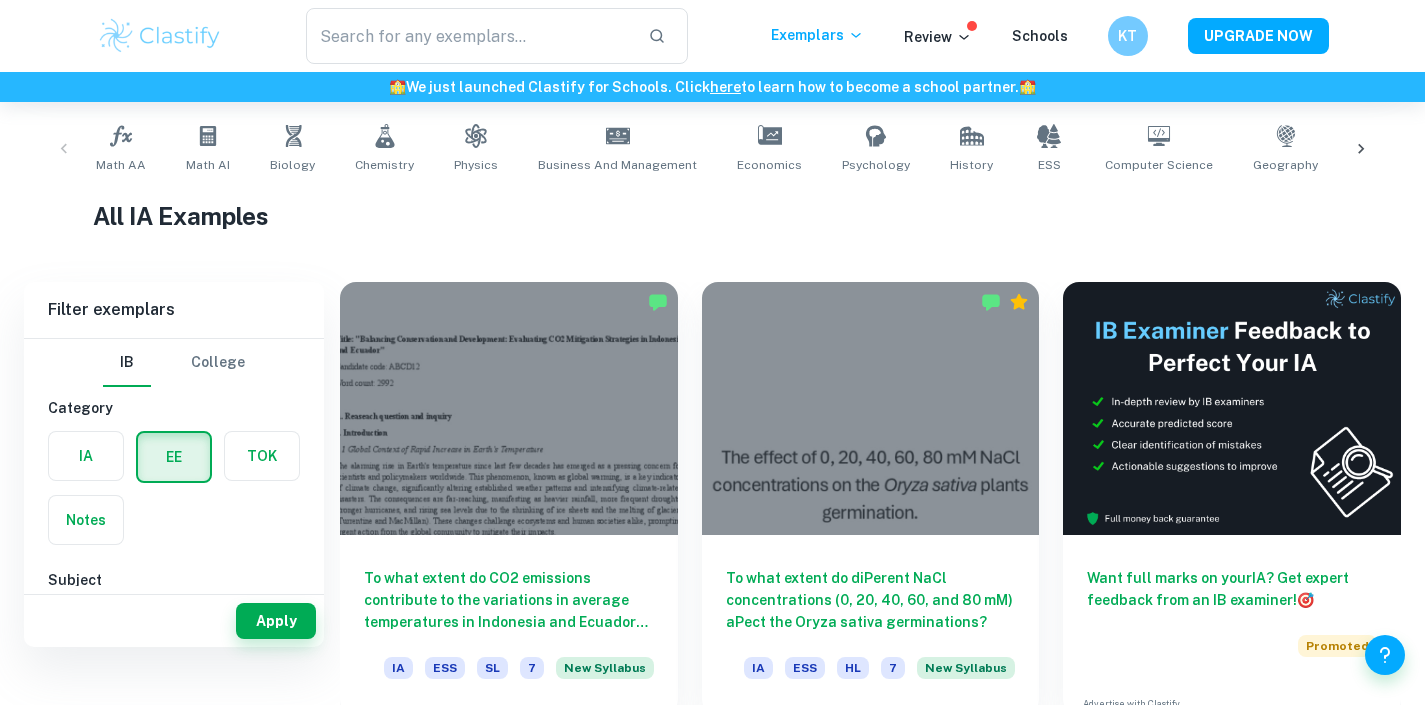 scroll, scrollTop: 337, scrollLeft: 0, axis: vertical 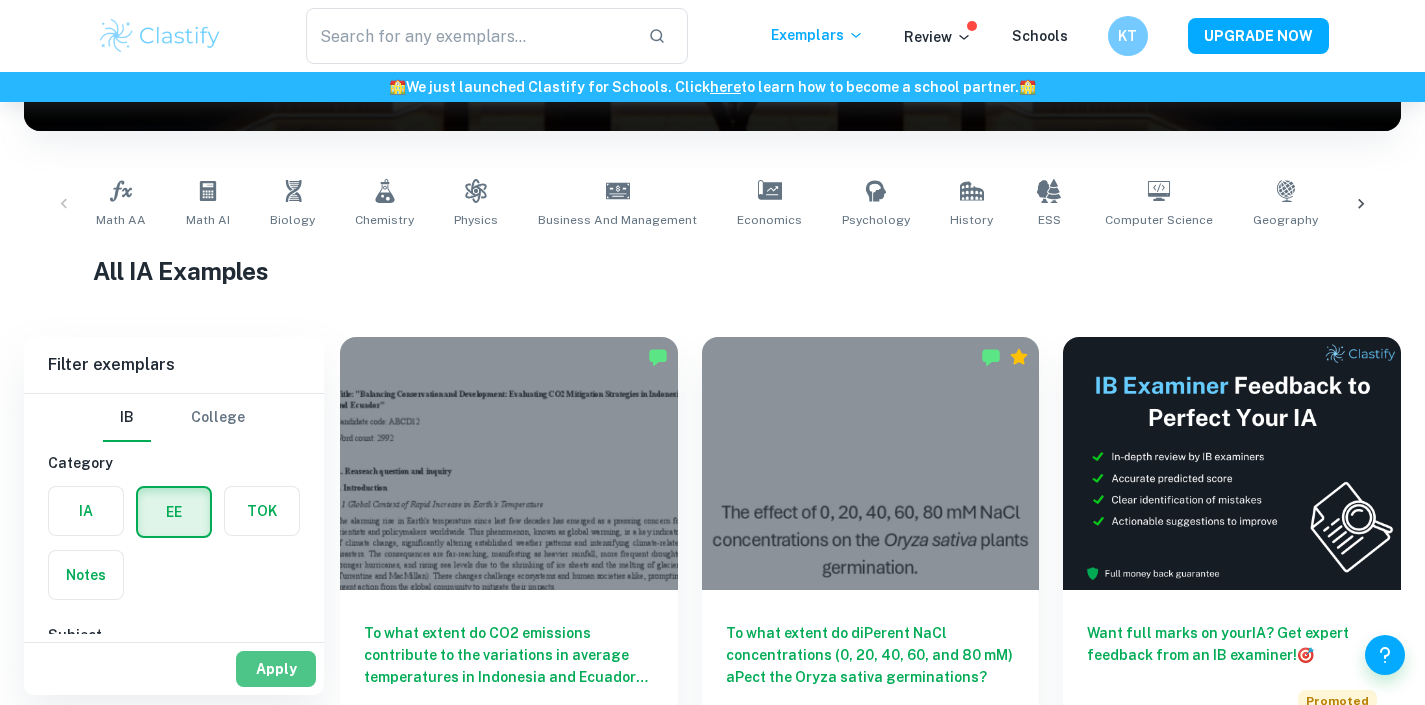 click on "Apply" at bounding box center [276, 669] 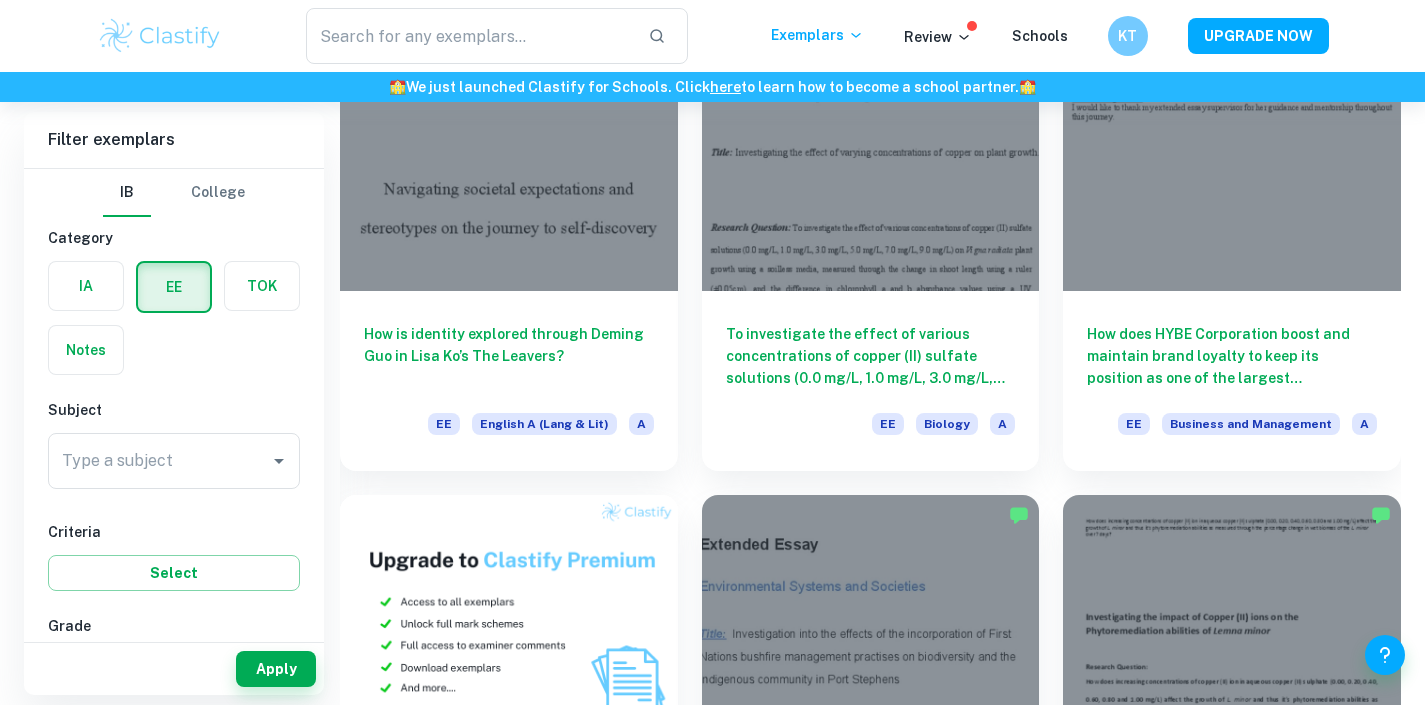 scroll, scrollTop: 674, scrollLeft: 0, axis: vertical 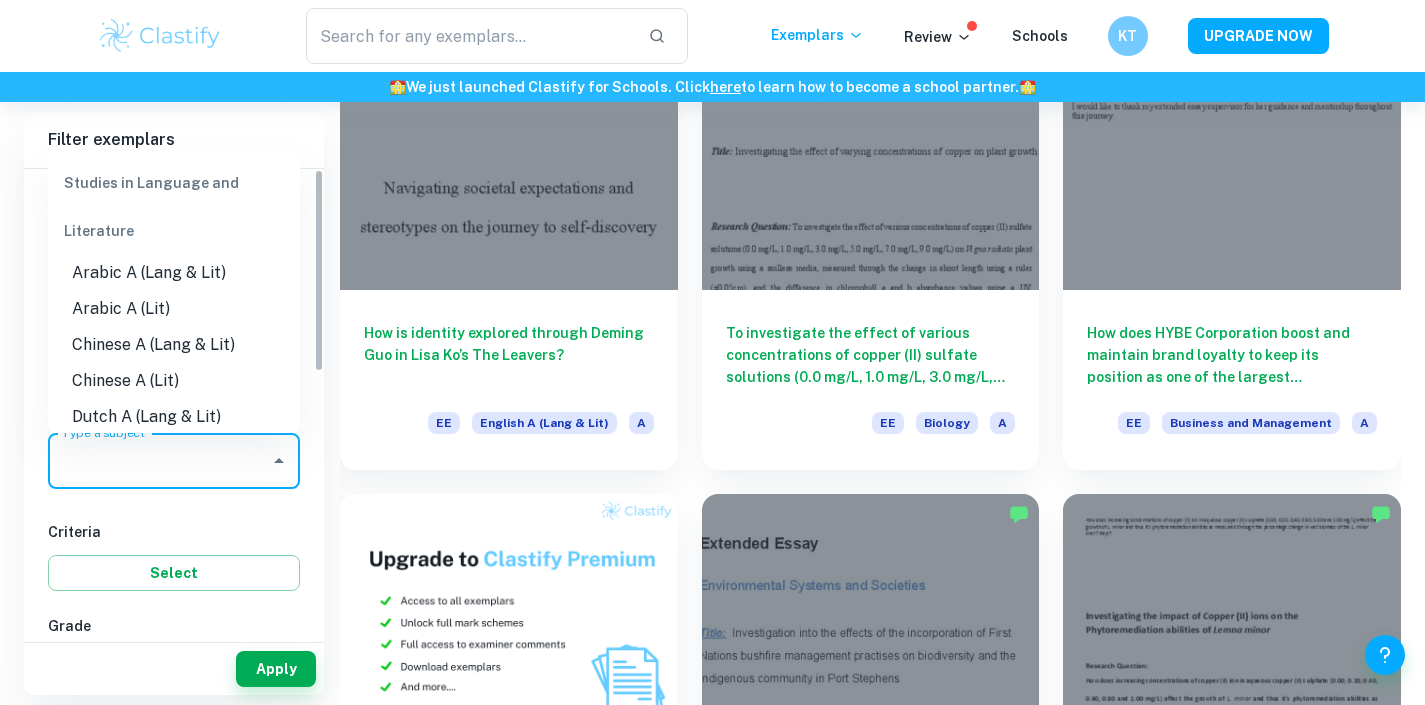 click on "Type a subject" at bounding box center [159, 461] 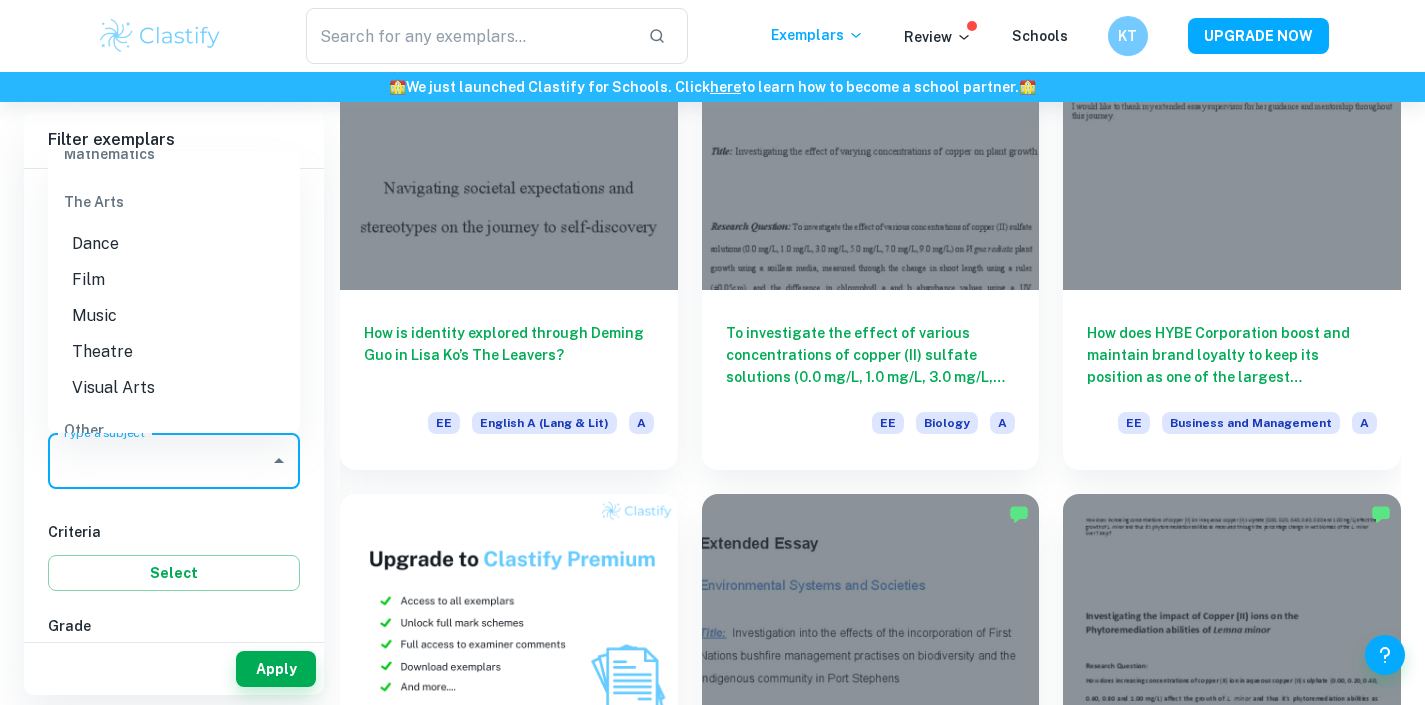 scroll, scrollTop: 2758, scrollLeft: 0, axis: vertical 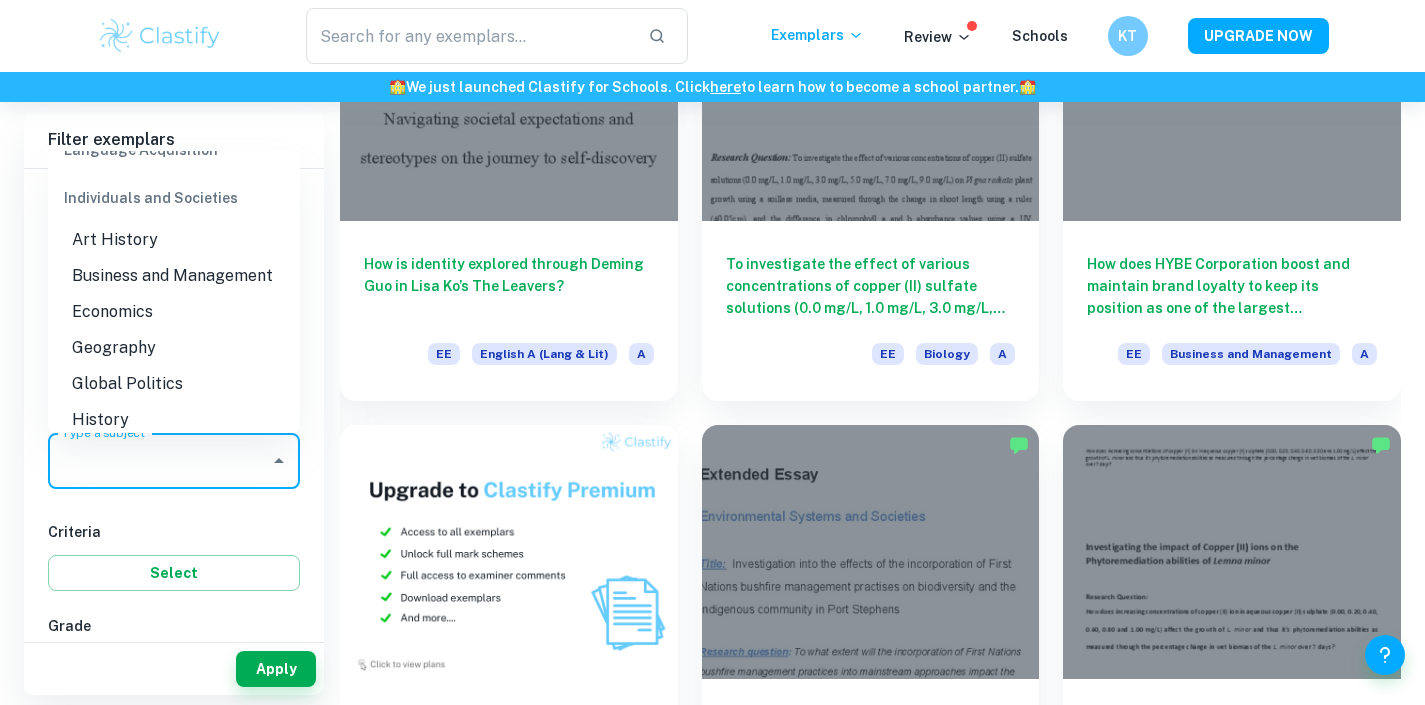click on "Business and Management" at bounding box center [174, 276] 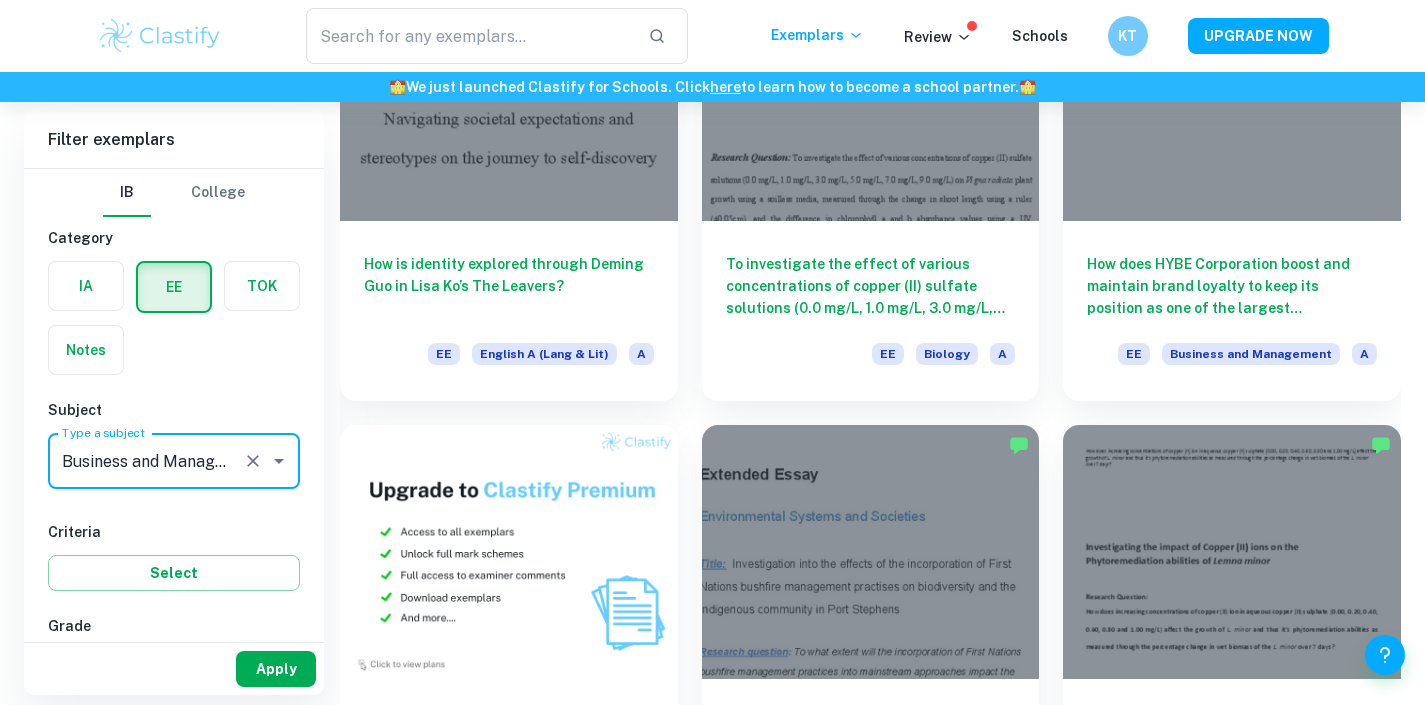 click on "Apply" at bounding box center [276, 669] 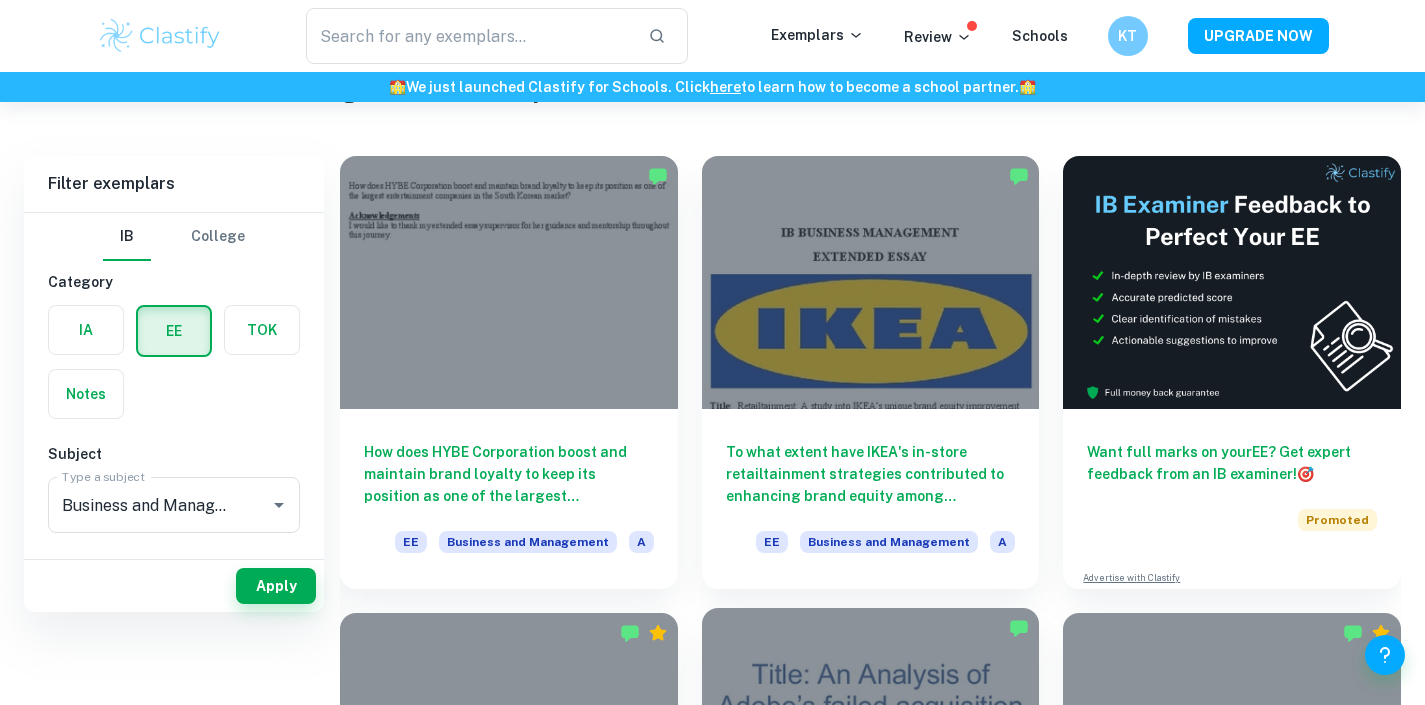 scroll, scrollTop: 0, scrollLeft: 0, axis: both 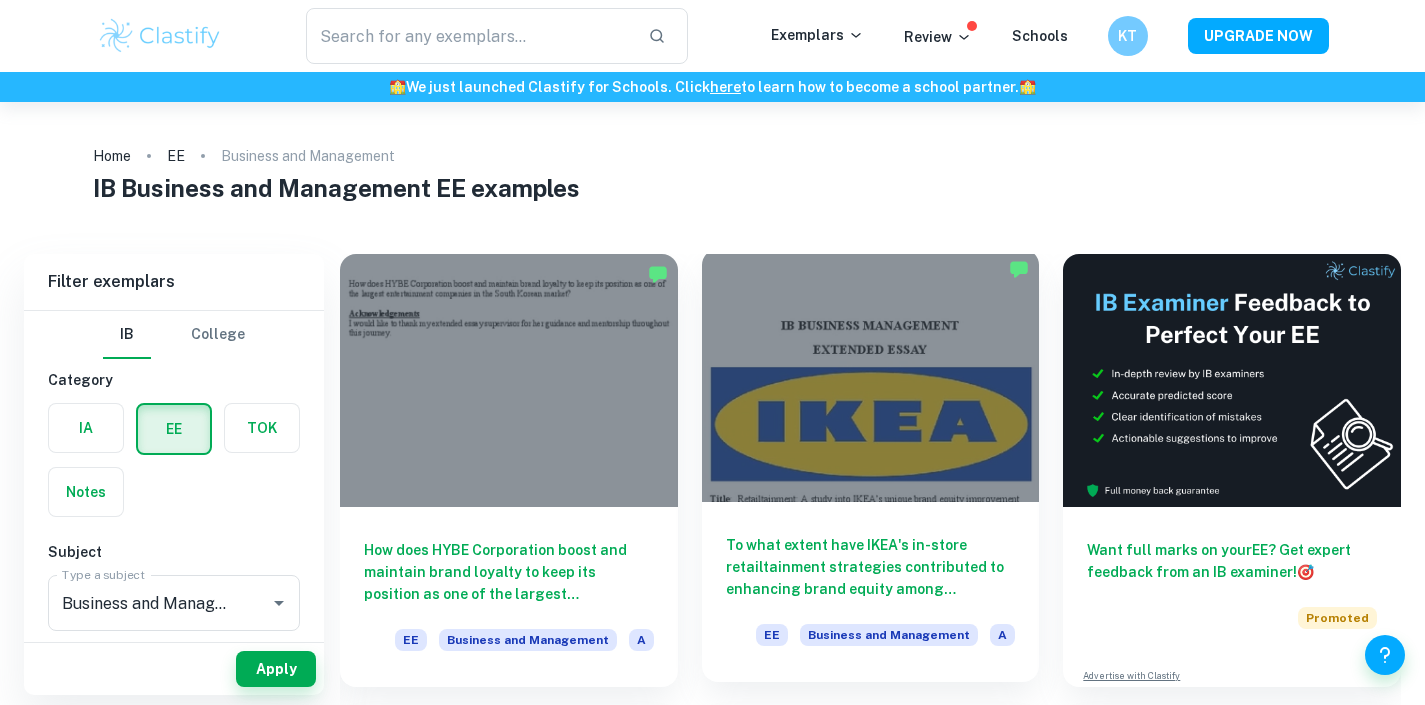 click on "To what extent have IKEA's in-store retailtainment strategies contributed to enhancing brand equity among consumers primarily in the United States?" at bounding box center [871, 567] 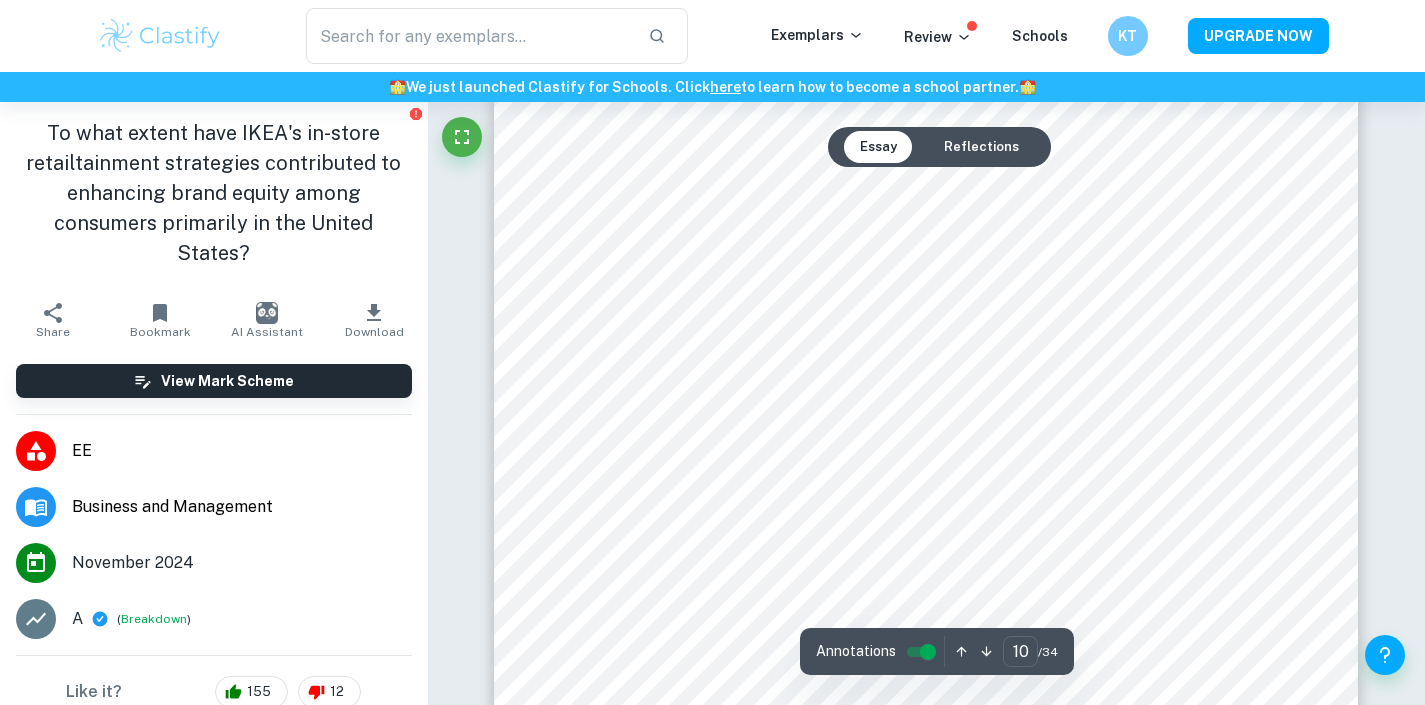 scroll, scrollTop: 11403, scrollLeft: 0, axis: vertical 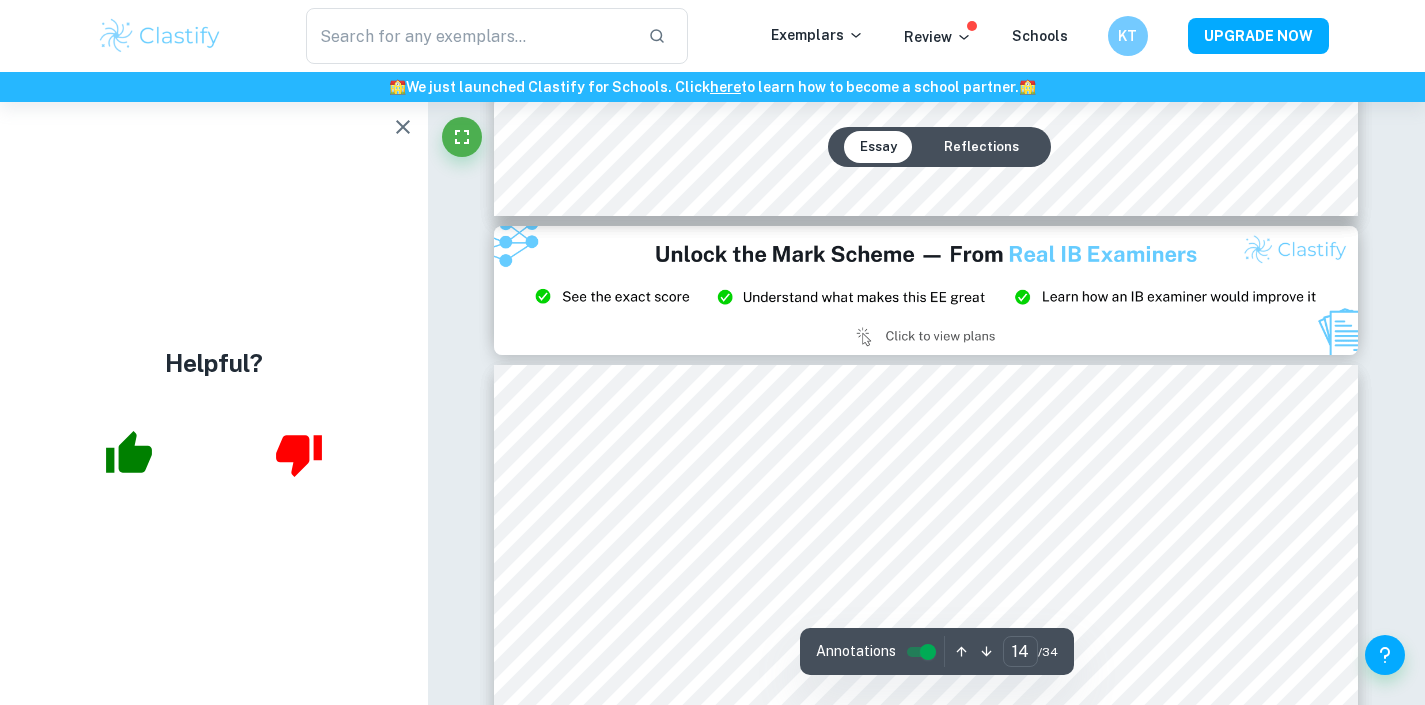 type on "15" 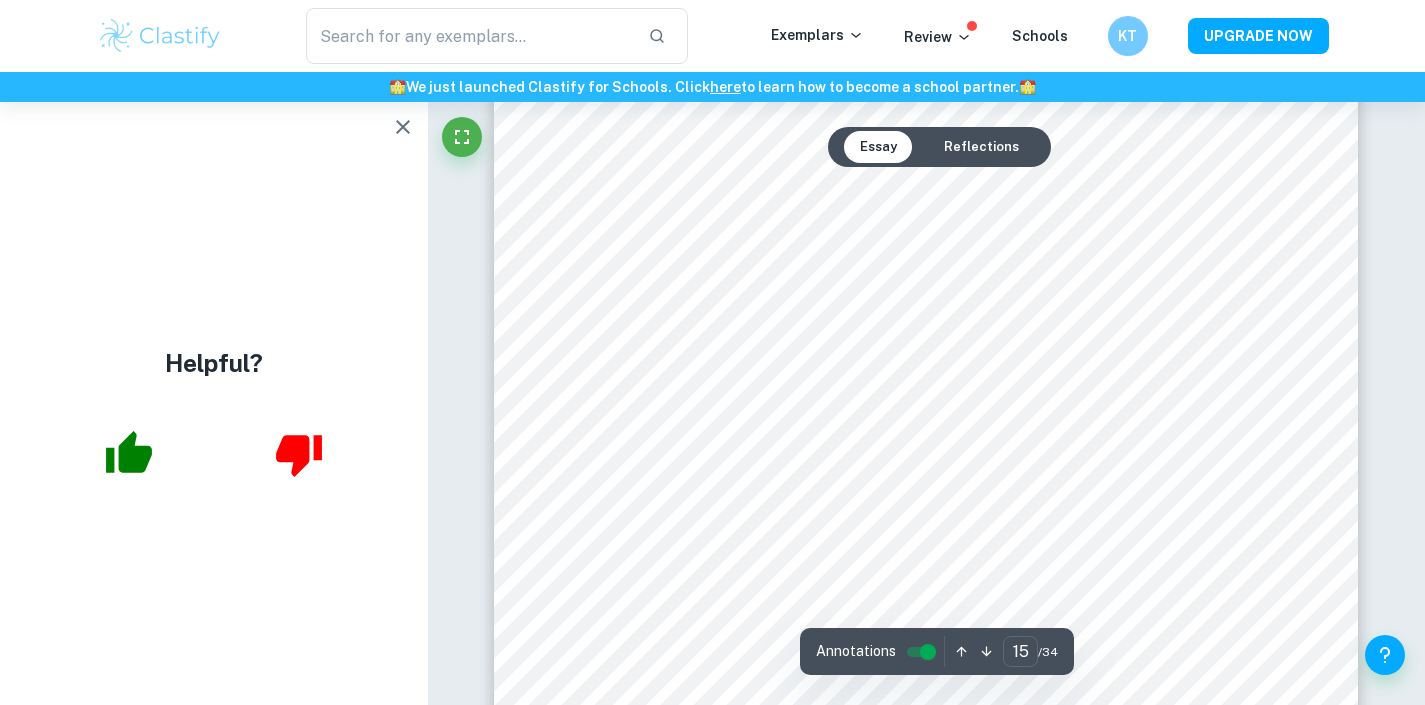 scroll, scrollTop: 17778, scrollLeft: 0, axis: vertical 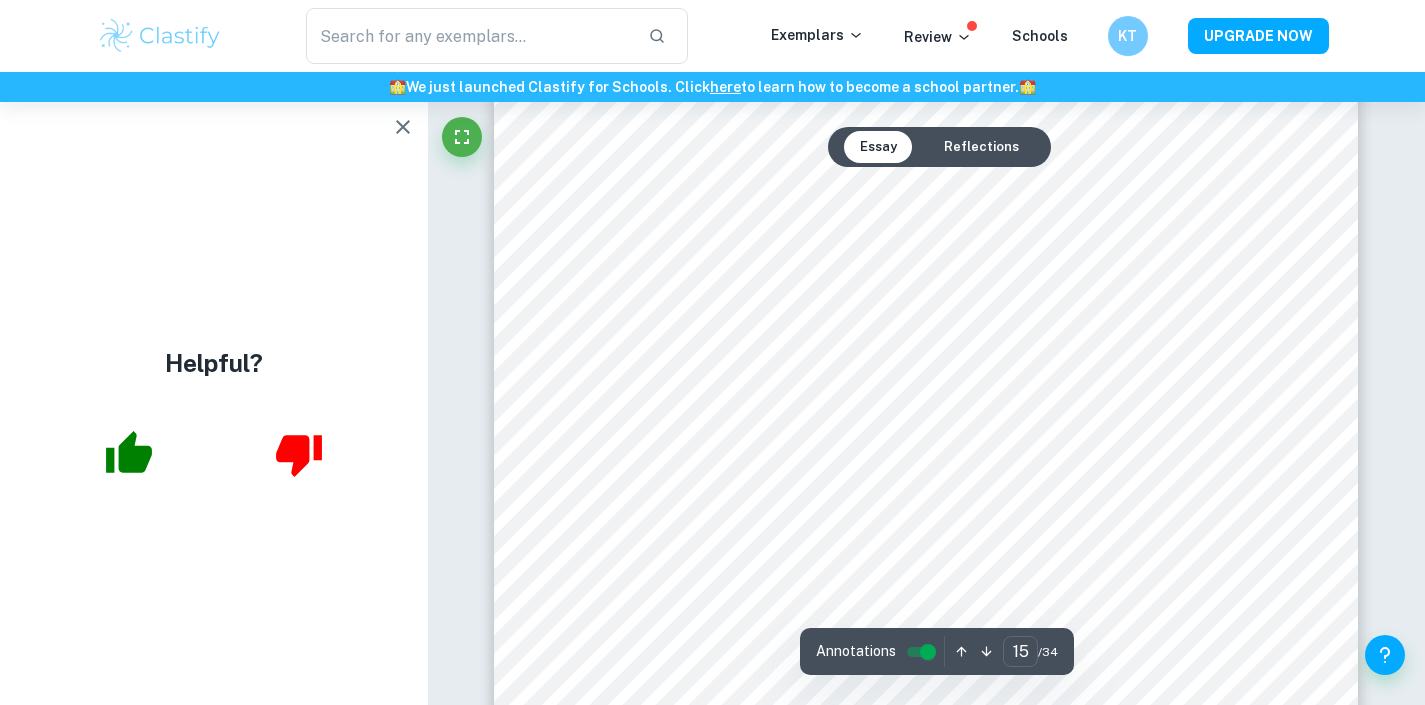 click 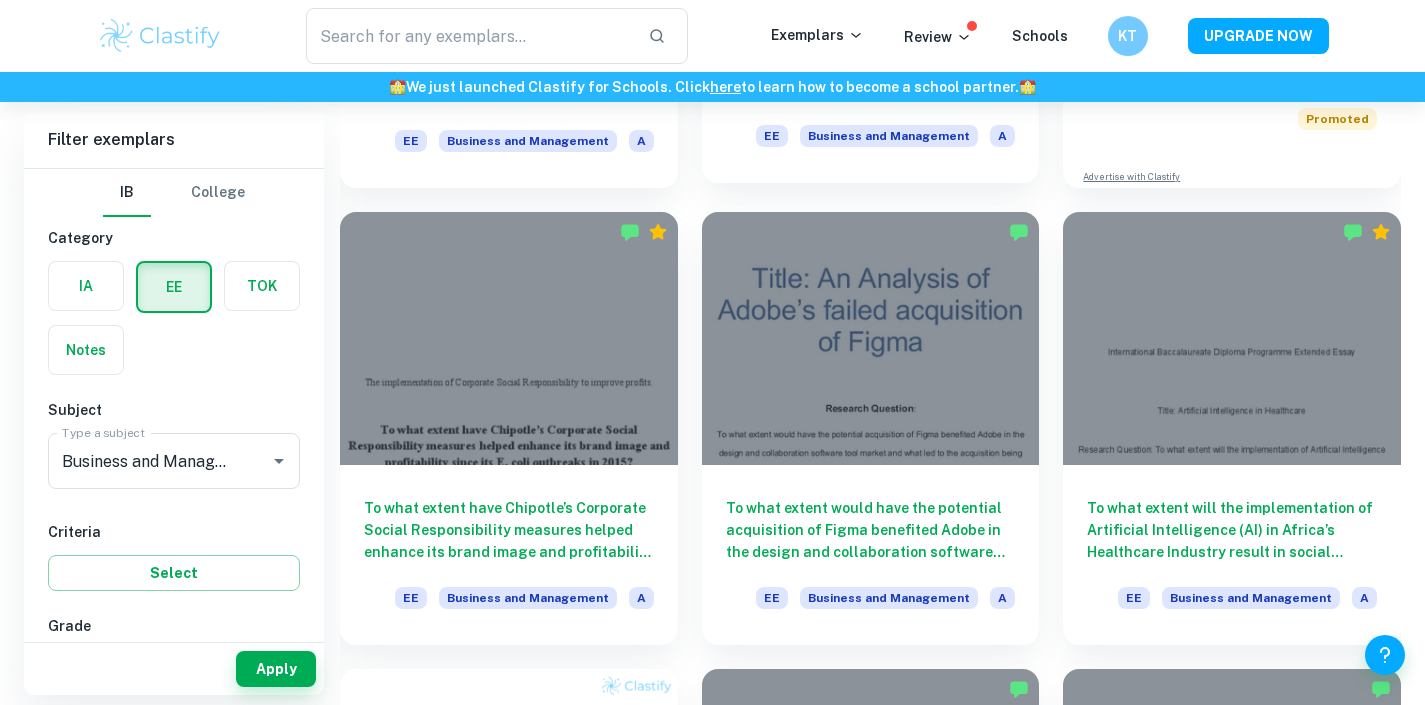 scroll, scrollTop: 522, scrollLeft: 0, axis: vertical 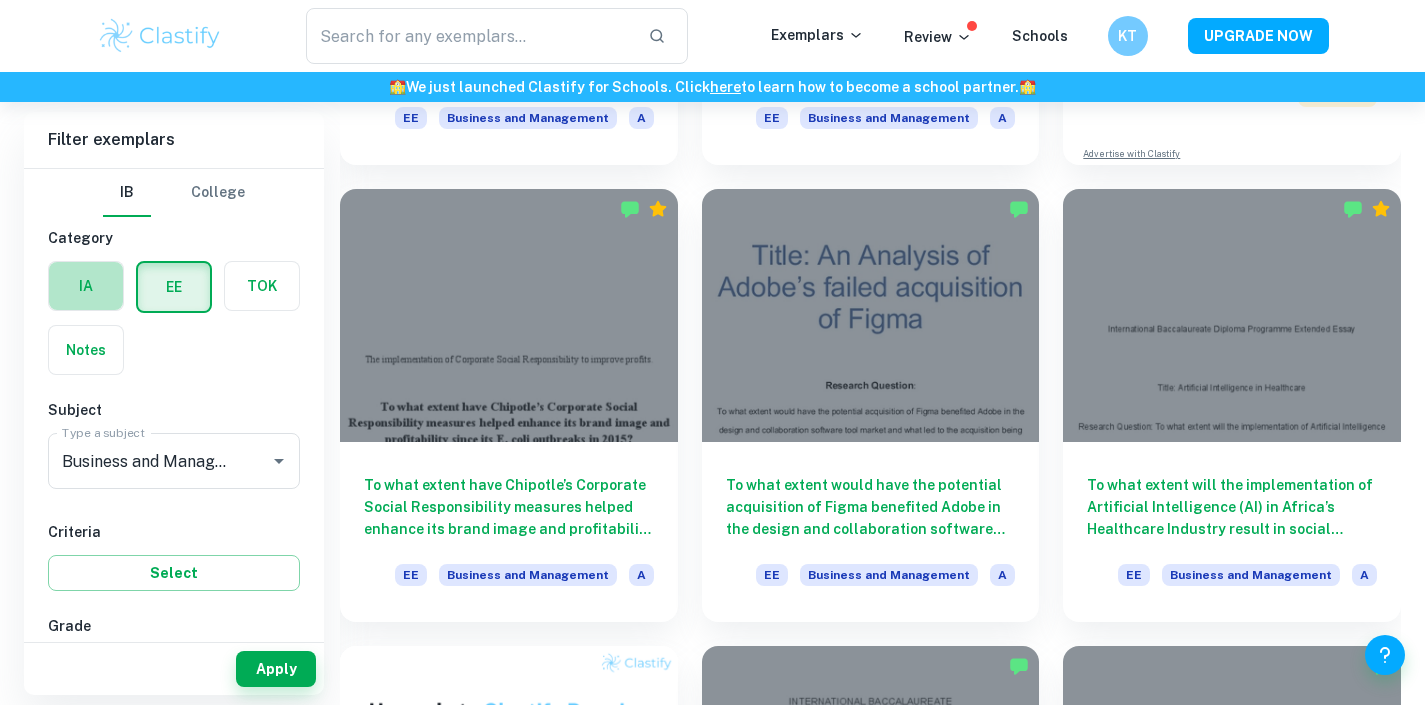 click at bounding box center [86, 286] 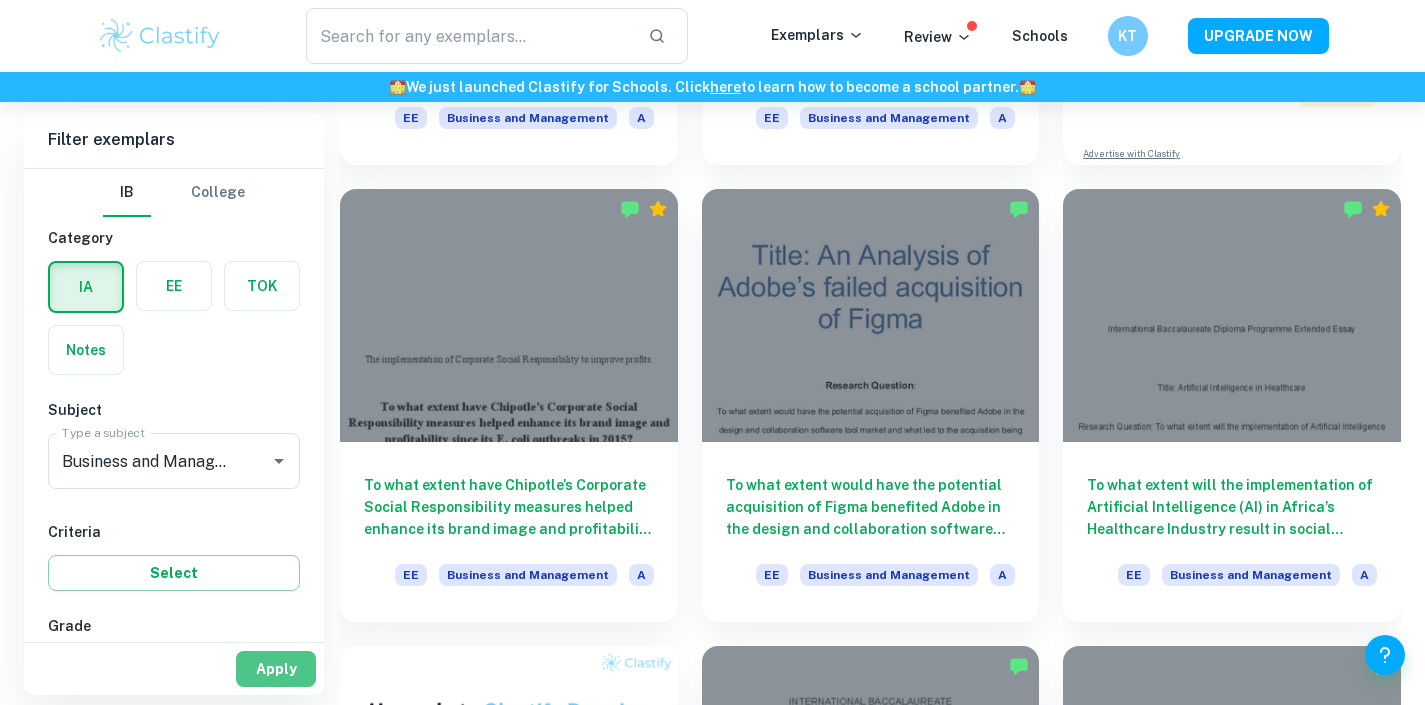 click on "Apply" at bounding box center [276, 669] 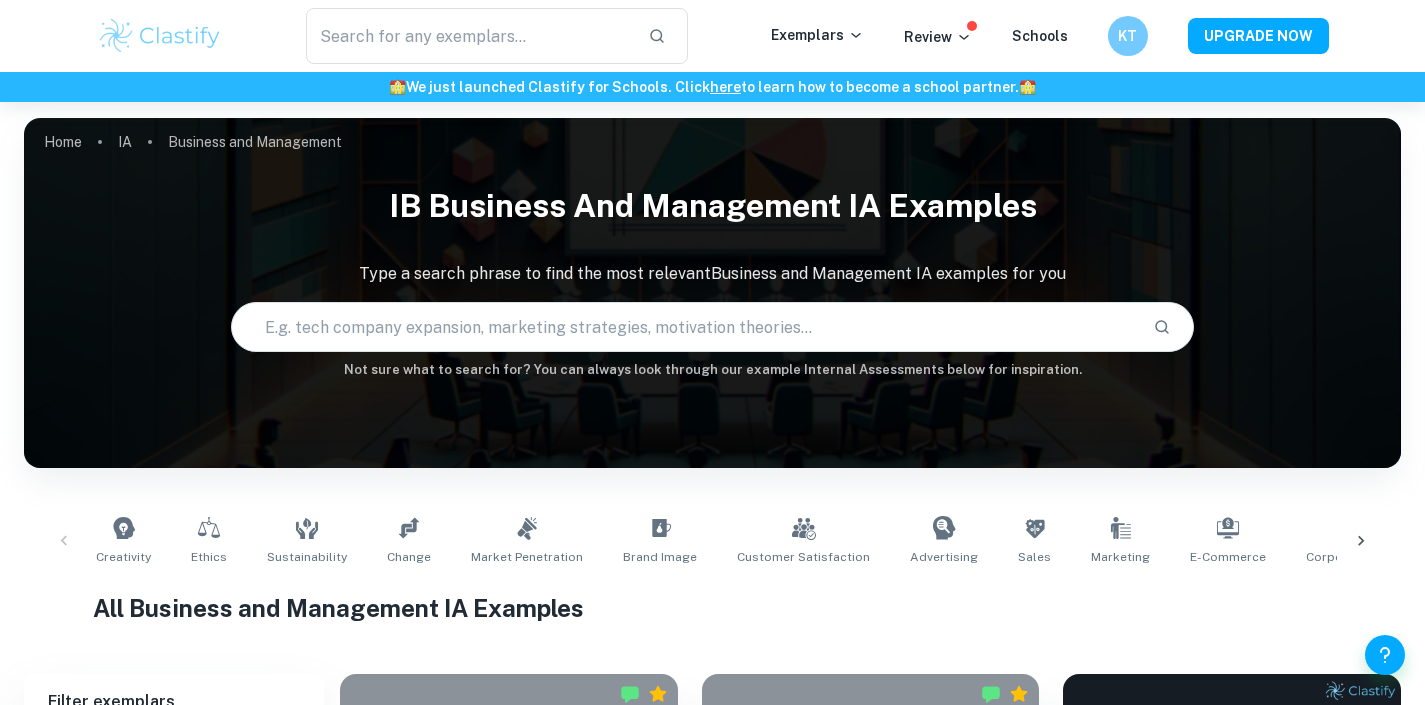 scroll, scrollTop: 99, scrollLeft: 0, axis: vertical 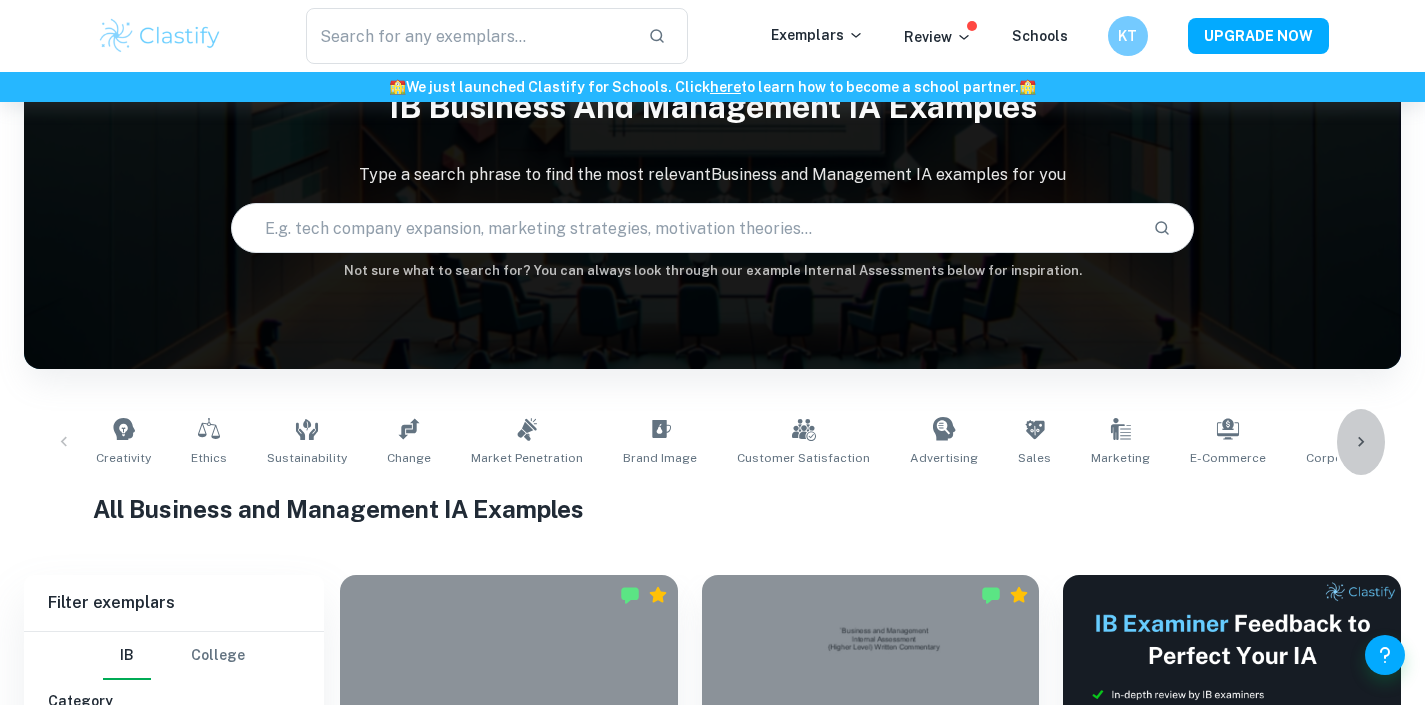 click 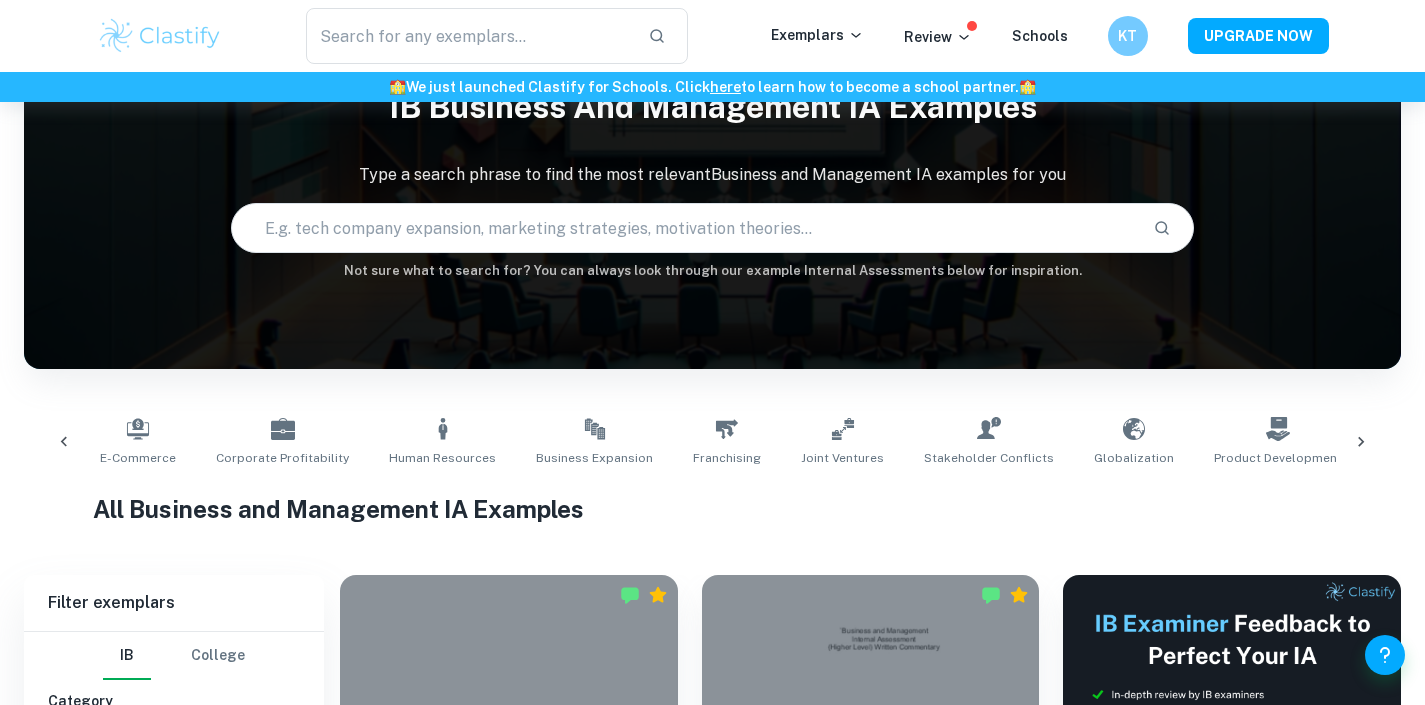 scroll, scrollTop: 0, scrollLeft: 1169, axis: horizontal 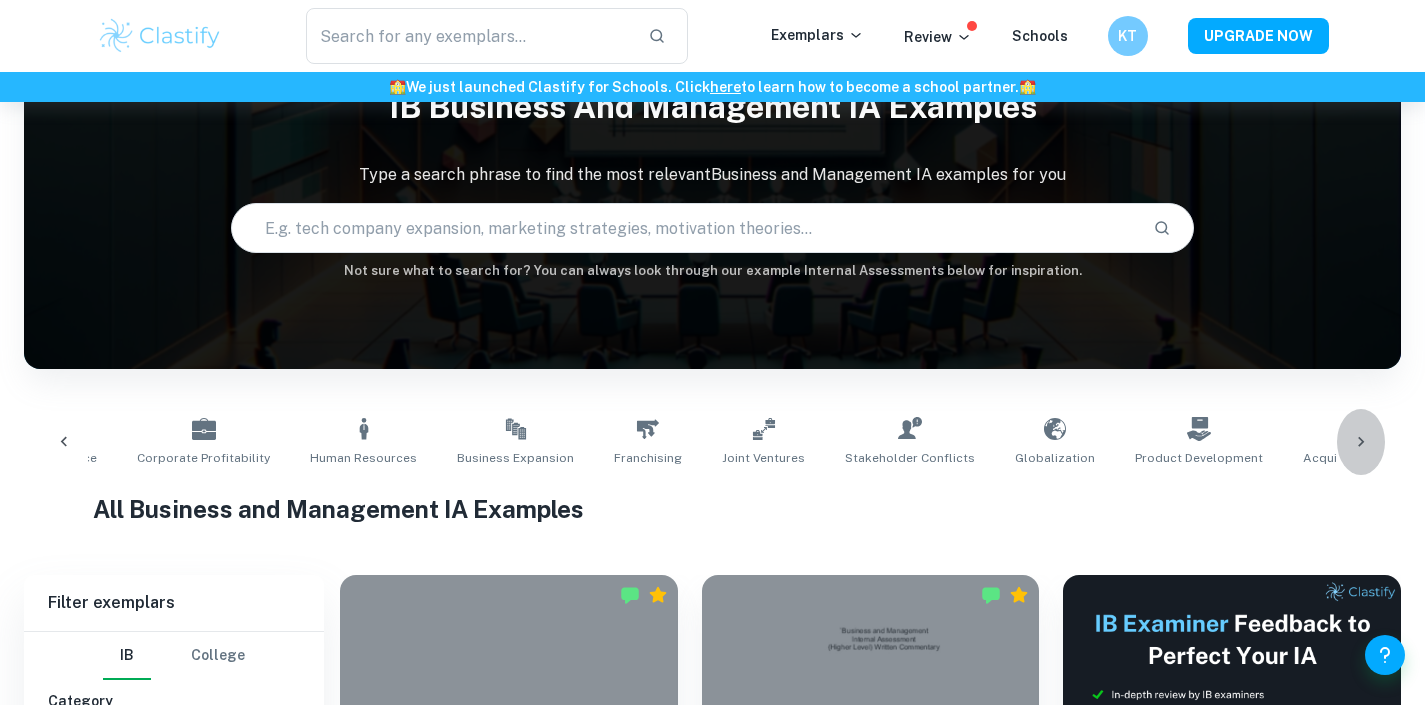 click 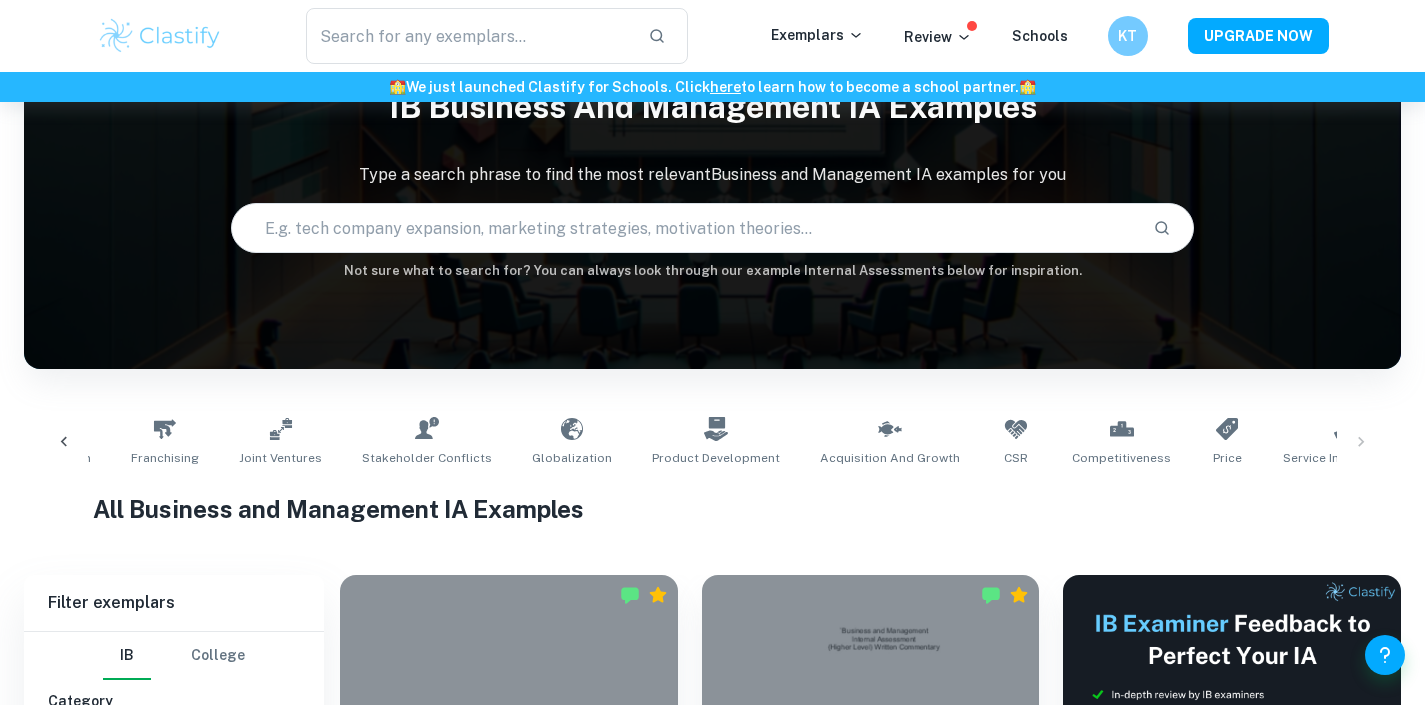 scroll, scrollTop: 0, scrollLeft: 1719, axis: horizontal 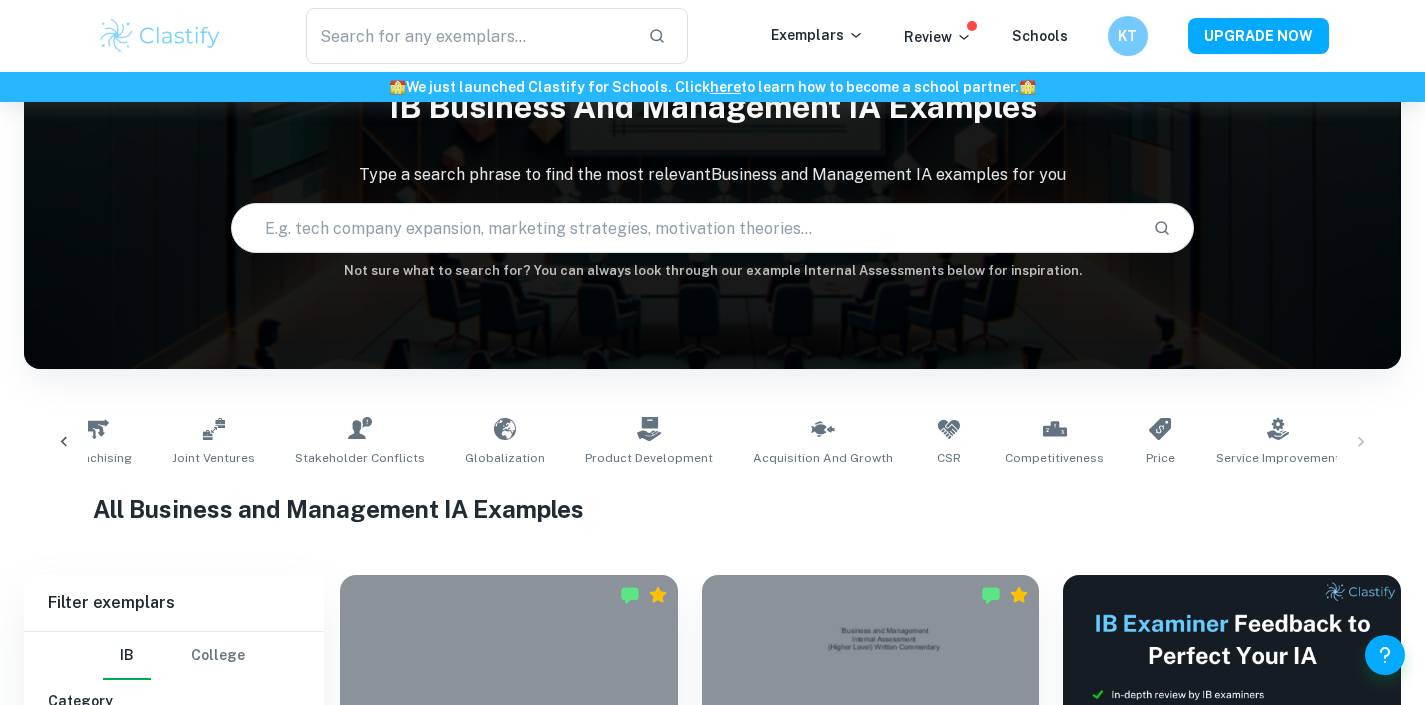 click 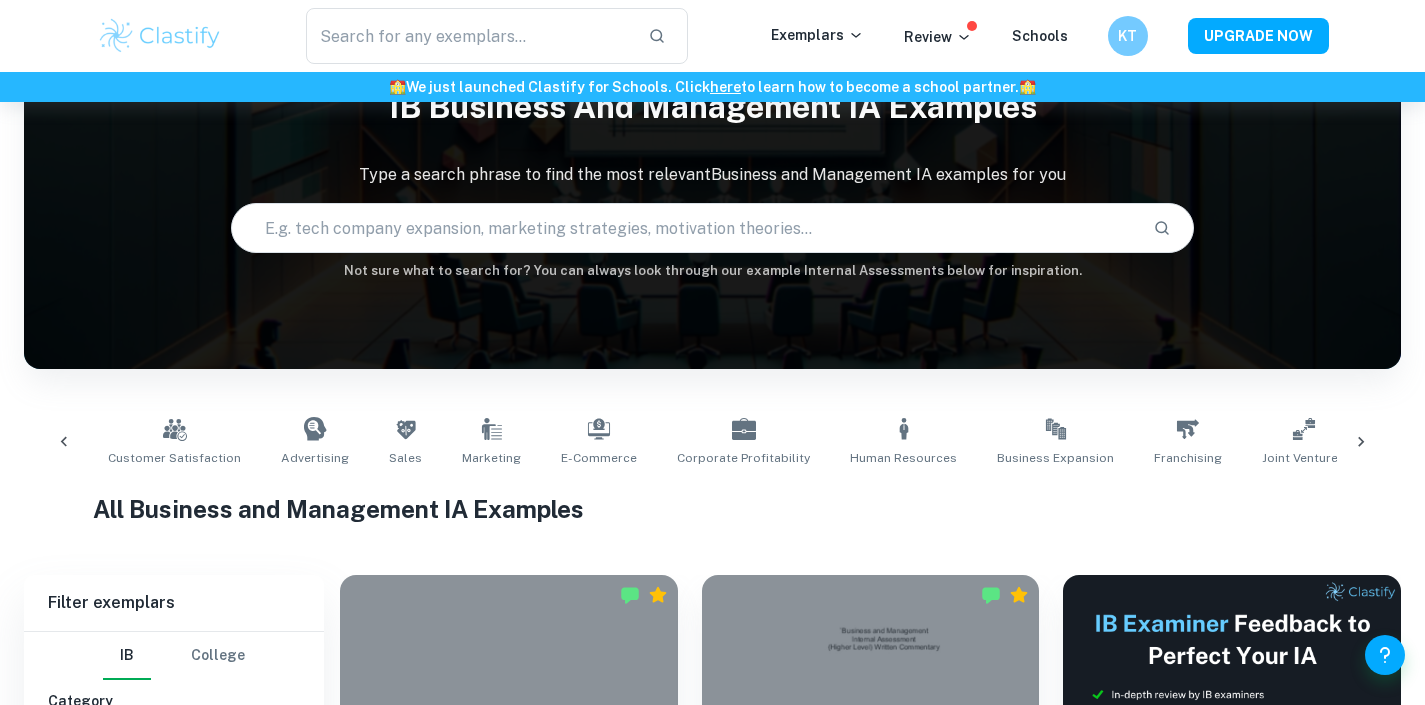 scroll, scrollTop: 0, scrollLeft: 550, axis: horizontal 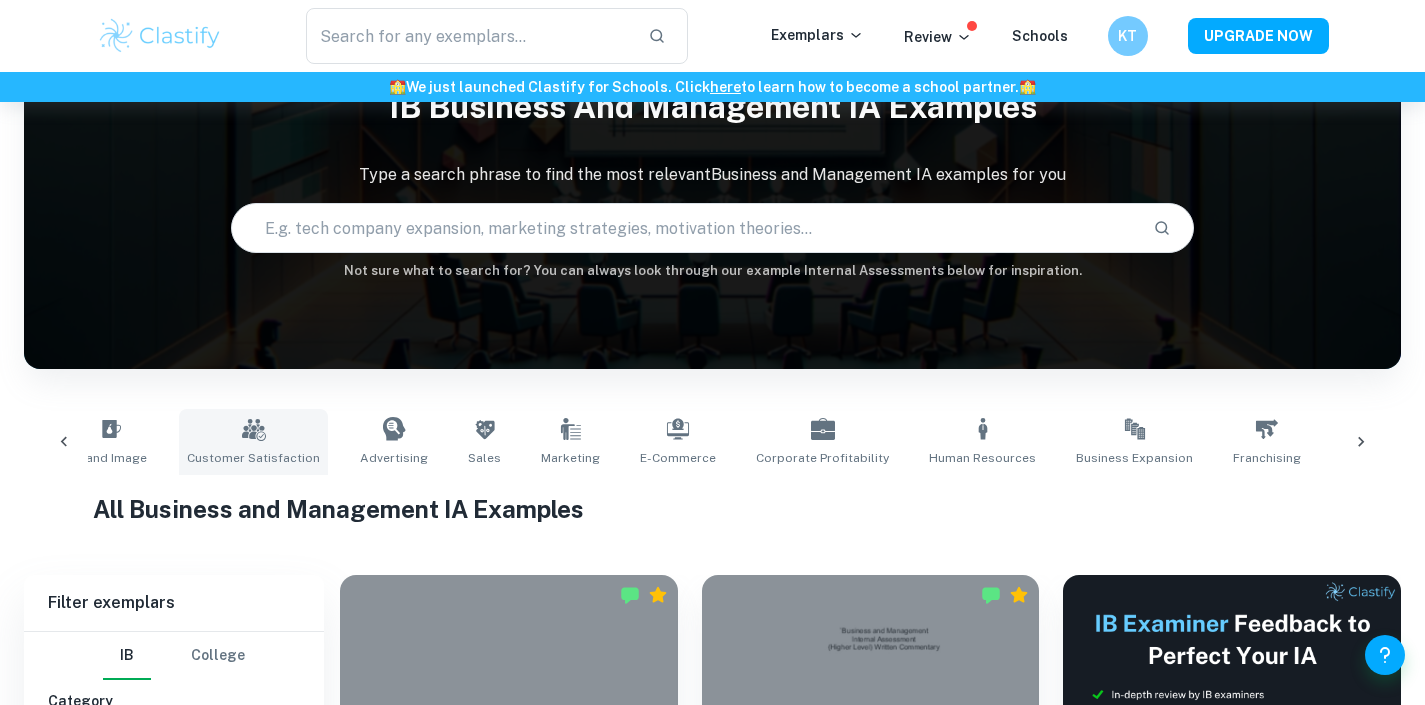 click on "Customer Satisfaction" at bounding box center [253, 458] 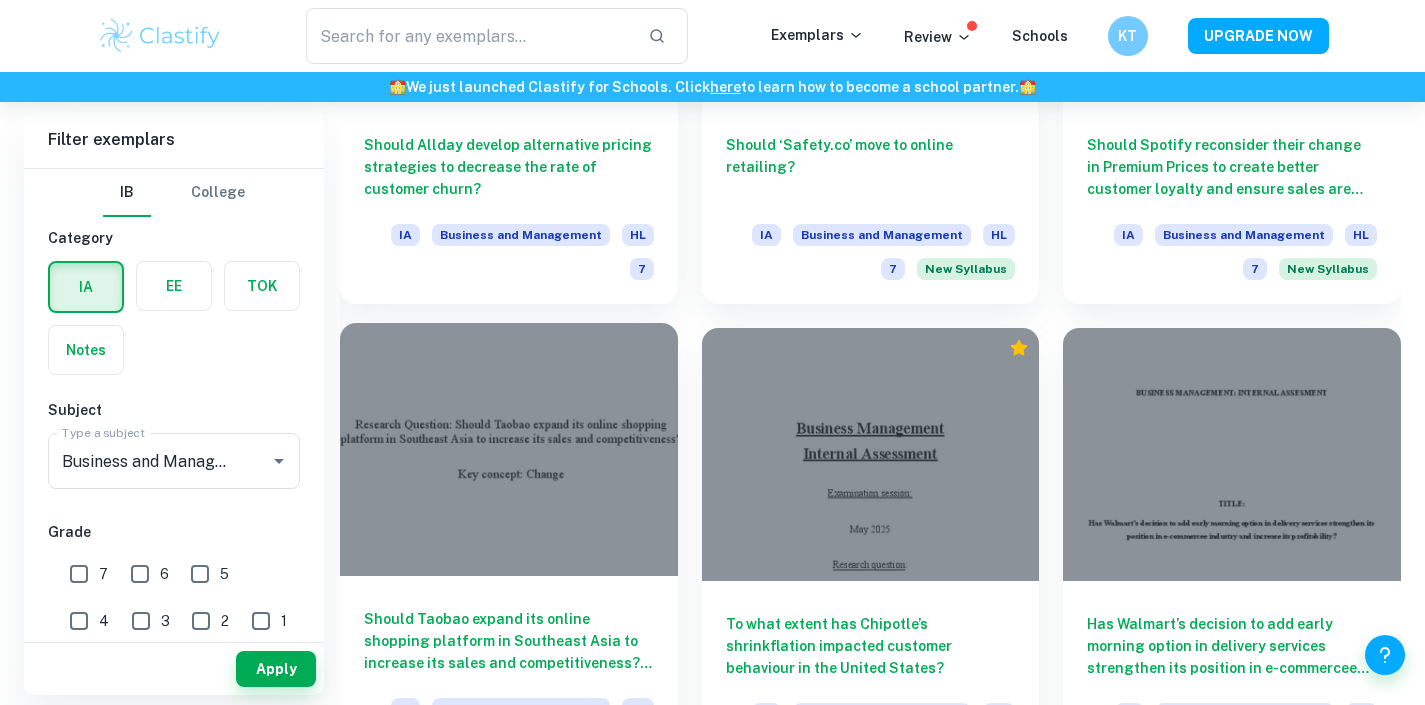 scroll, scrollTop: 2262, scrollLeft: 0, axis: vertical 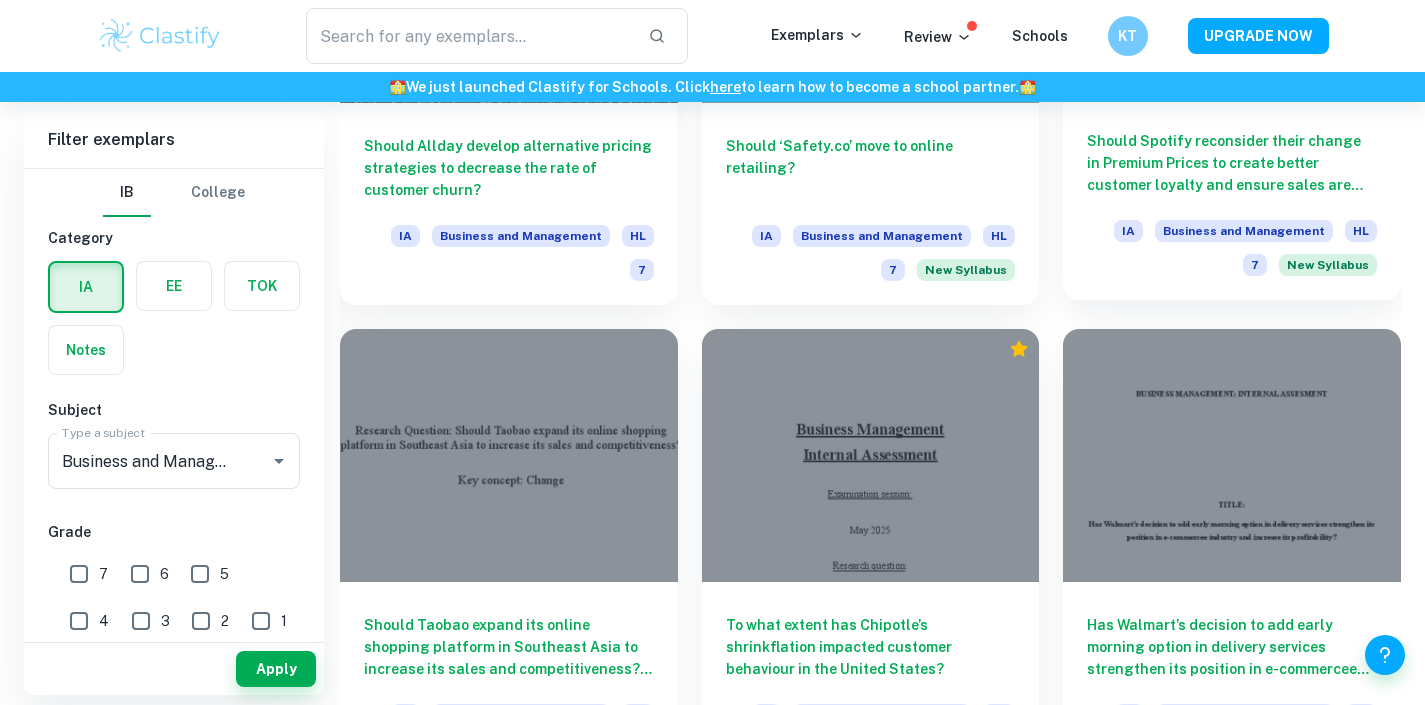 click on "Should Spotify reconsider their change in Premium Prices to create better customer loyalty and ensure sales are sustained?" at bounding box center [1232, 163] 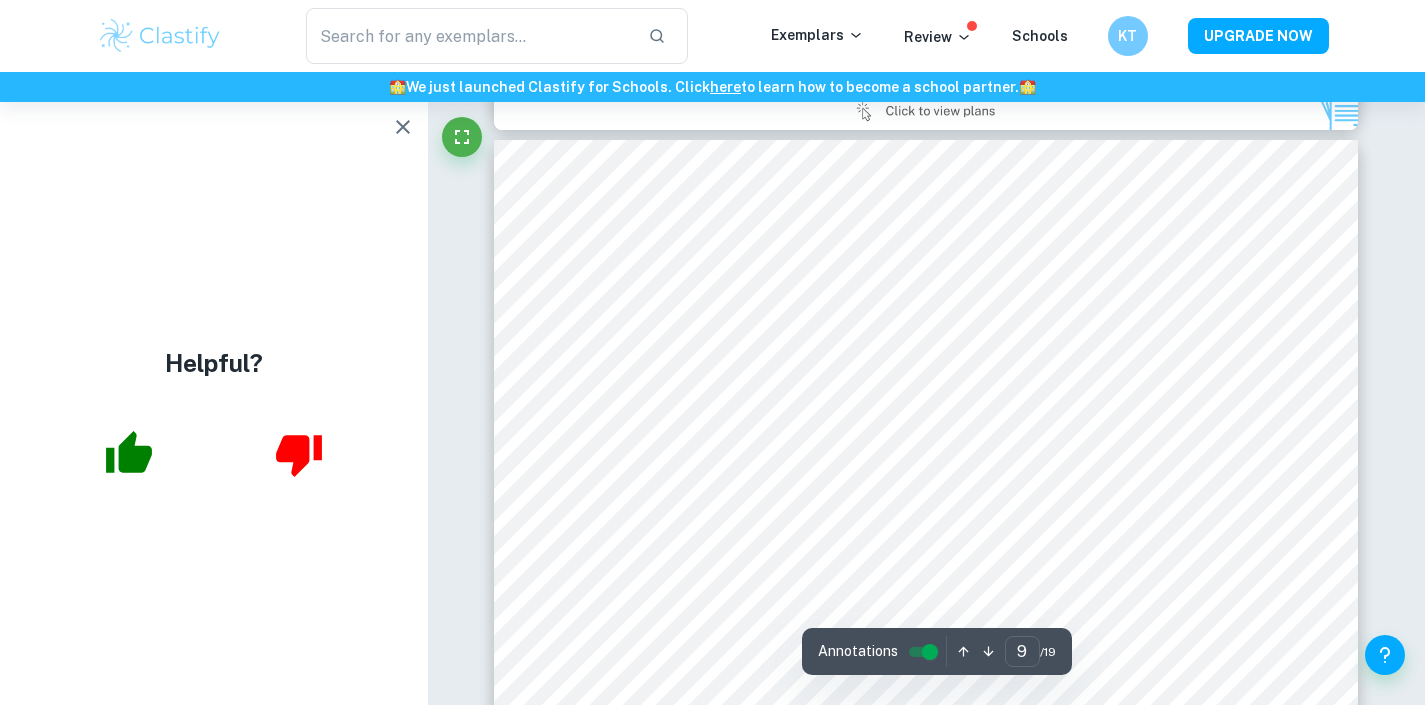 scroll, scrollTop: 9149, scrollLeft: 0, axis: vertical 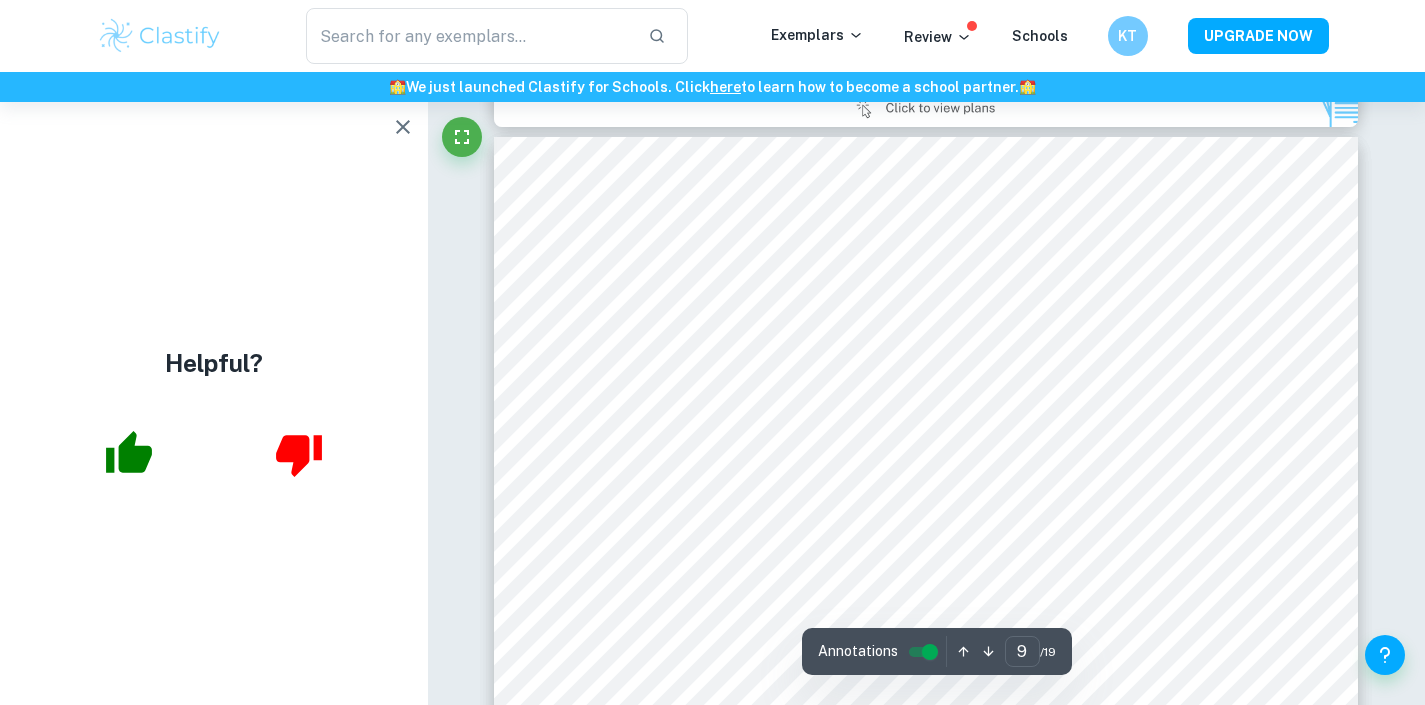 click 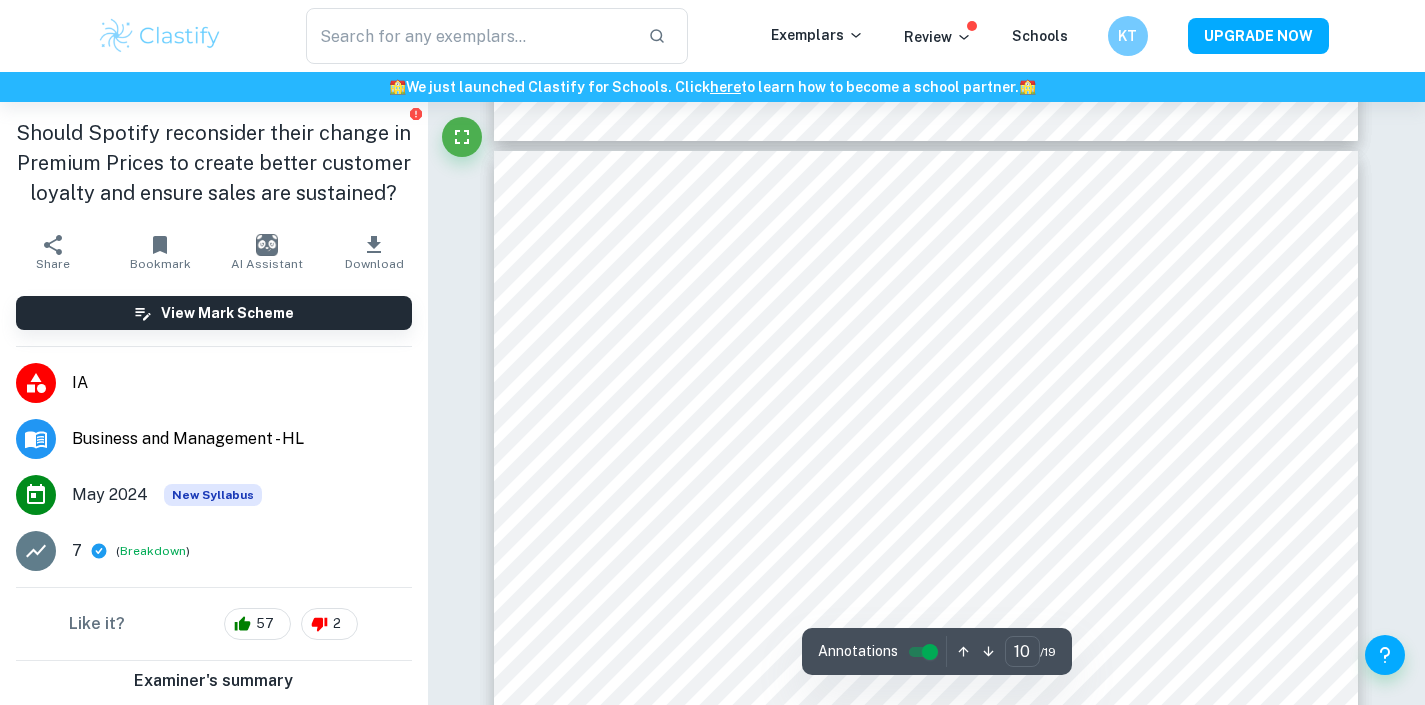 scroll, scrollTop: 10288, scrollLeft: 0, axis: vertical 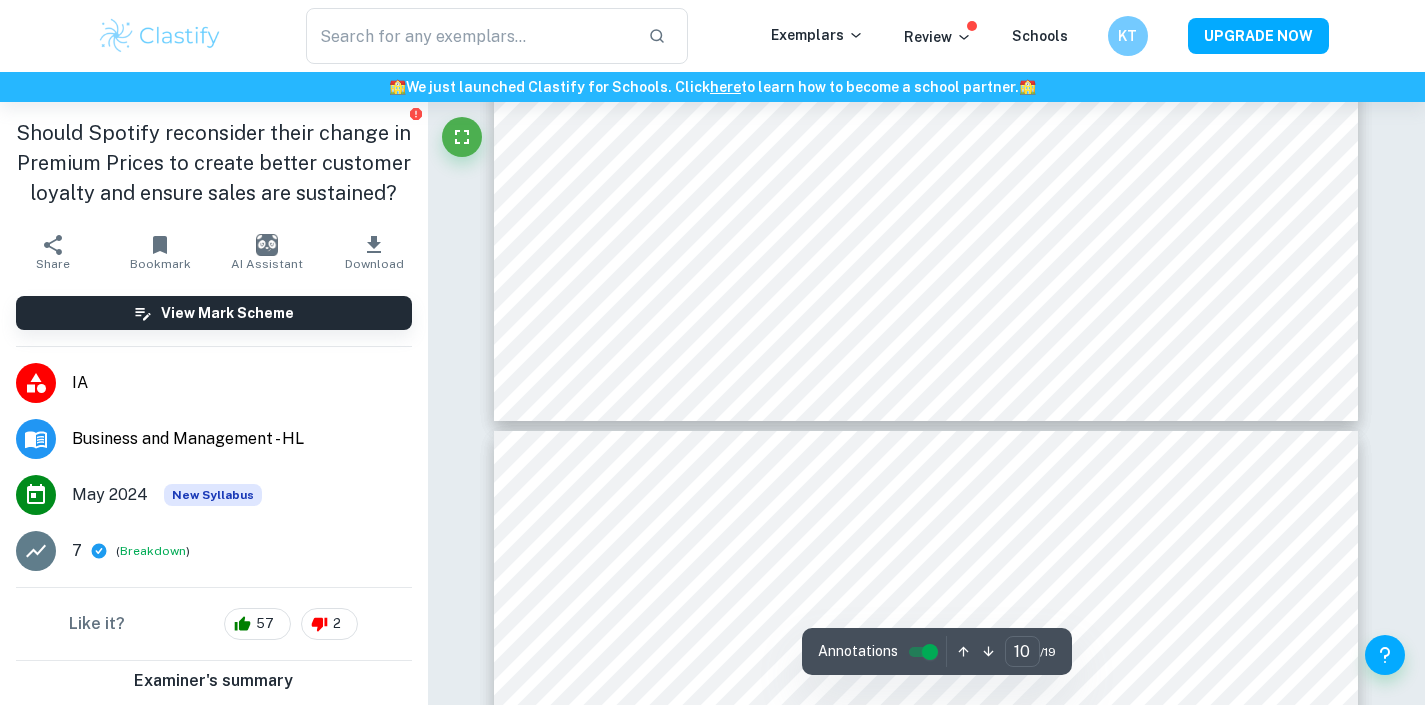 type on "11" 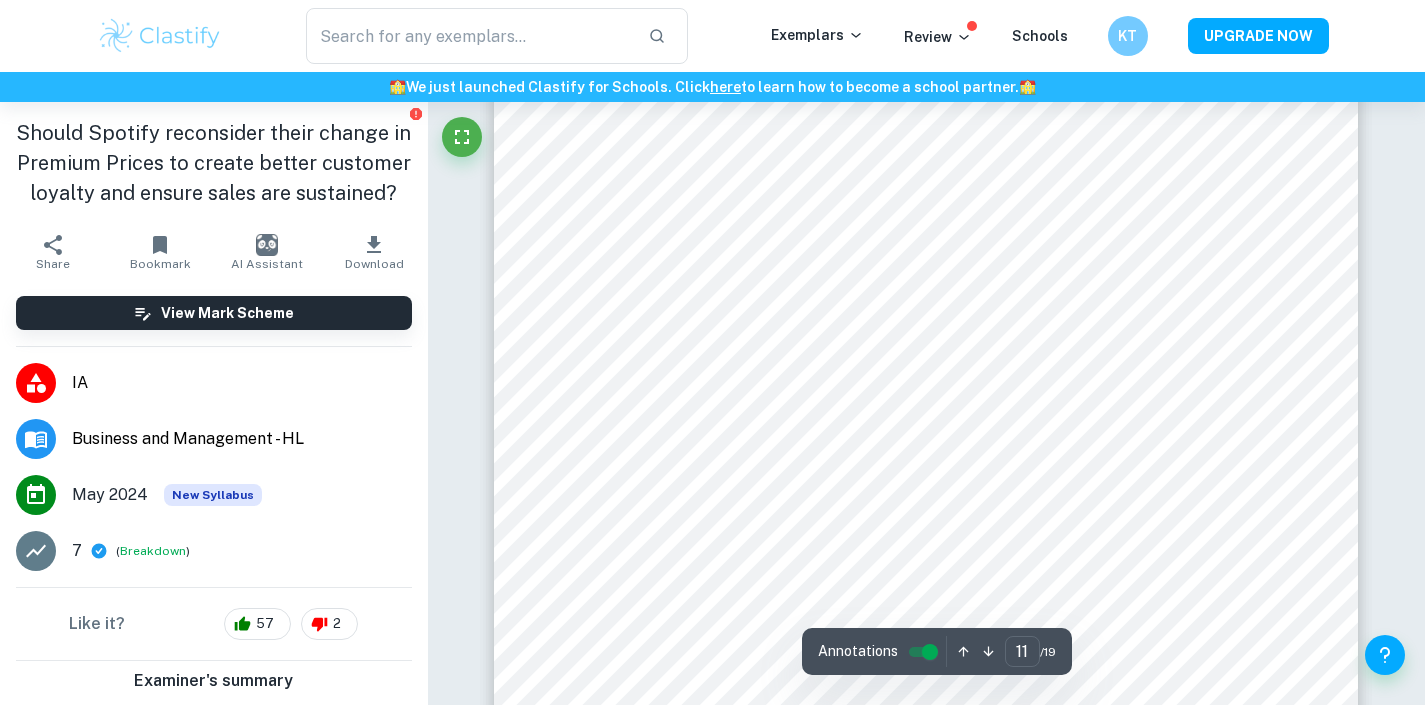 scroll, scrollTop: 11634, scrollLeft: 0, axis: vertical 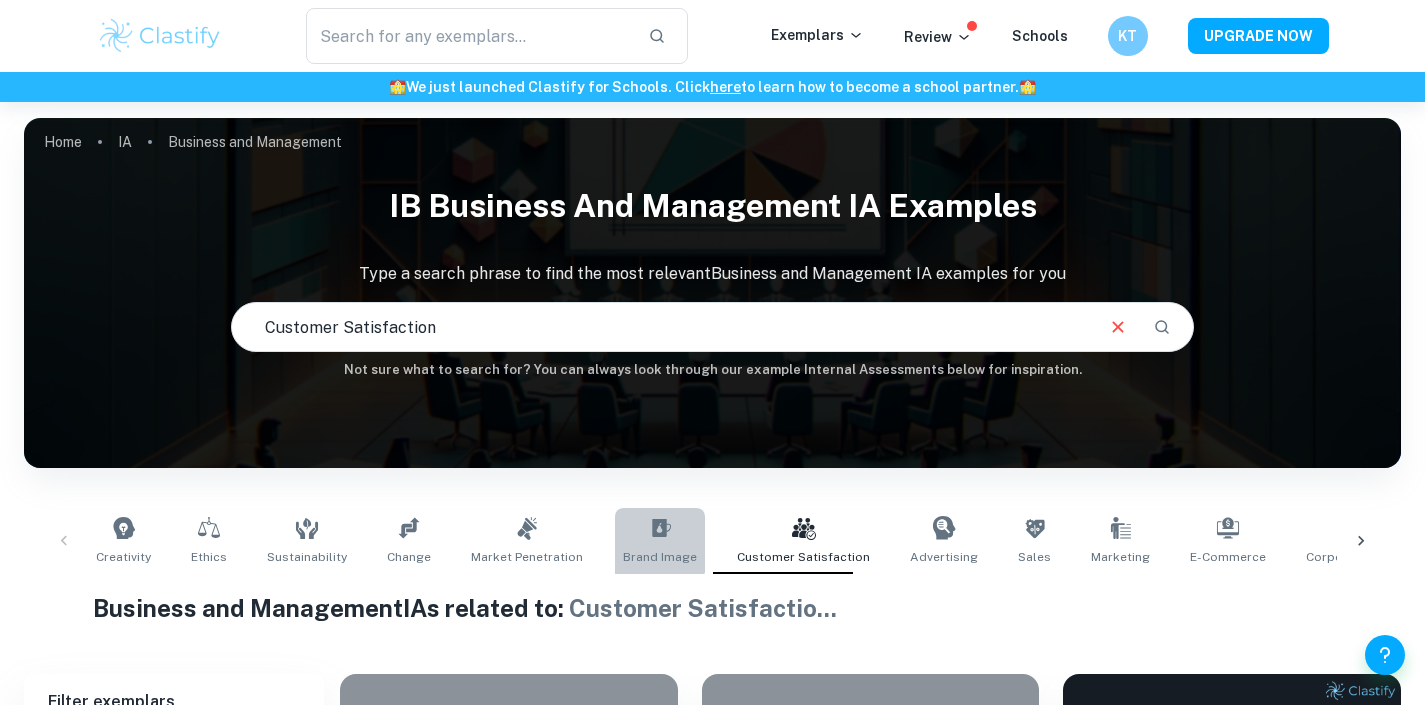 click on "Brand Image" at bounding box center [660, 541] 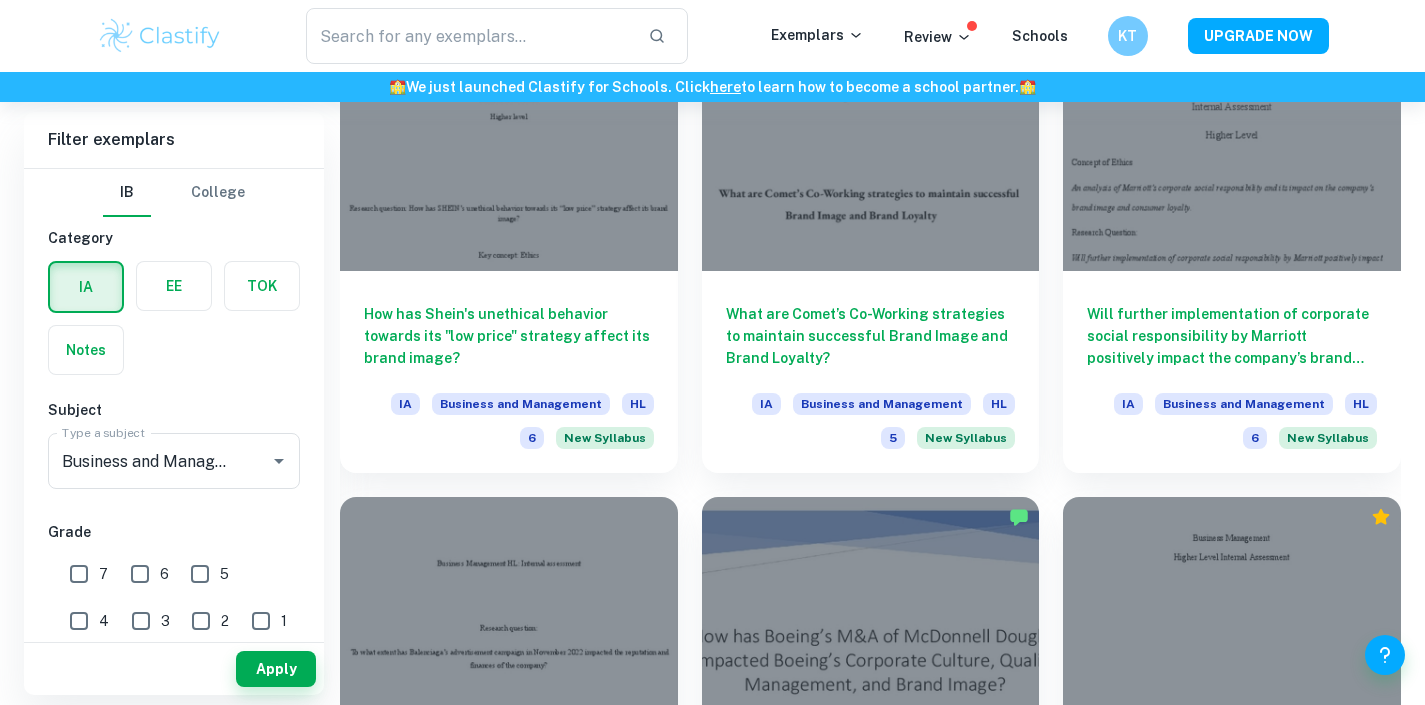 scroll, scrollTop: 2575, scrollLeft: 0, axis: vertical 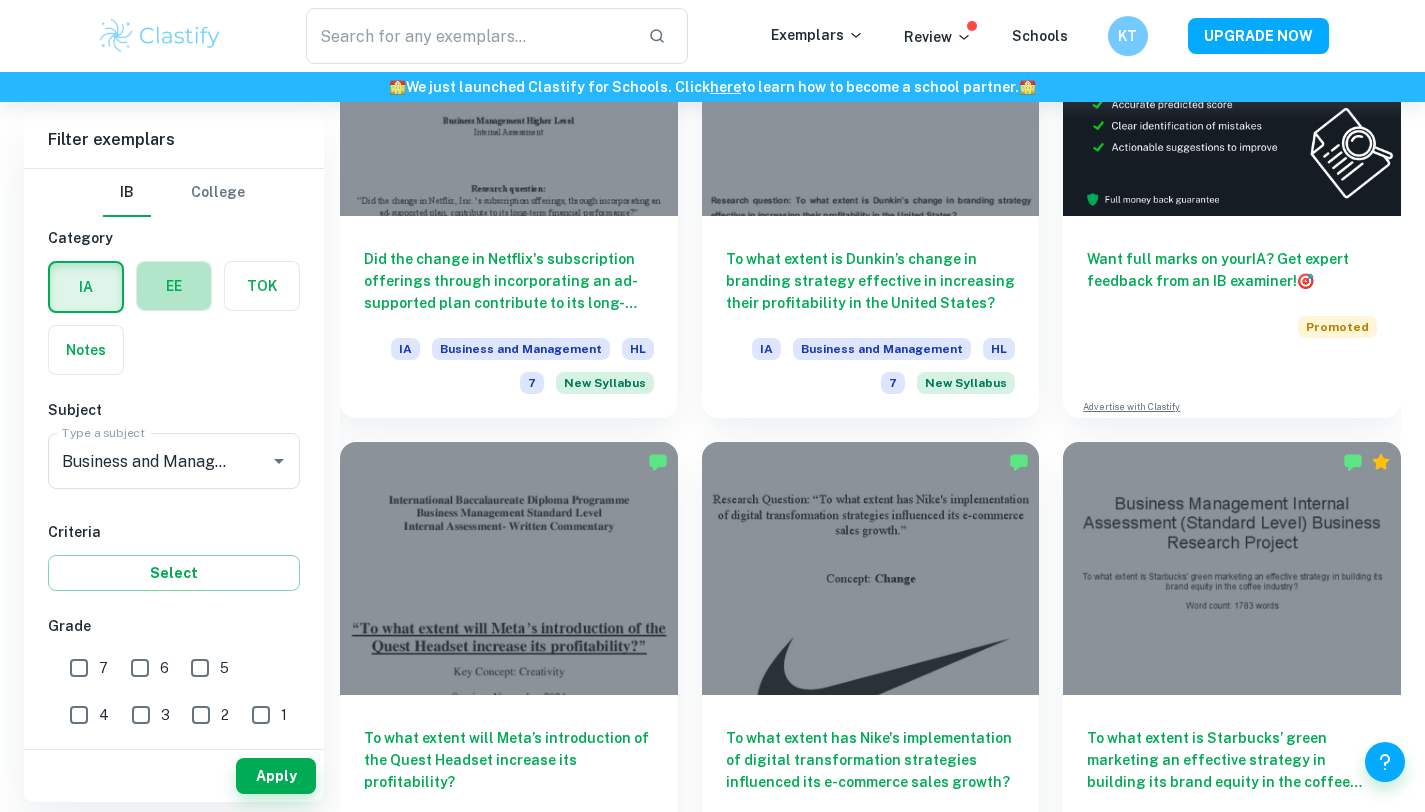 click at bounding box center (174, 286) 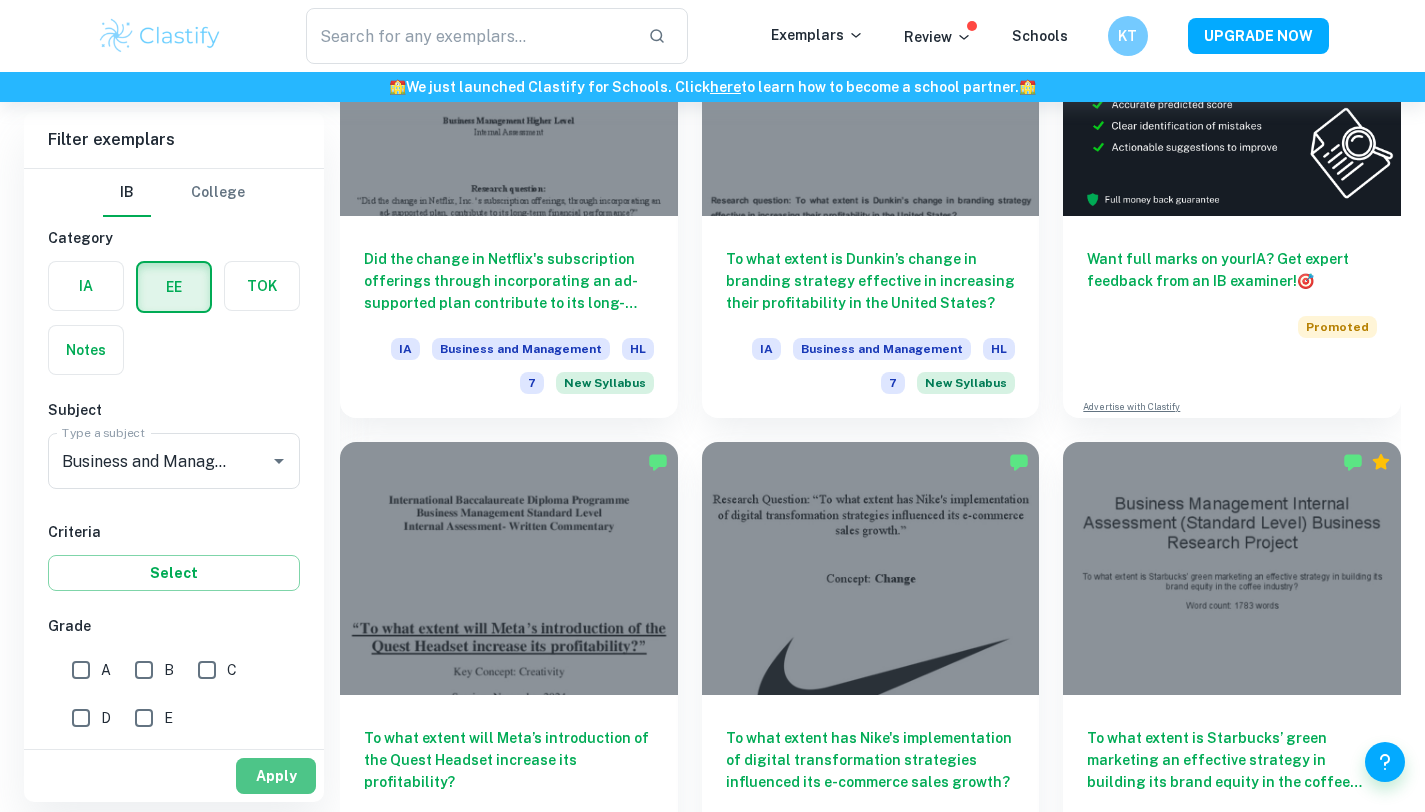 click on "Apply" at bounding box center [276, 776] 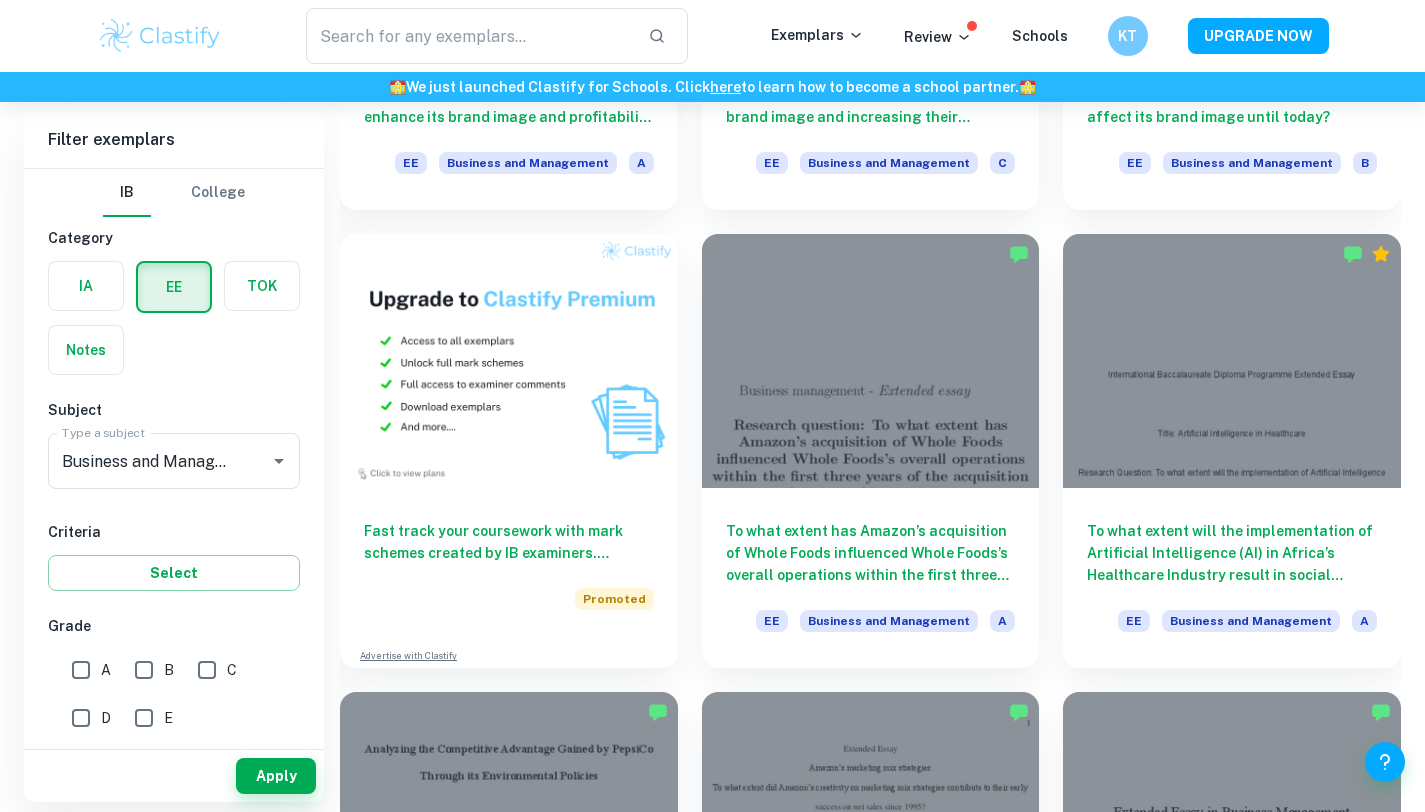 scroll, scrollTop: 1045, scrollLeft: 0, axis: vertical 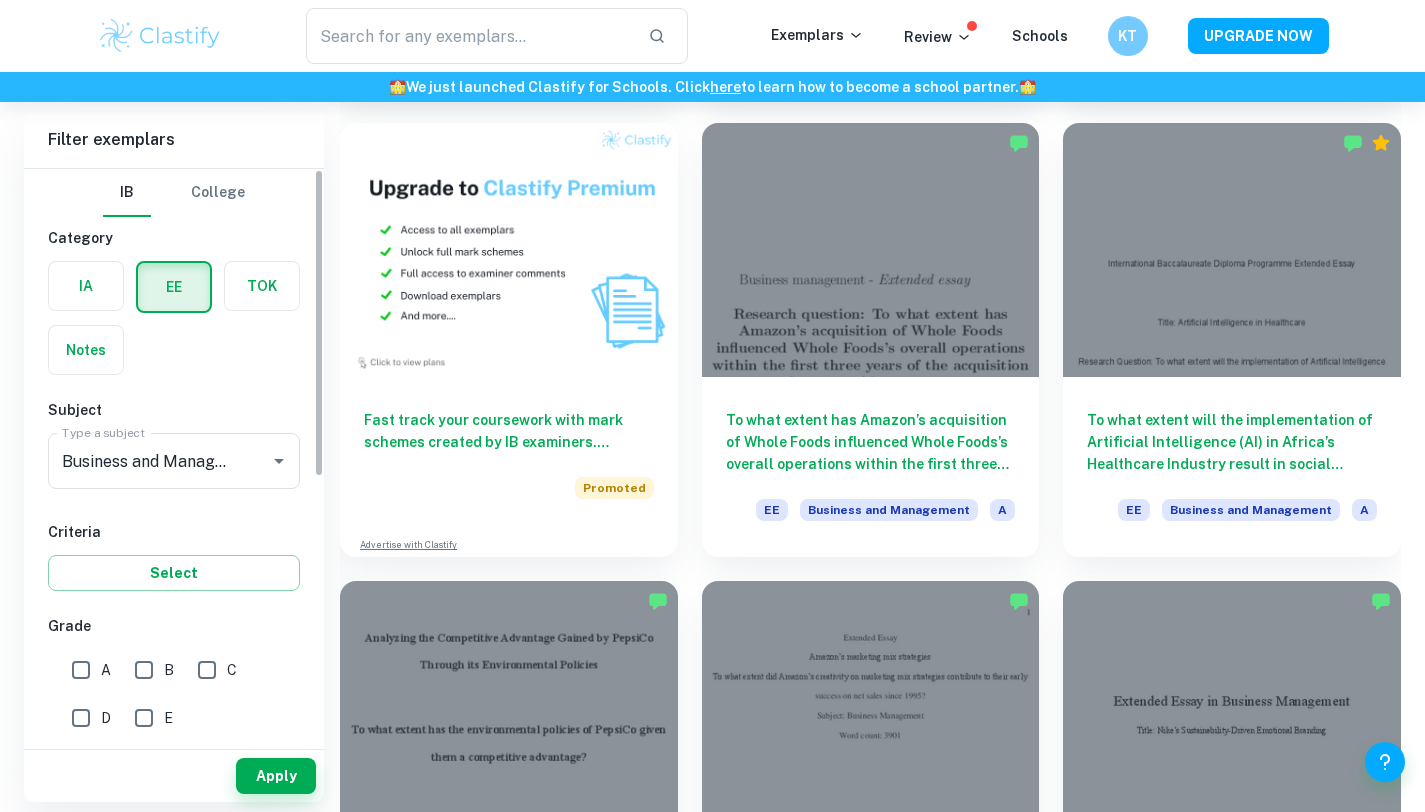 click on "A" at bounding box center (81, 670) 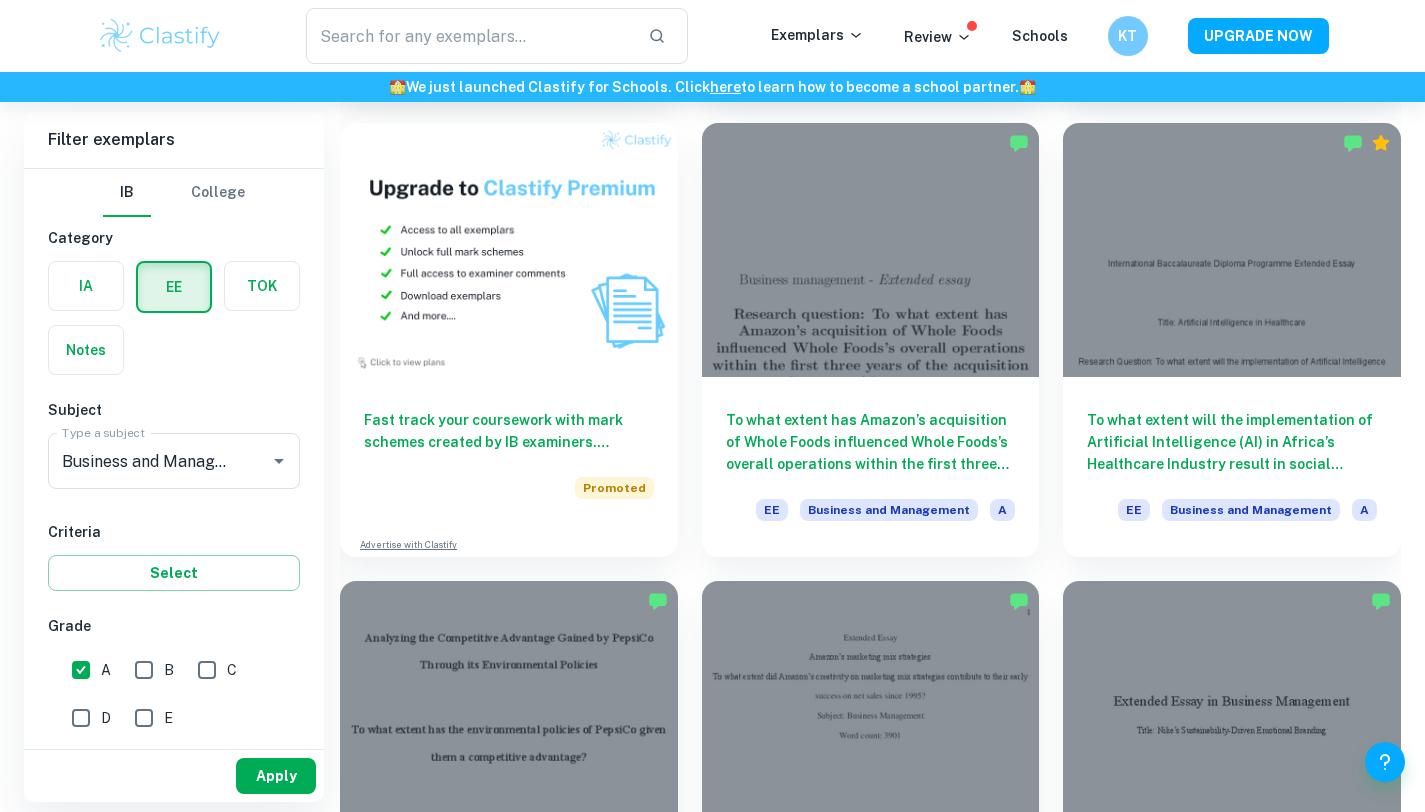 click on "Apply" at bounding box center [276, 776] 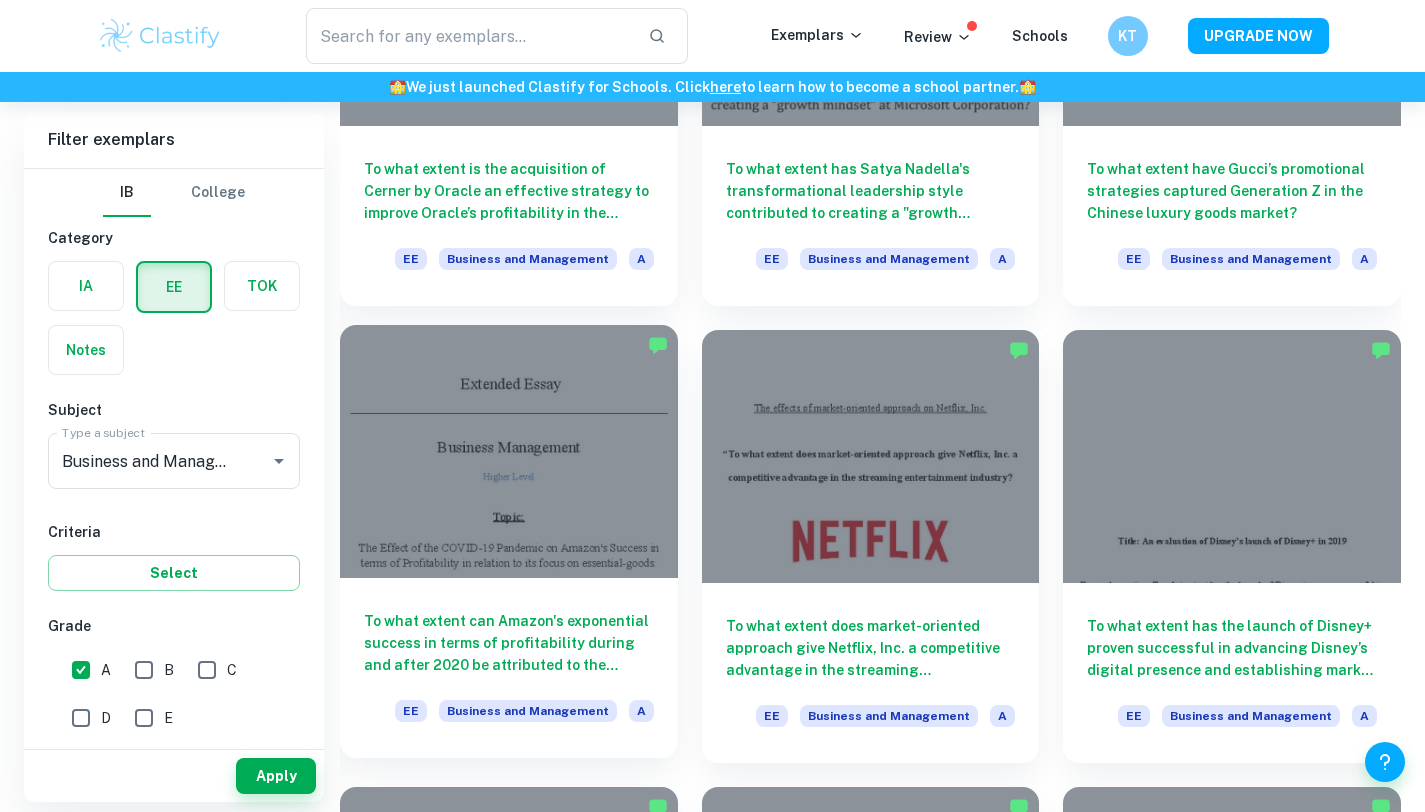 scroll, scrollTop: 1798, scrollLeft: 0, axis: vertical 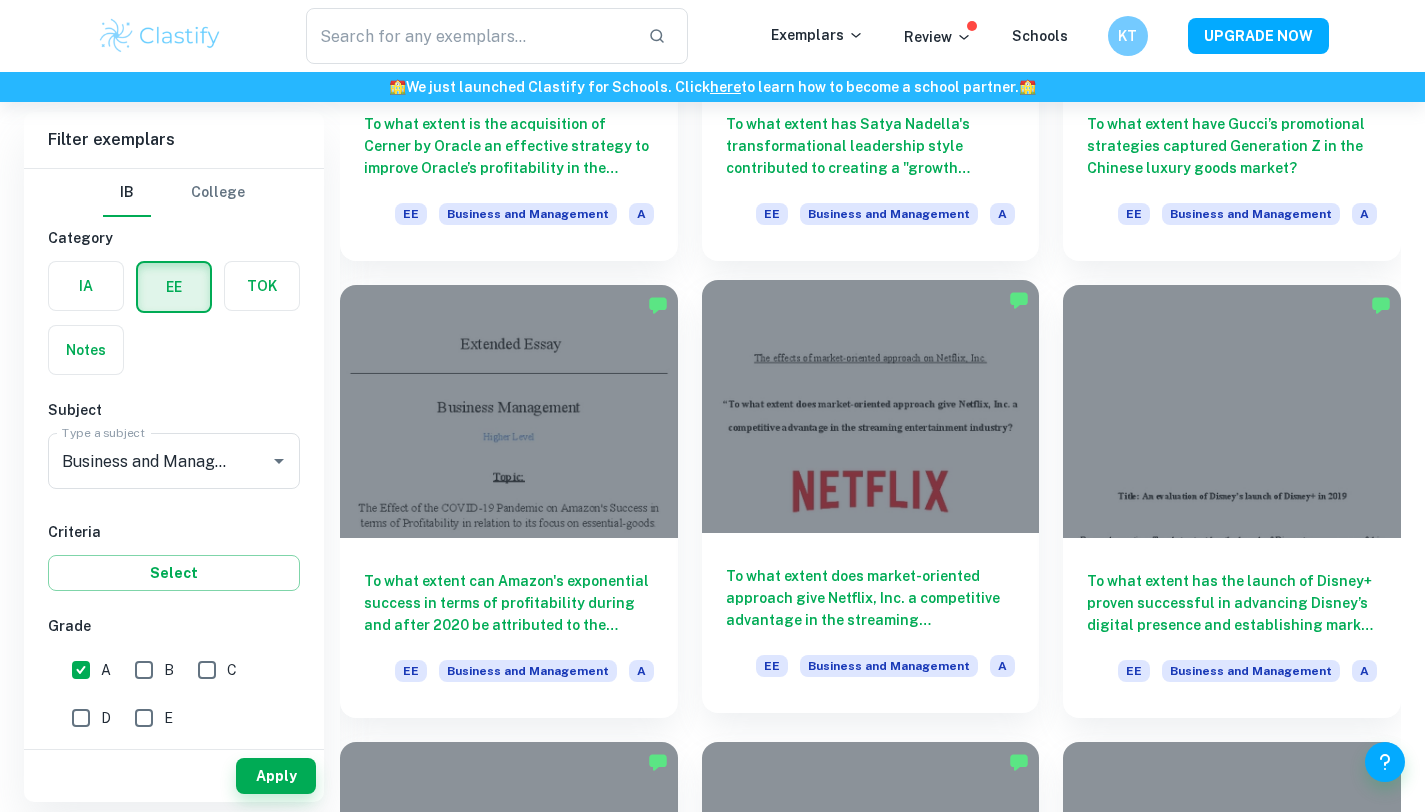click on "To what extent does market-oriented approach give Netflix, Inc. a competitive advantage in the streaming entertainment industry?" at bounding box center [871, 598] 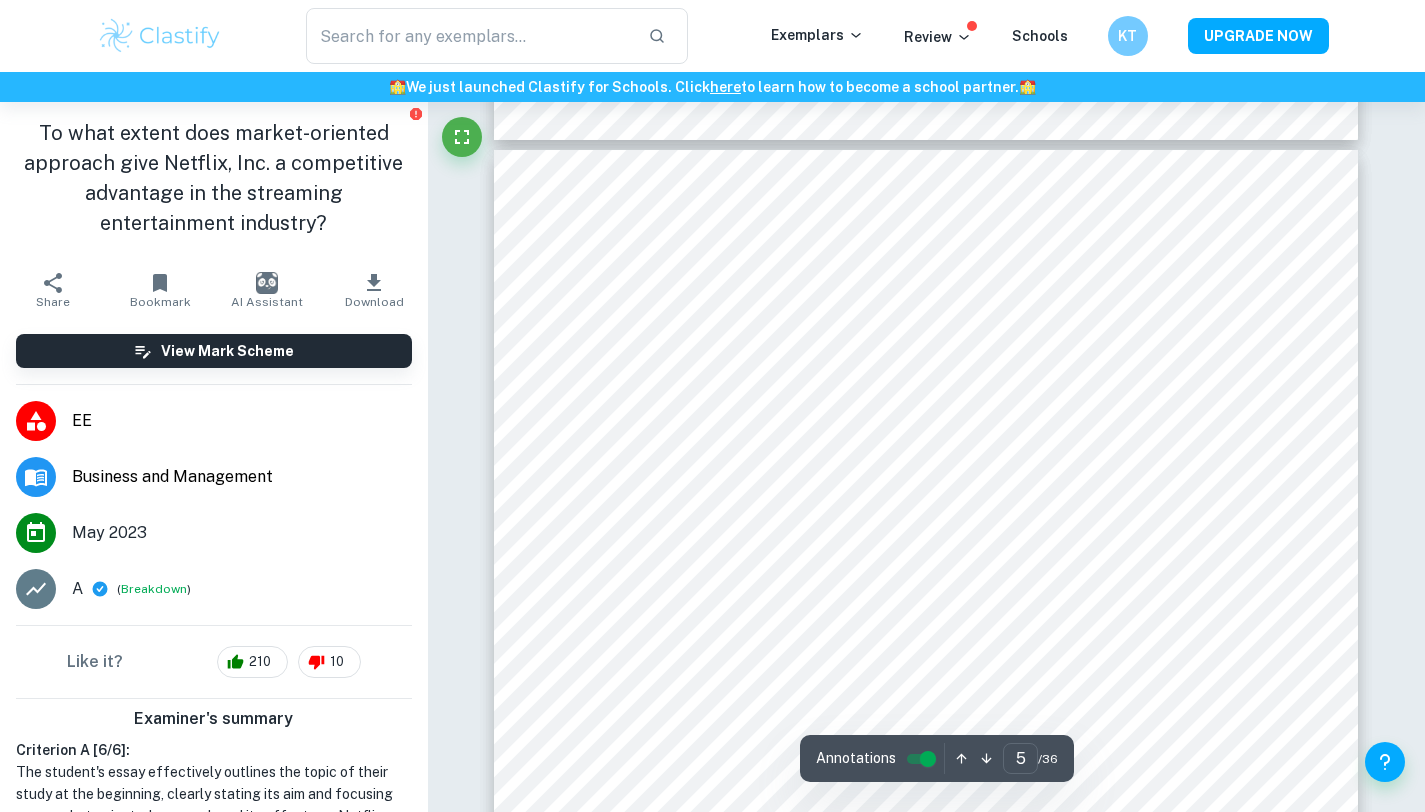 scroll, scrollTop: 4623, scrollLeft: 0, axis: vertical 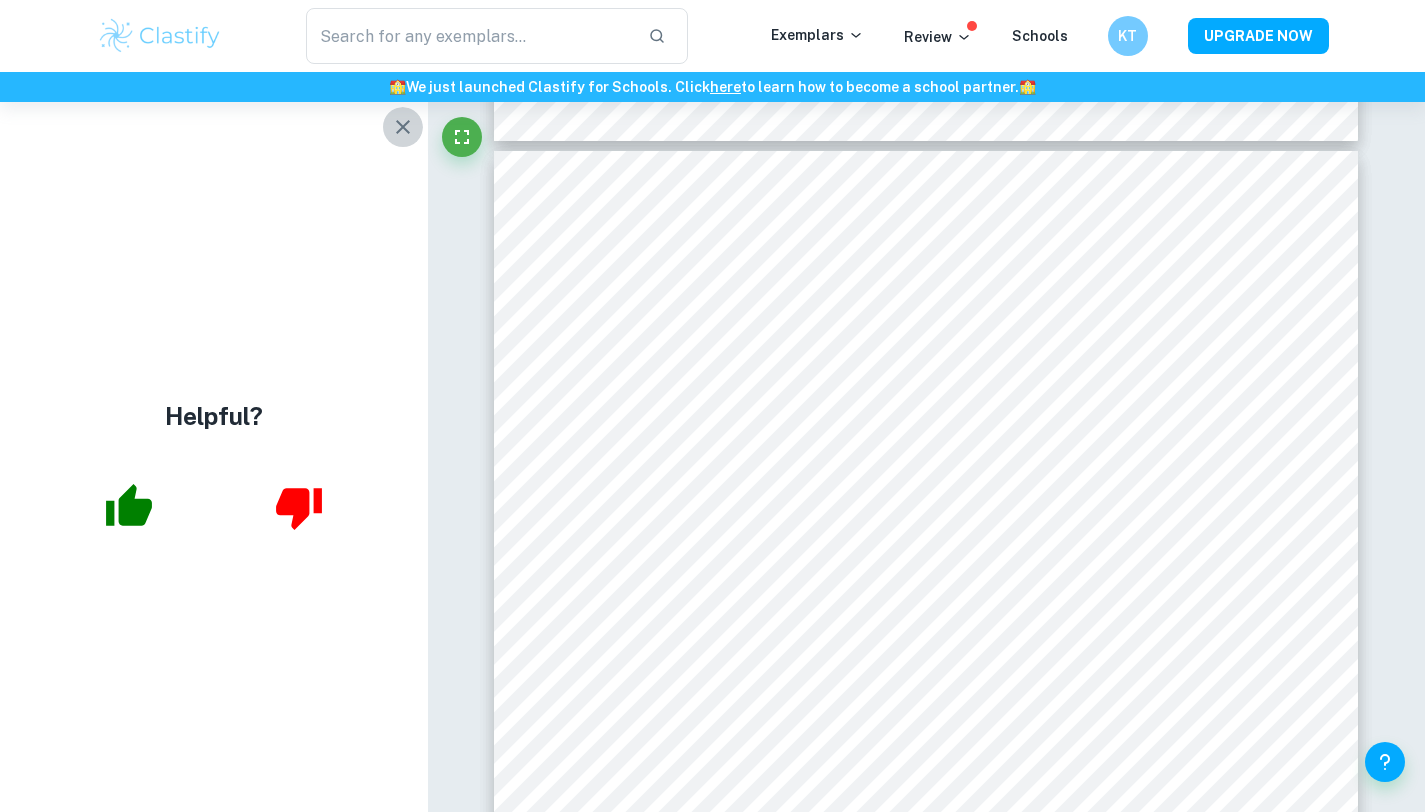 click at bounding box center [403, 127] 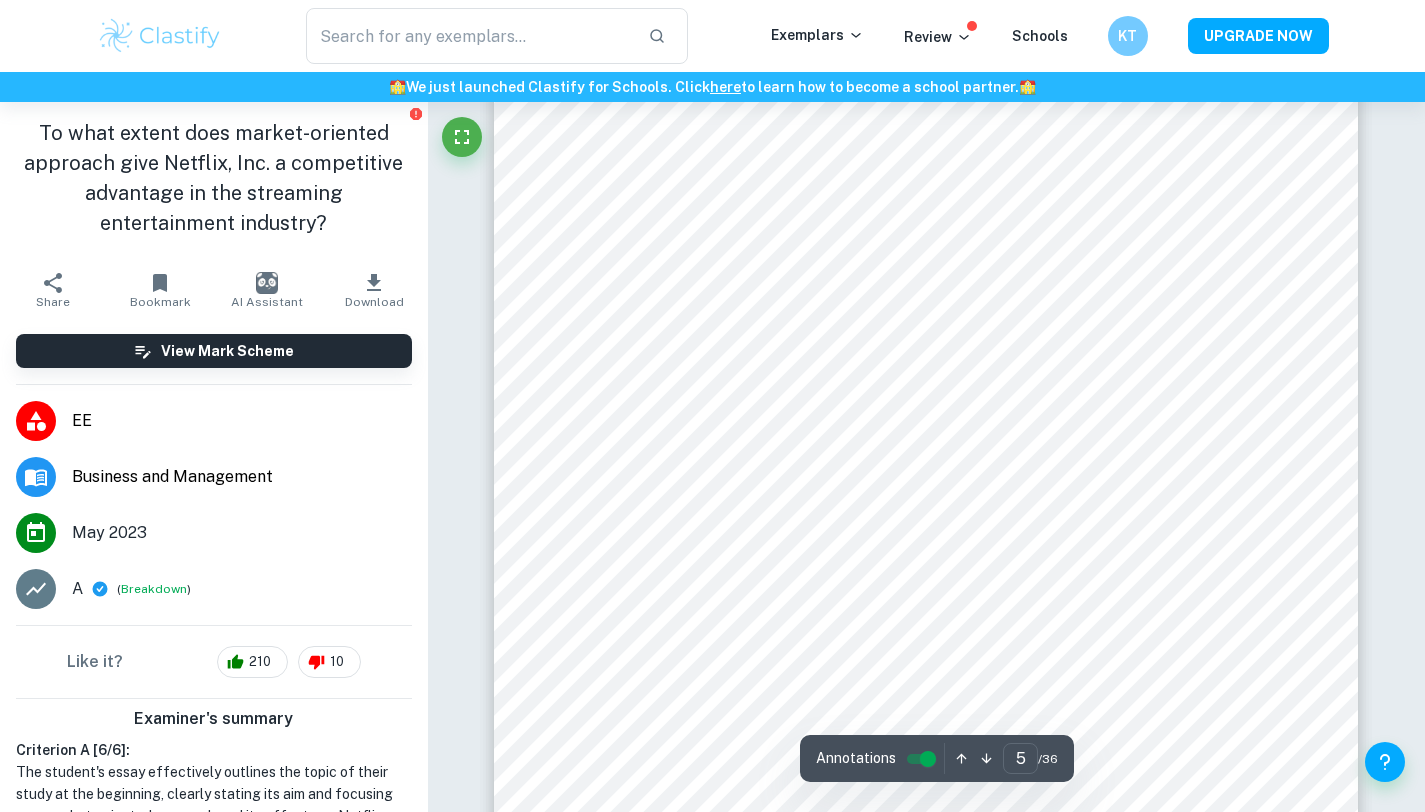 scroll, scrollTop: 4852, scrollLeft: 0, axis: vertical 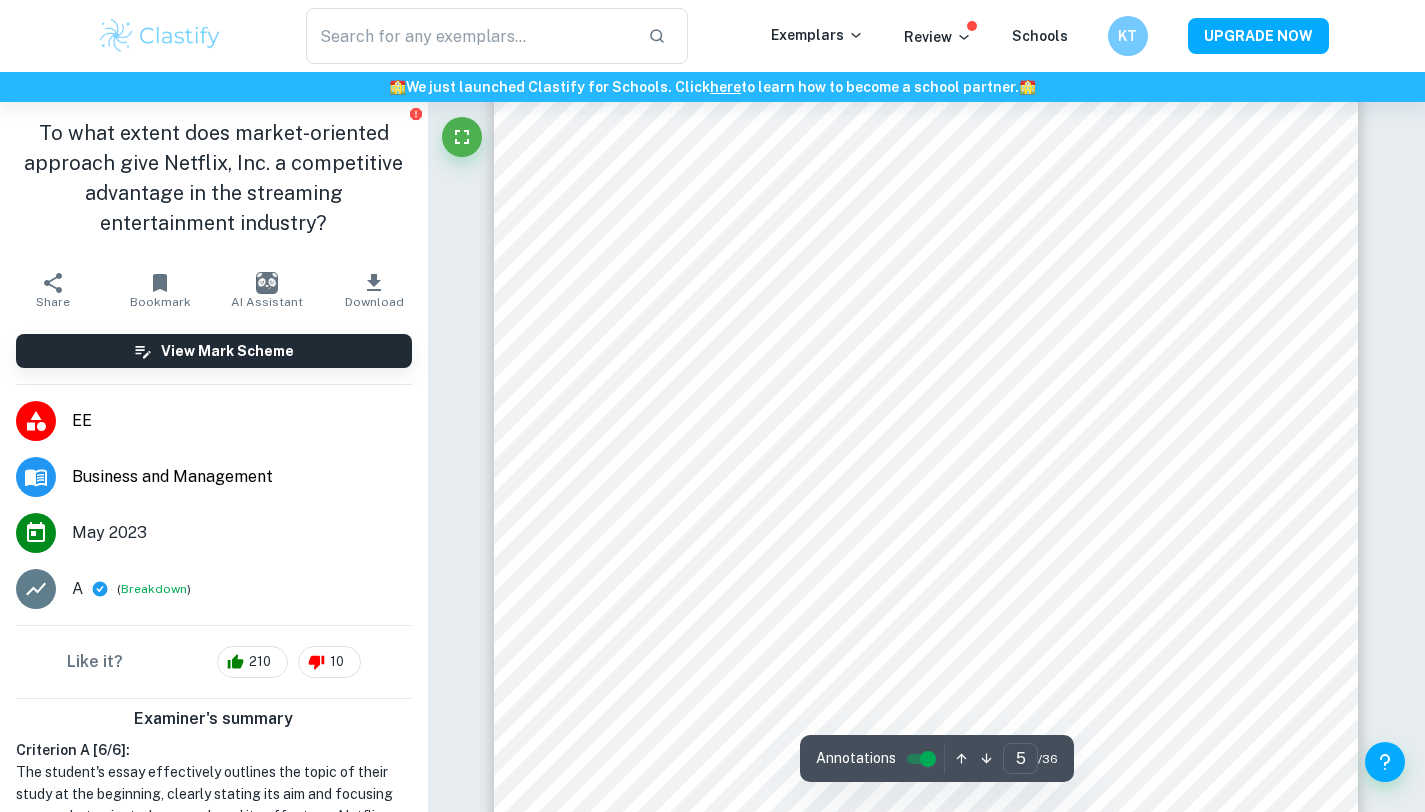 type on "6" 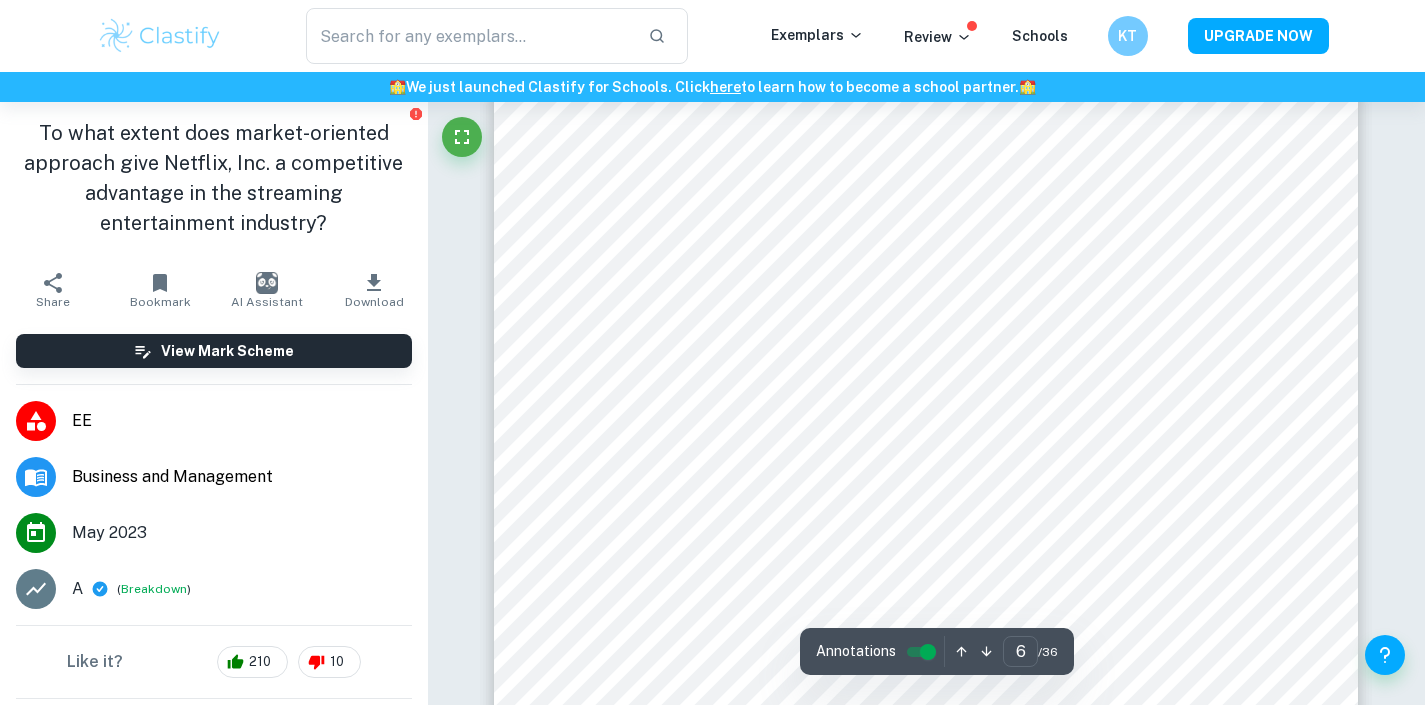 scroll, scrollTop: 5818, scrollLeft: 0, axis: vertical 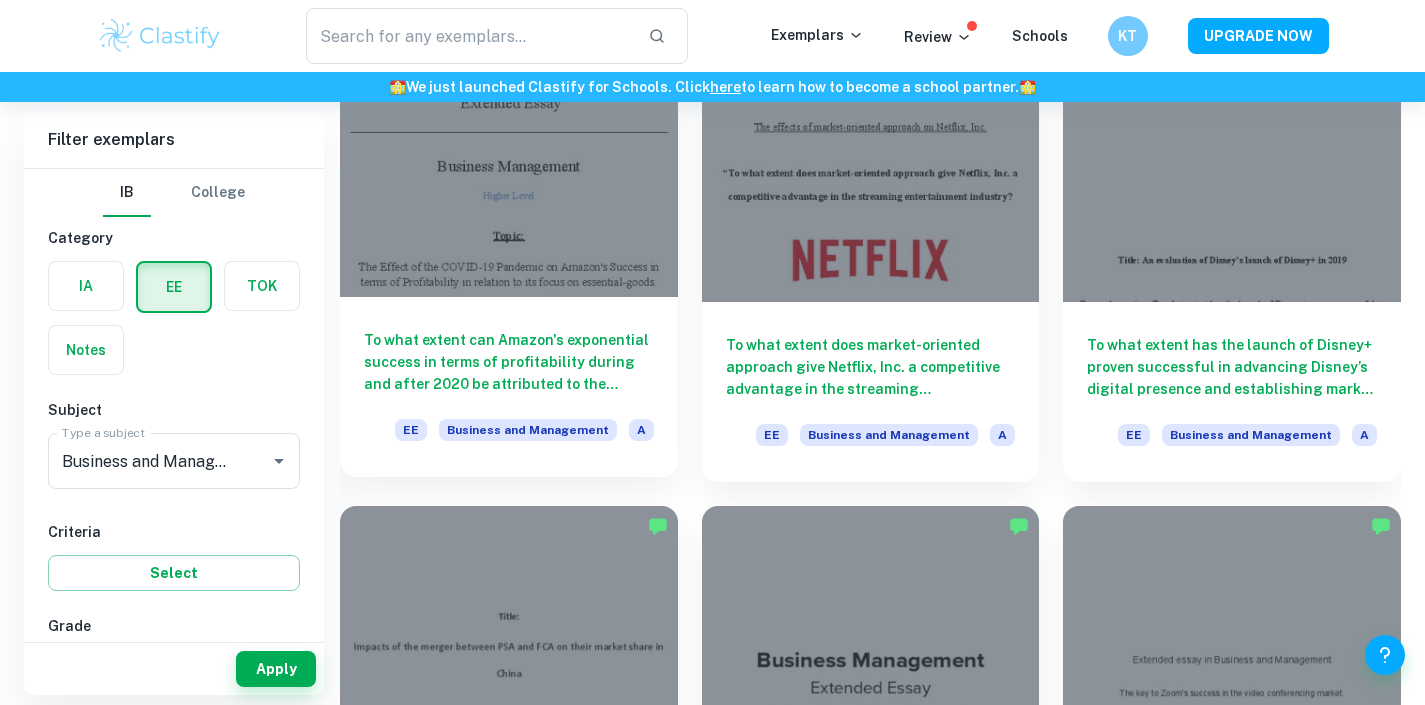 click on "To what extent can Amazon's exponential success in terms of profitability during and after 2020 be attributed to the COVID-19 pandemic and its focus on essential-goods?" at bounding box center (509, 362) 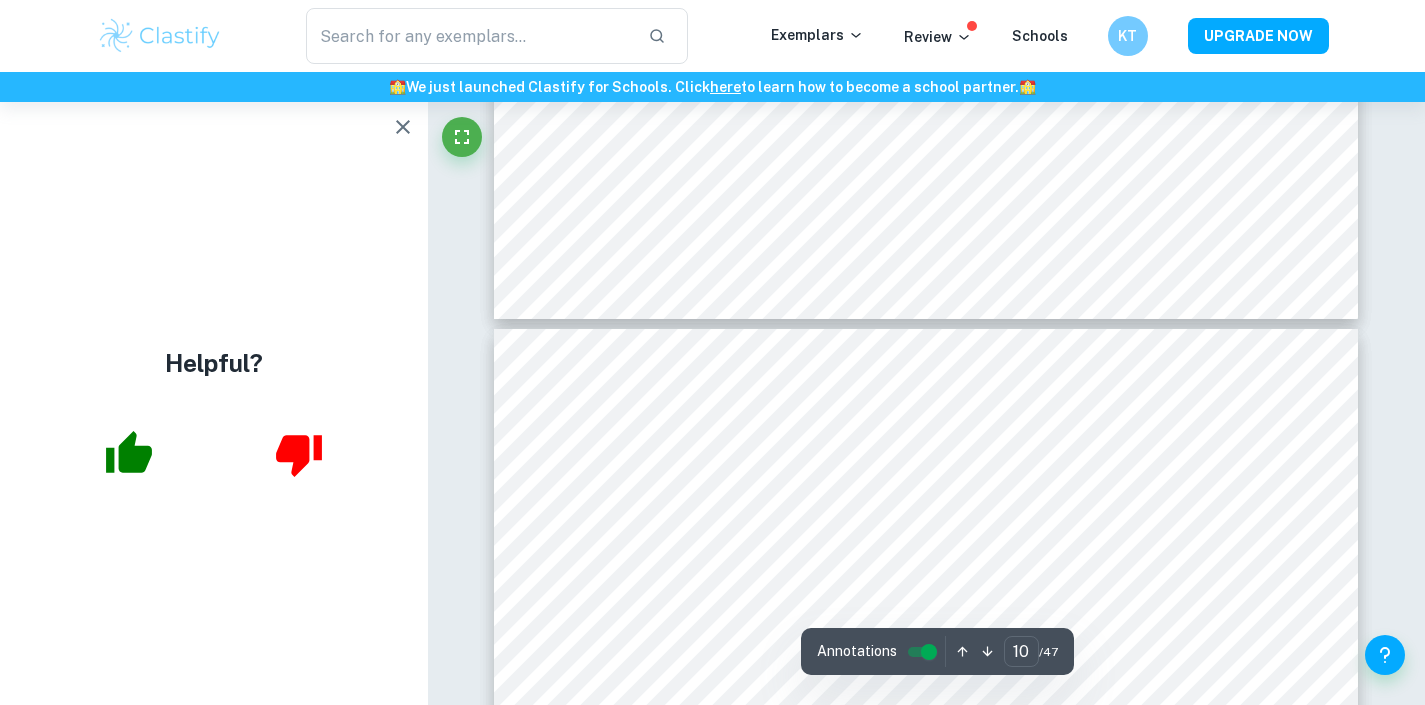 scroll, scrollTop: 10086, scrollLeft: 0, axis: vertical 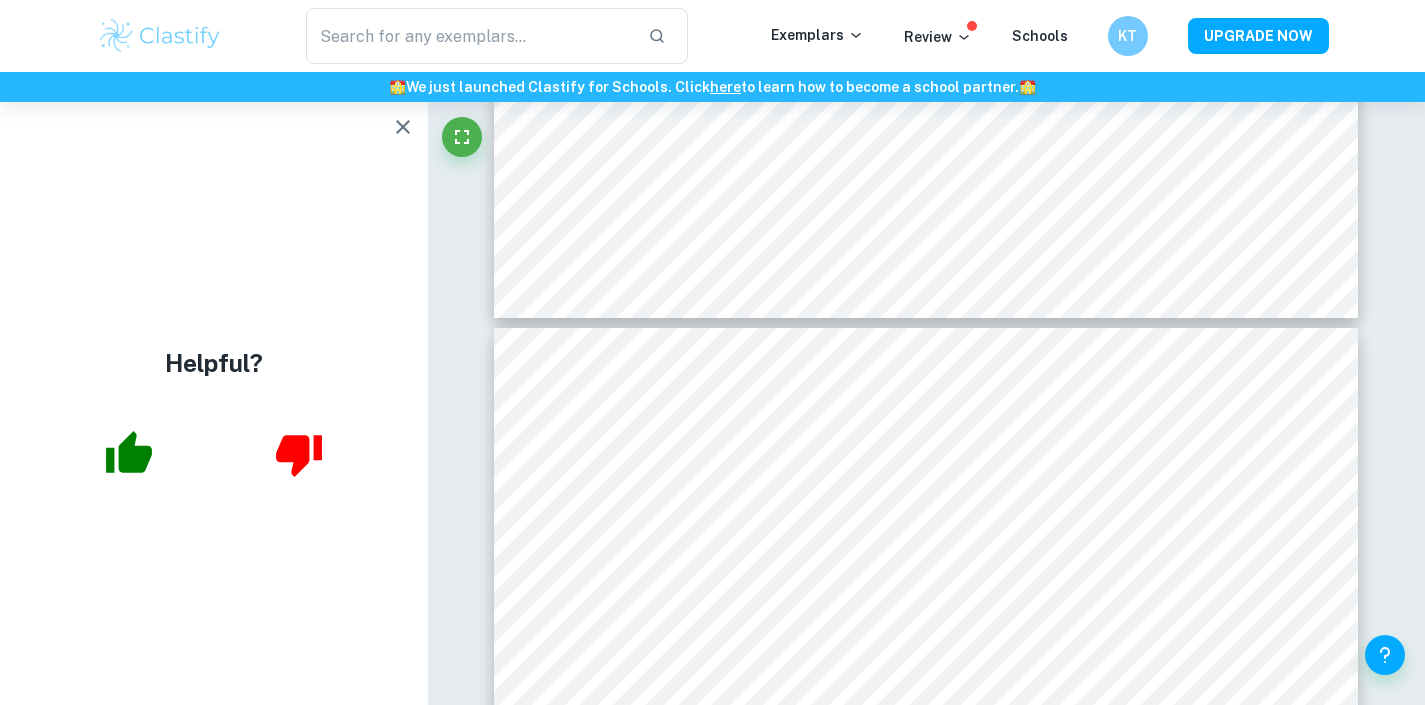 click 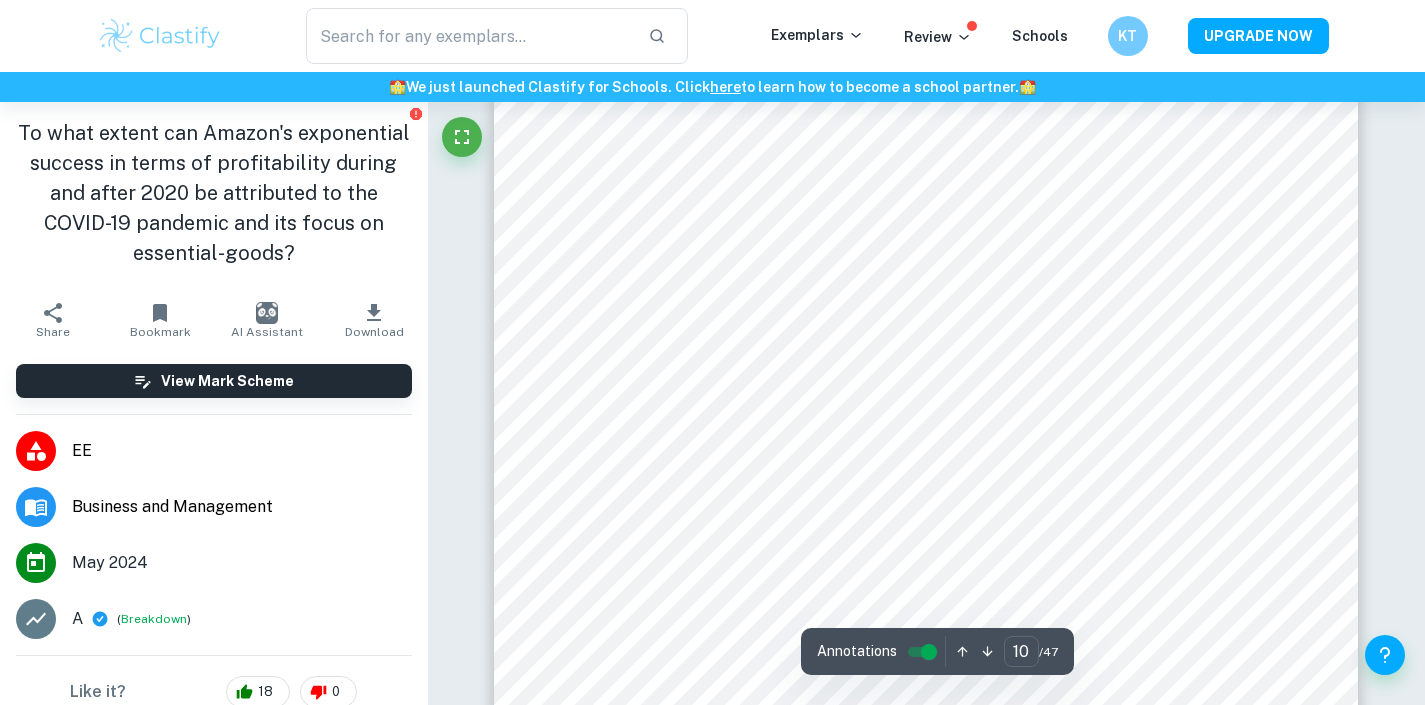scroll, scrollTop: 9949, scrollLeft: 0, axis: vertical 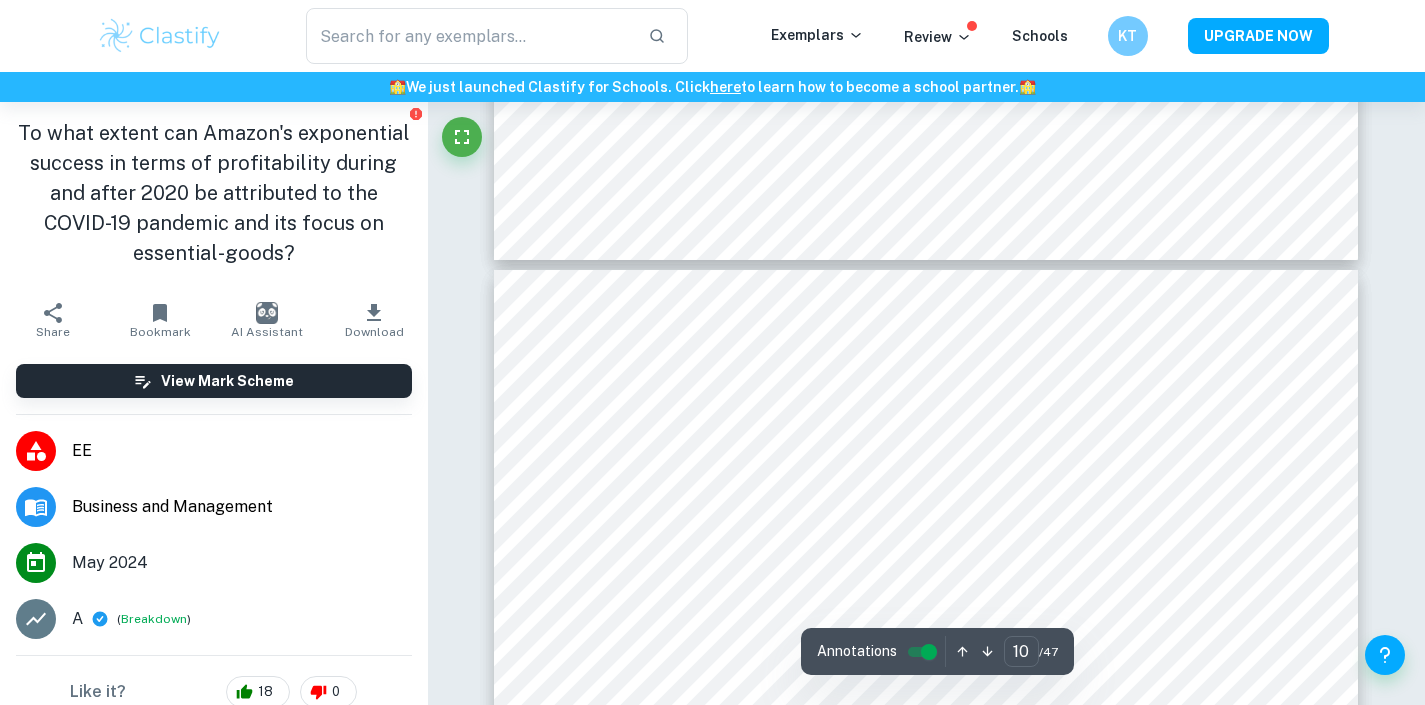 type on "9" 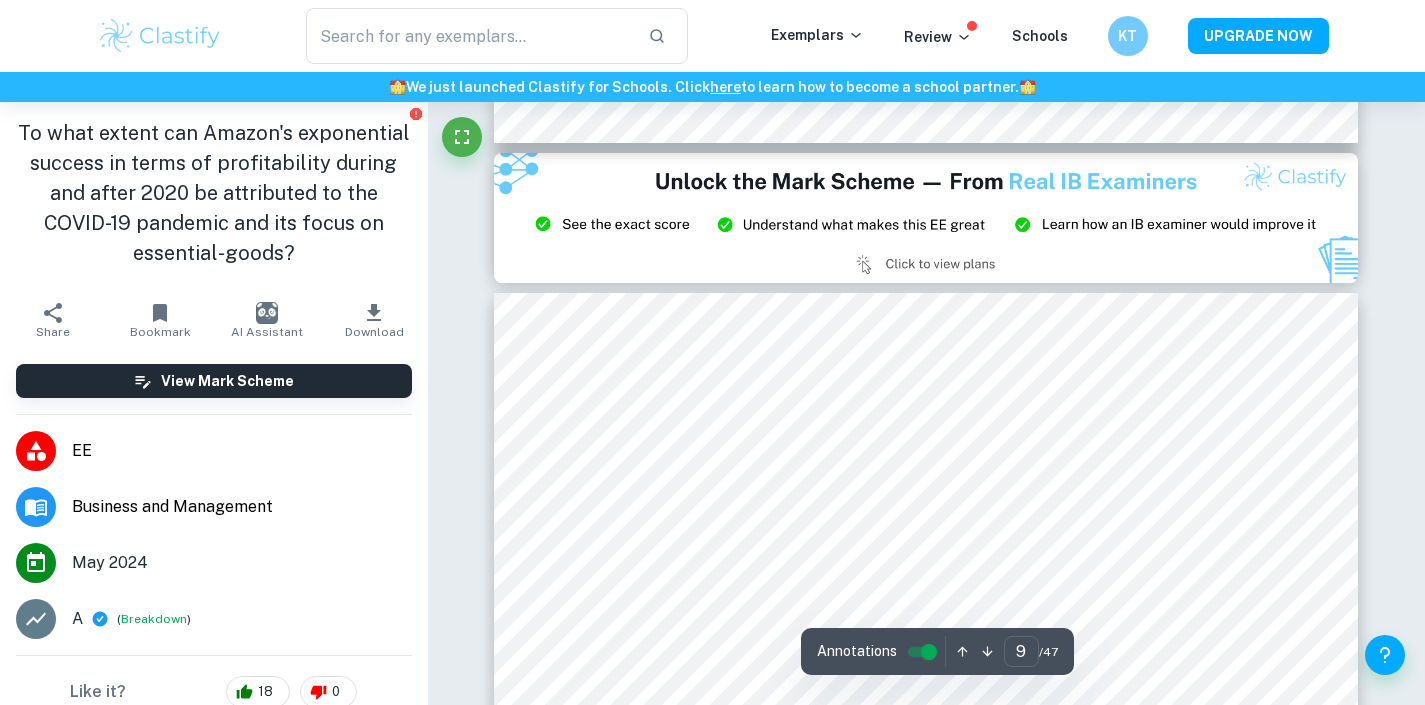 scroll, scrollTop: 8977, scrollLeft: 0, axis: vertical 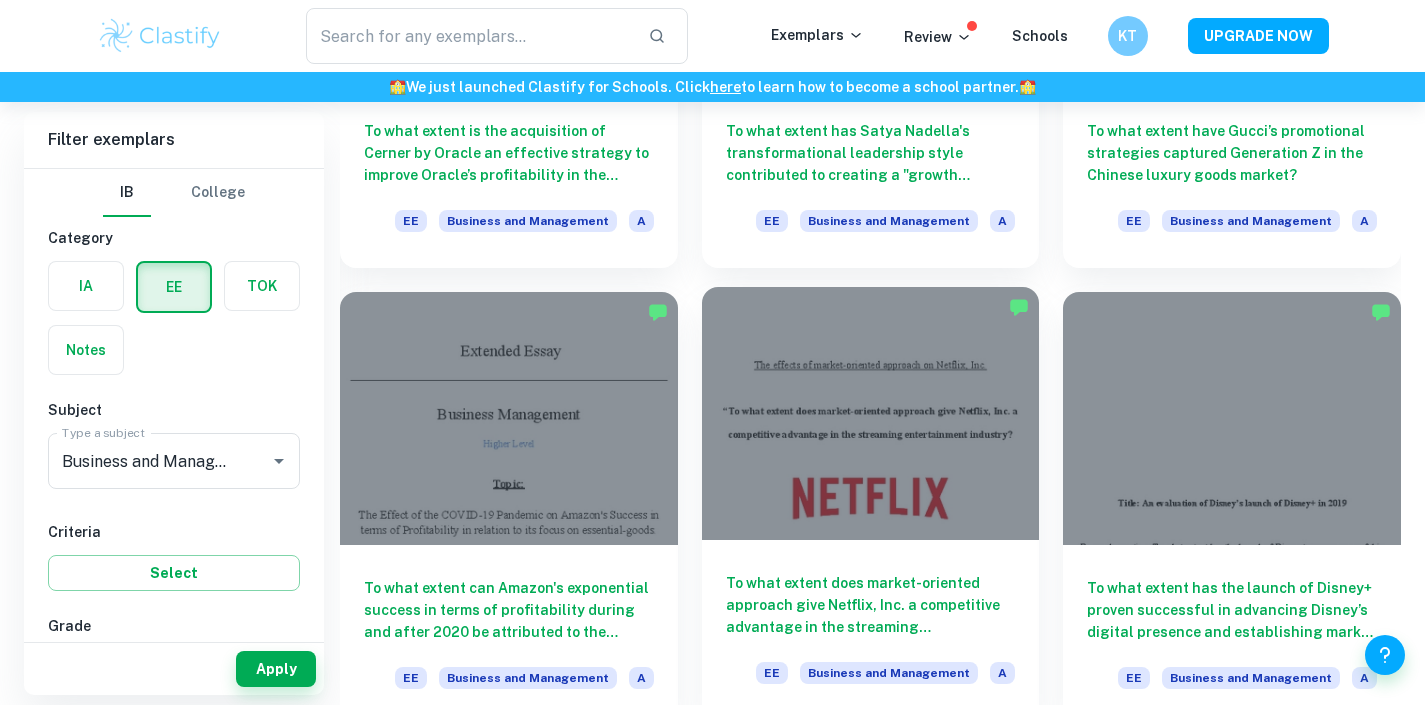 click at bounding box center [871, 413] 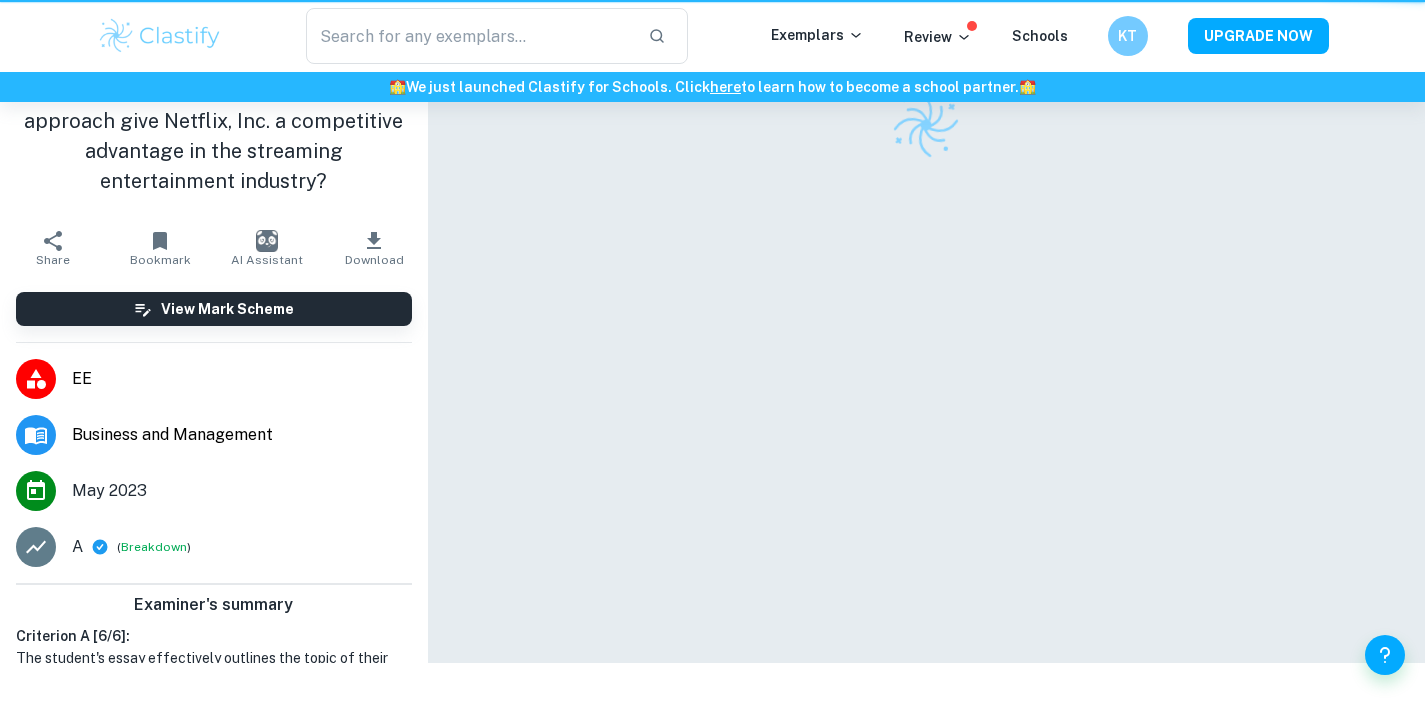 scroll, scrollTop: 0, scrollLeft: 0, axis: both 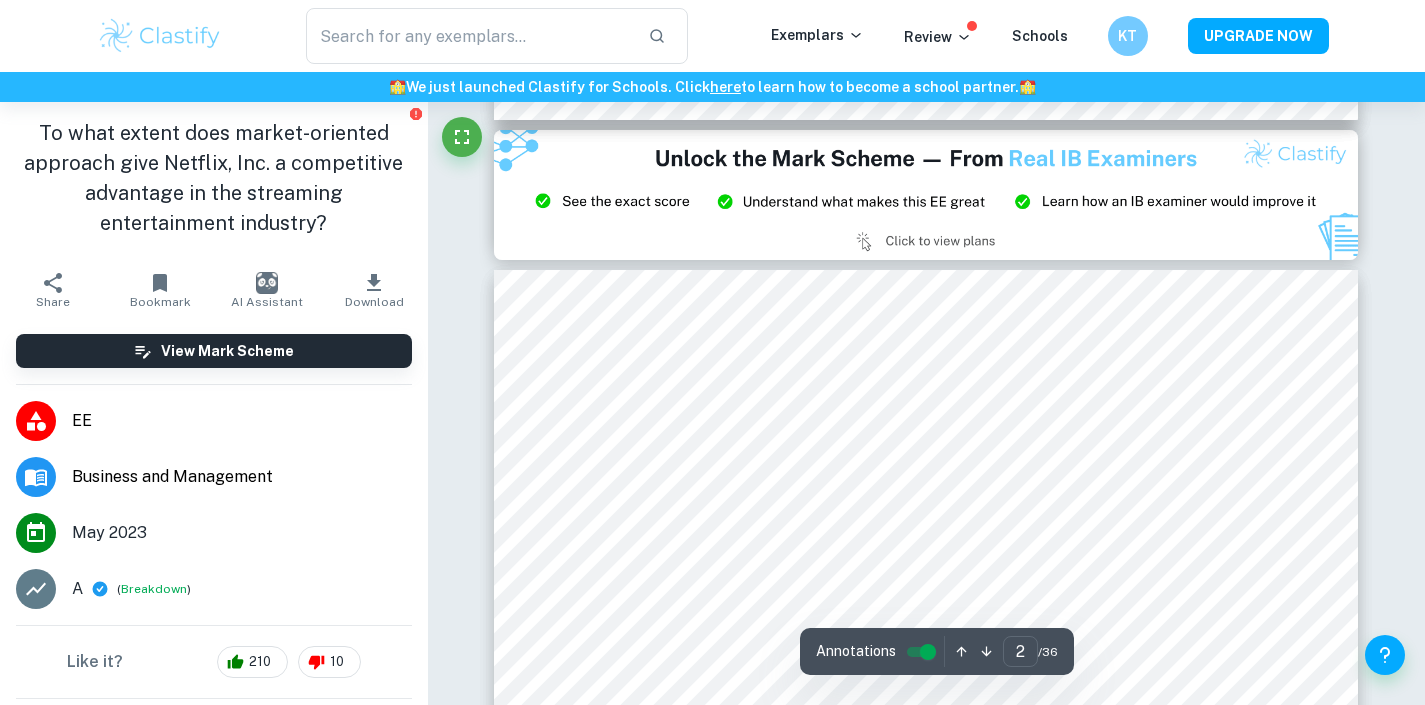type on "3" 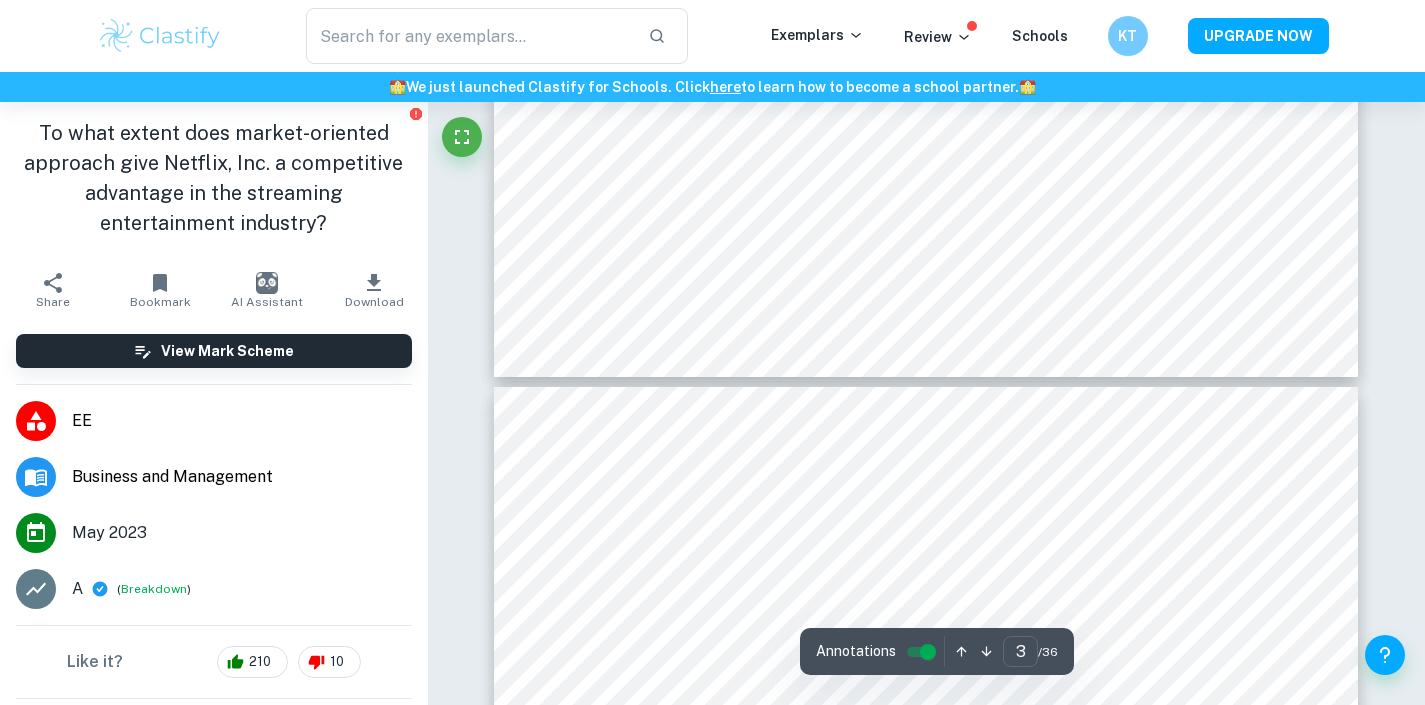 scroll, scrollTop: 3263, scrollLeft: 0, axis: vertical 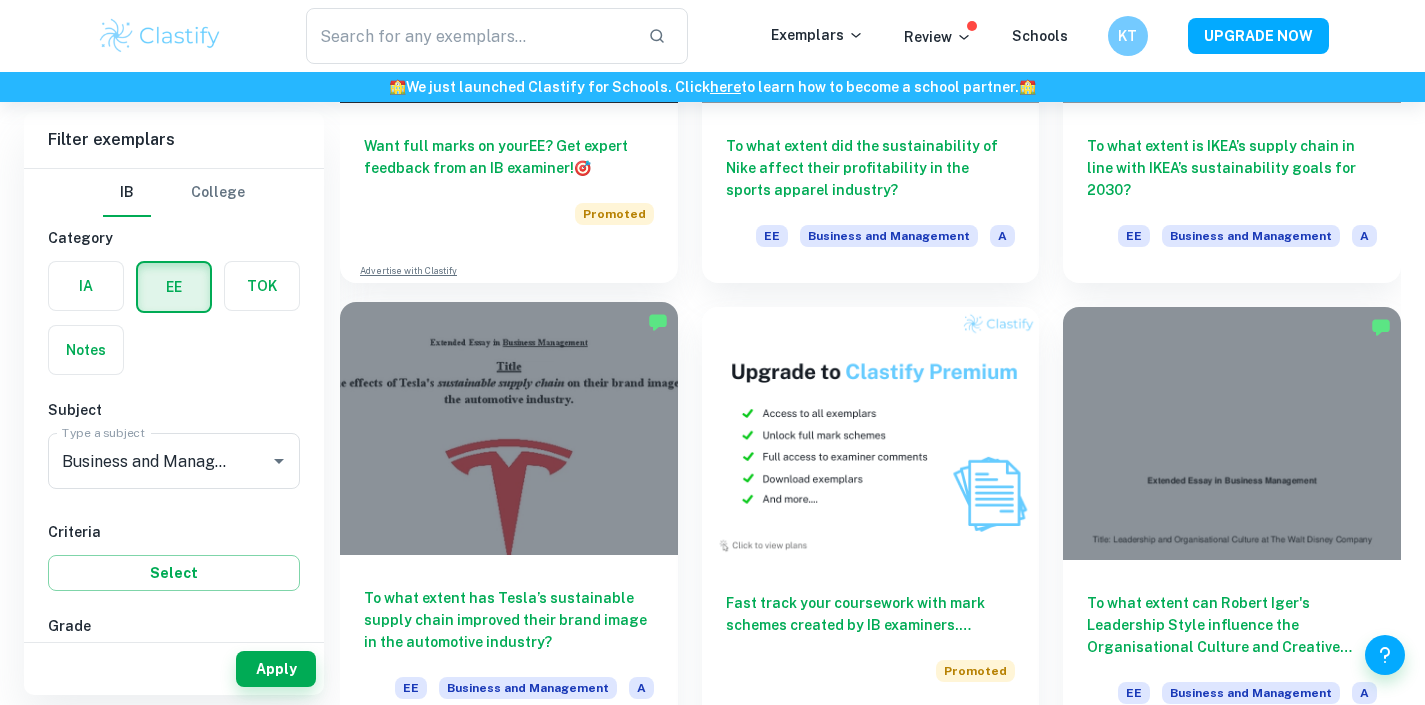 click on "To what extent has Tesla’s sustainable supply chain improved their brand image in the automotive industry?" at bounding box center (509, 620) 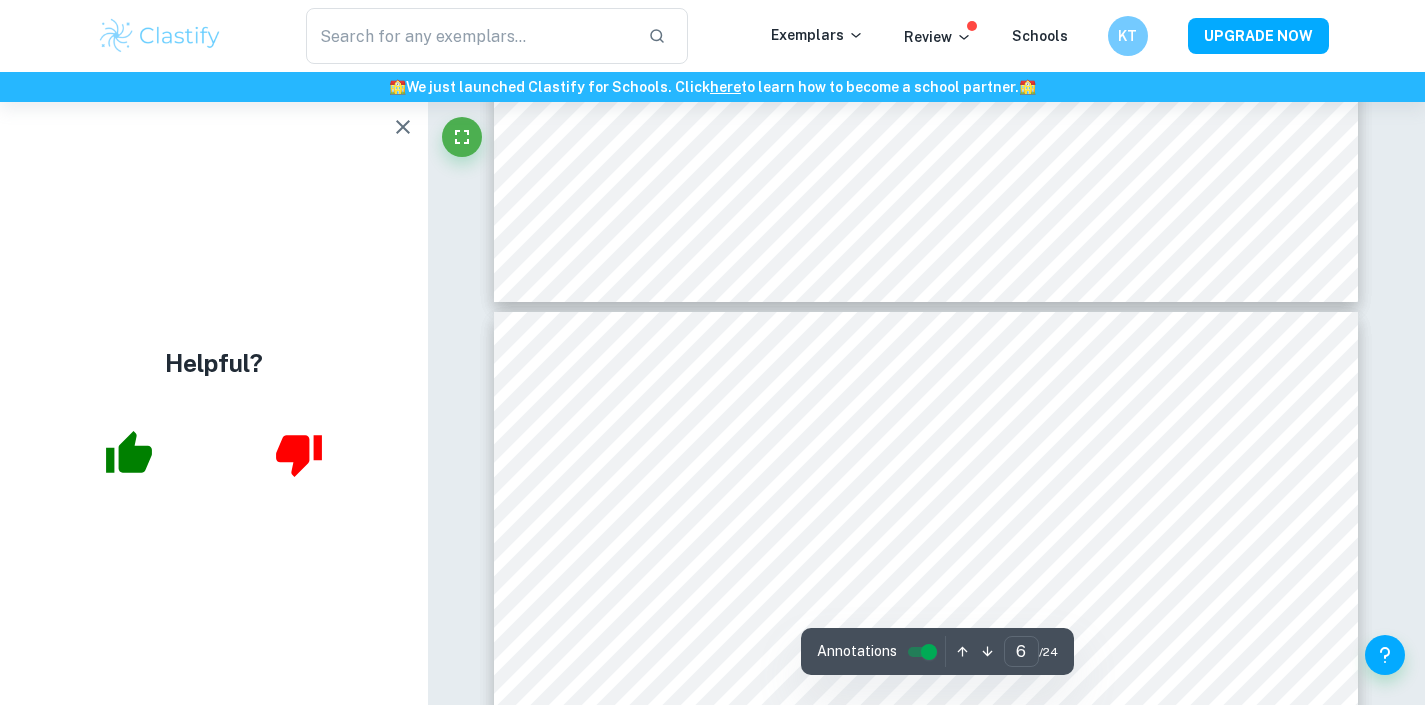 scroll, scrollTop: 5592, scrollLeft: 0, axis: vertical 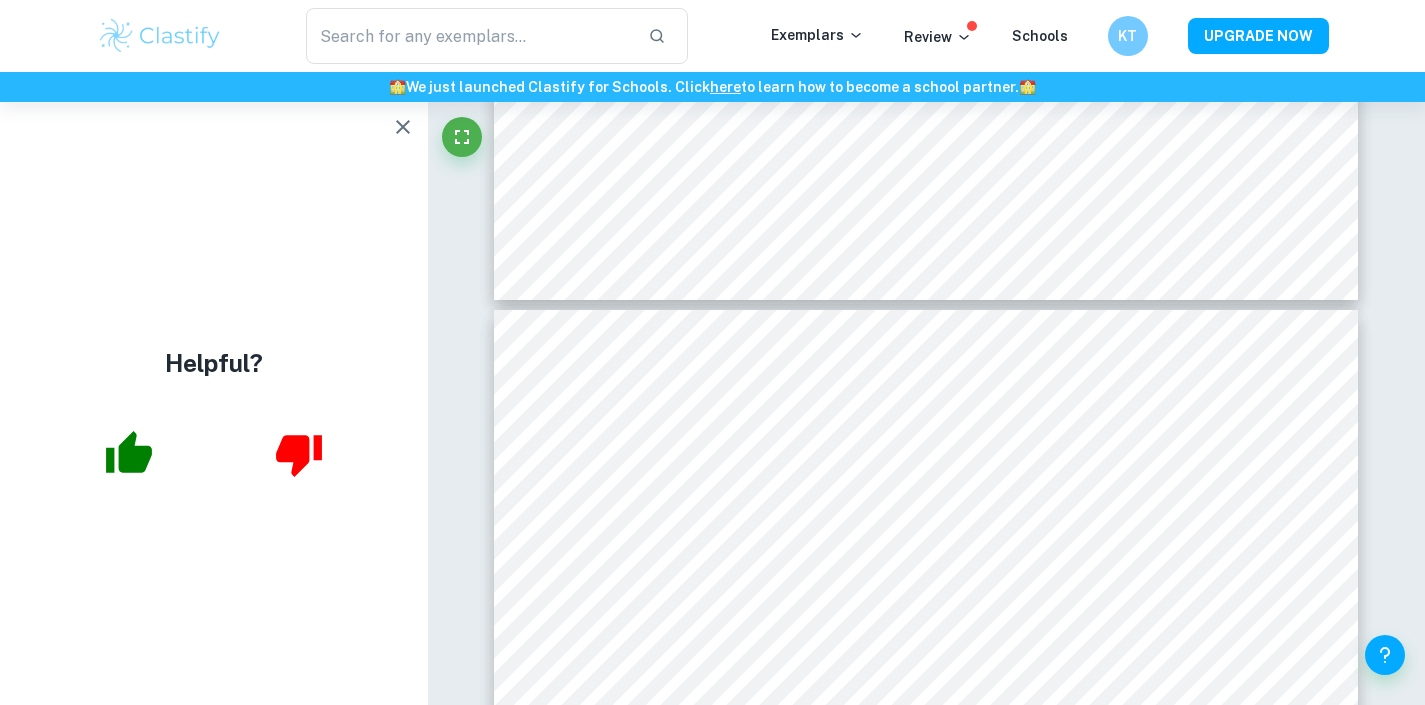 click 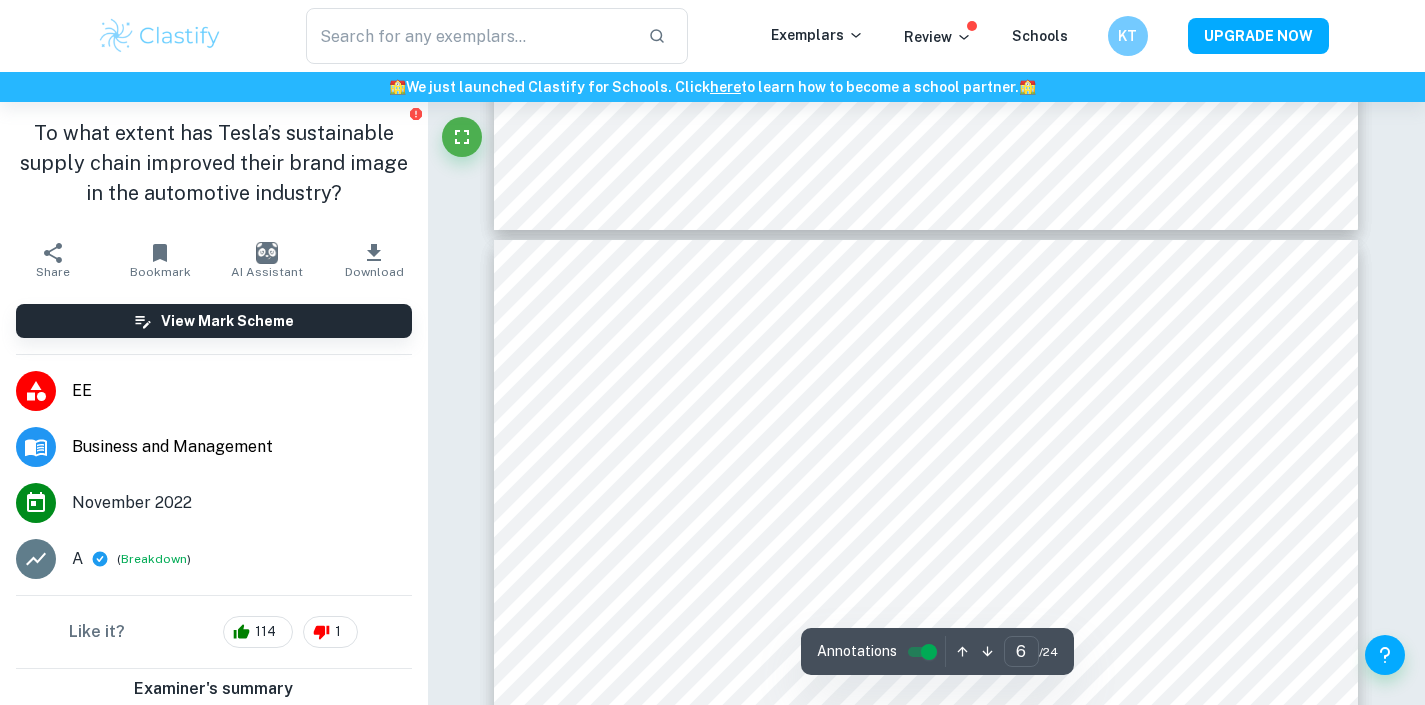 scroll, scrollTop: 5644, scrollLeft: 0, axis: vertical 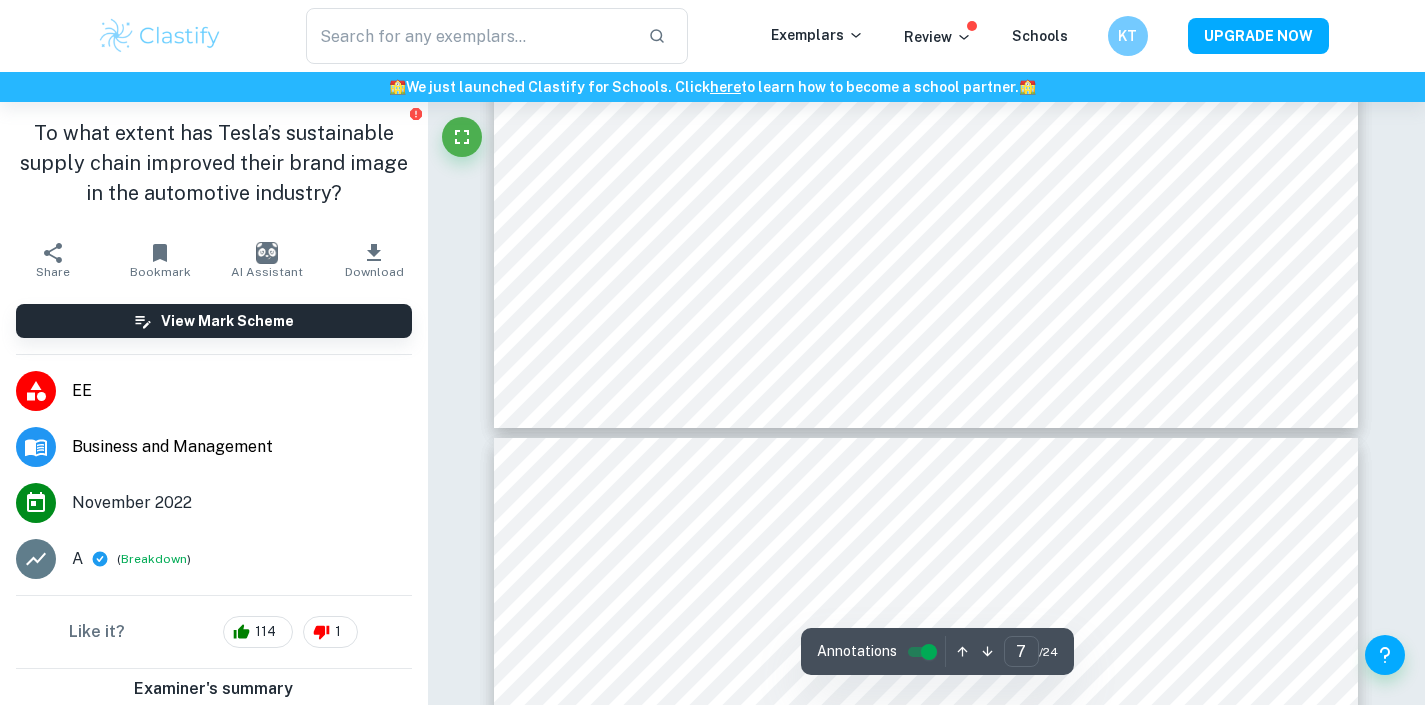 type on "6" 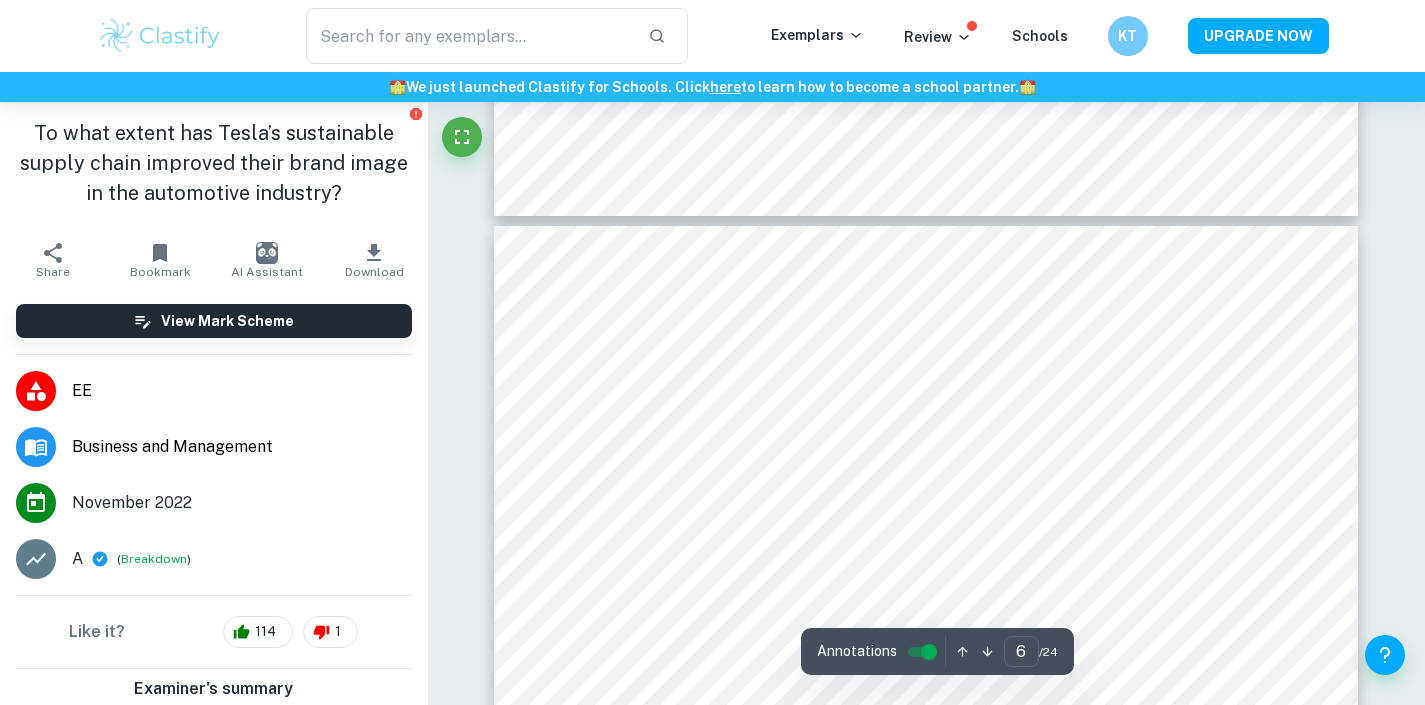scroll, scrollTop: 5673, scrollLeft: 0, axis: vertical 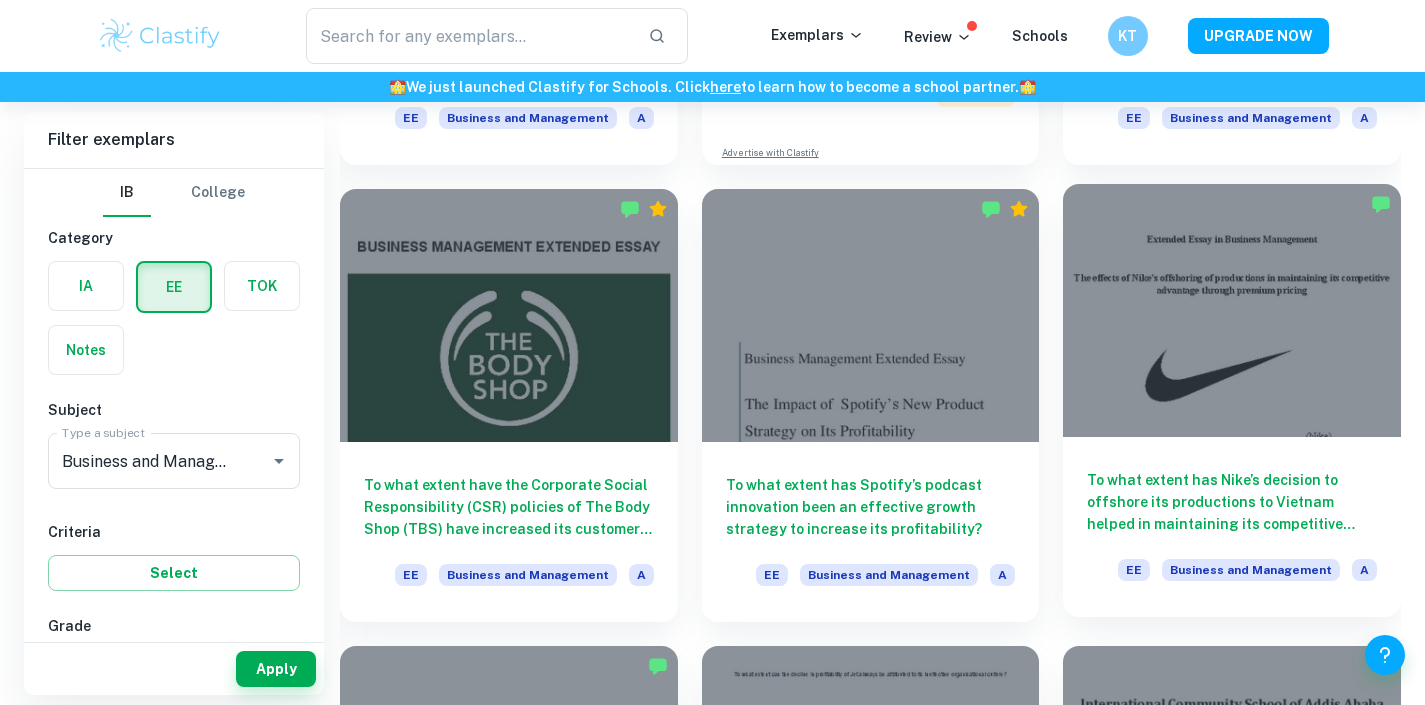 click on "To what extent has Nike’s decision to offshore its productions to Vietnam helped in maintaining its competitive advantage through premium pricing?" at bounding box center (1232, 502) 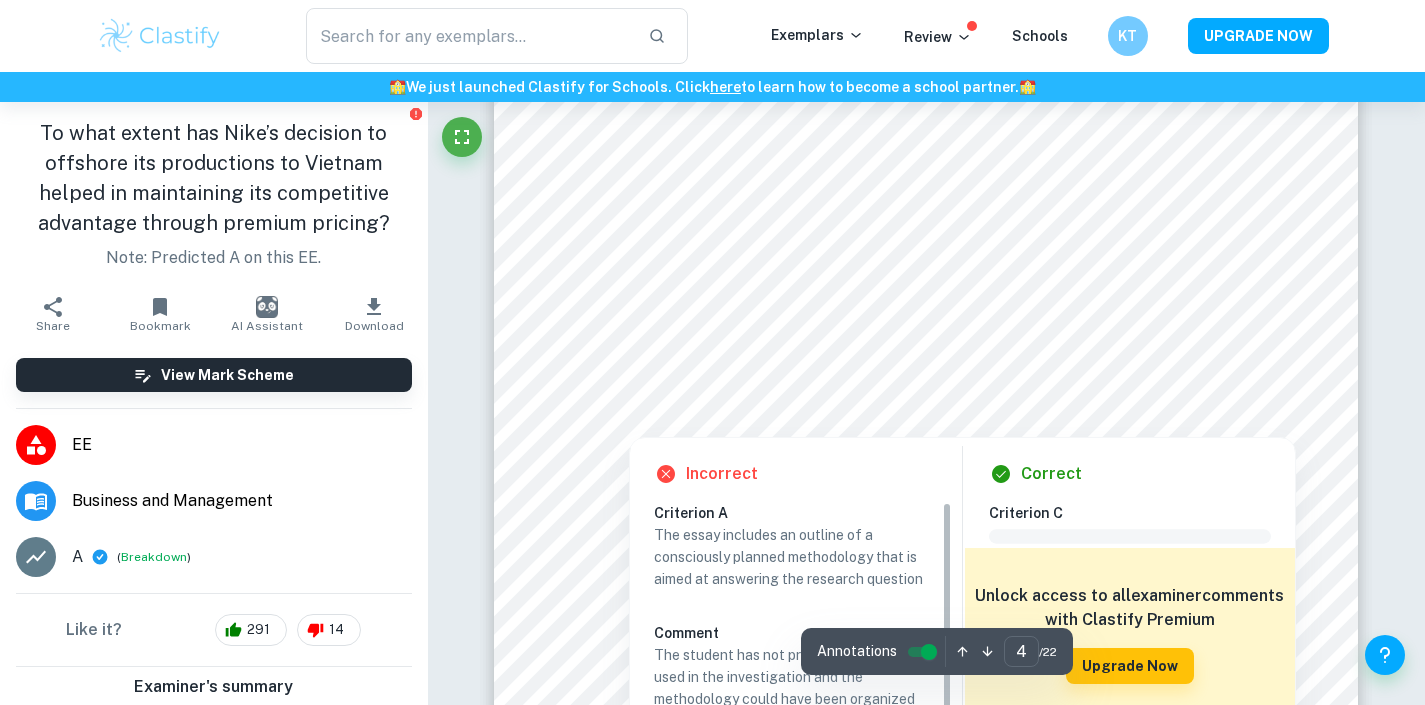 scroll, scrollTop: 3823, scrollLeft: 0, axis: vertical 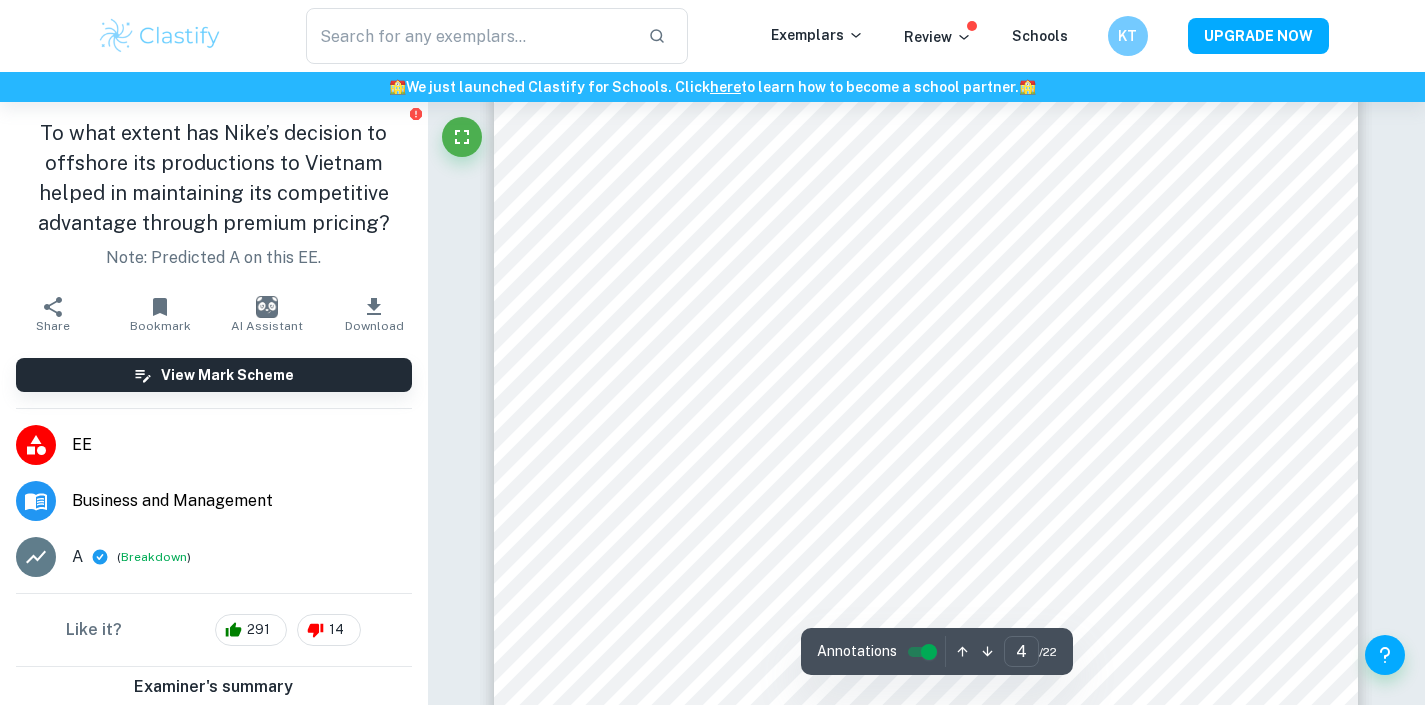 type on "5" 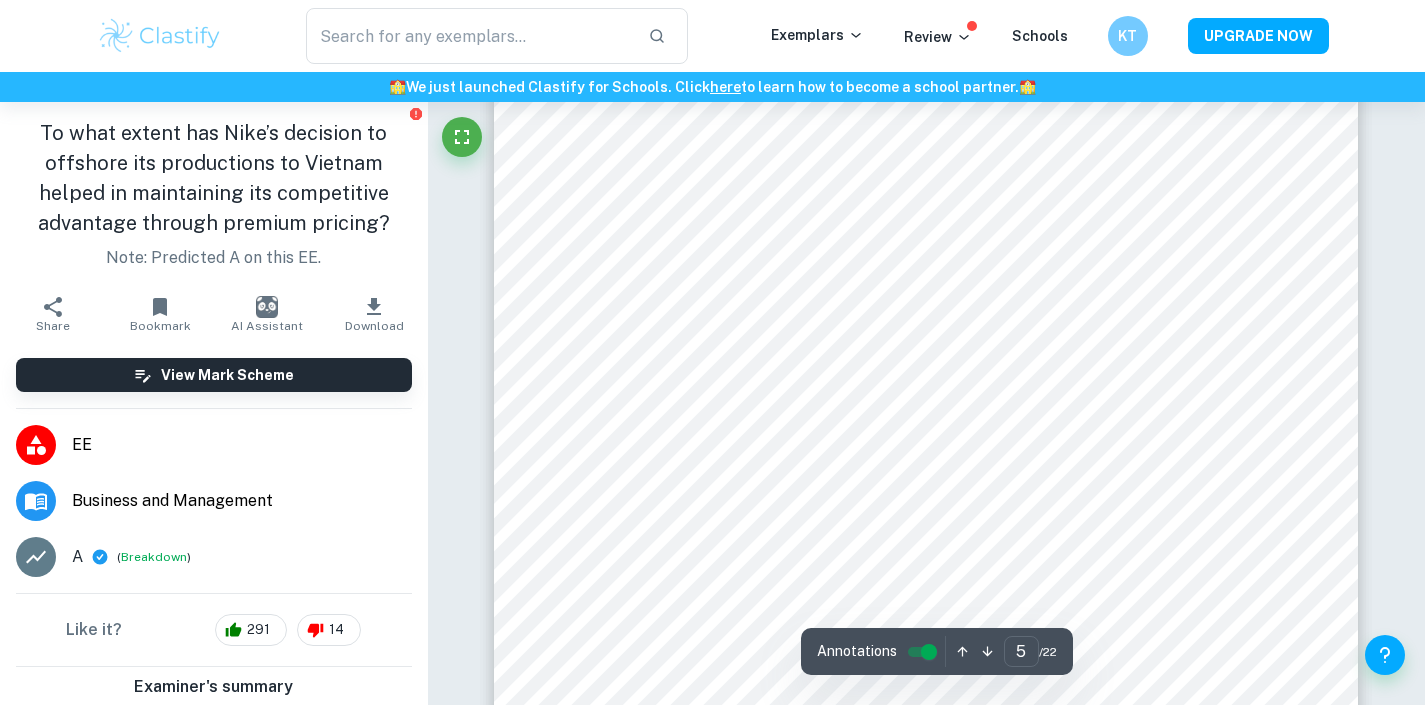 scroll, scrollTop: 4789, scrollLeft: 0, axis: vertical 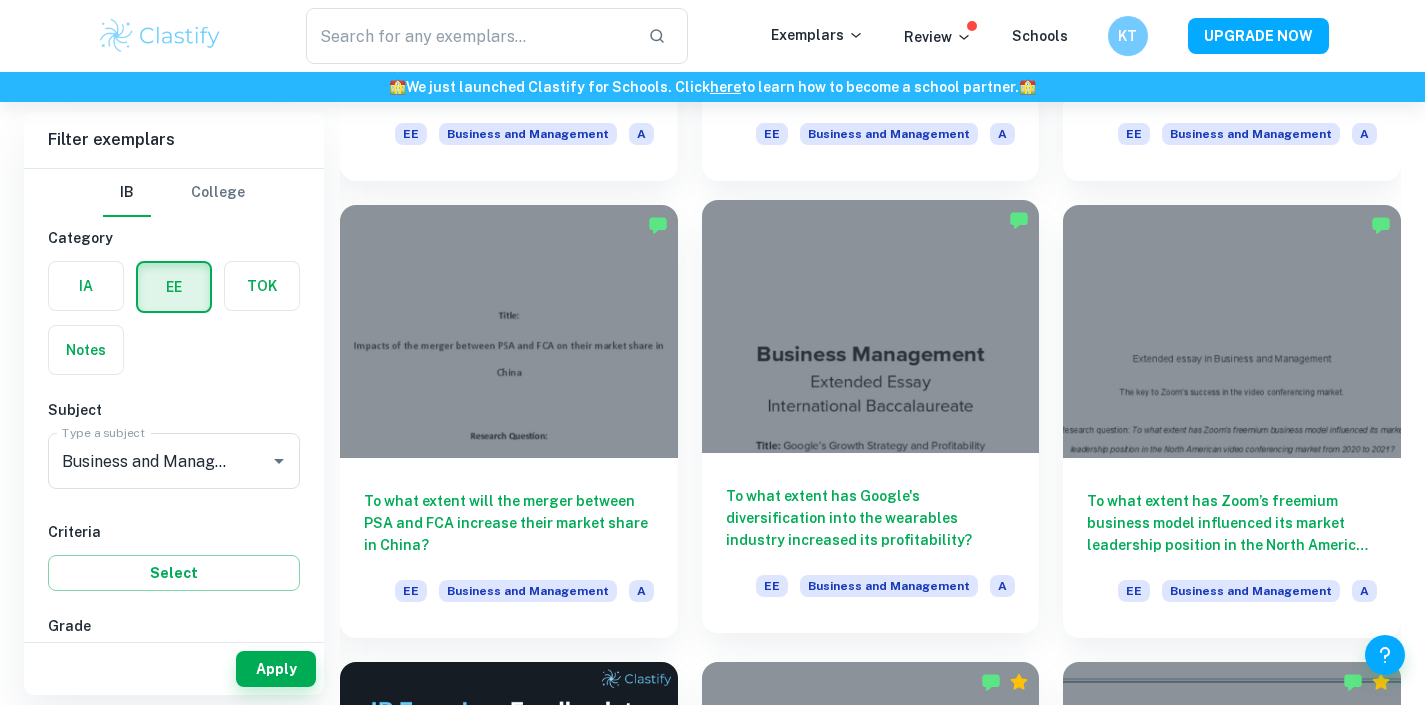 click on "To what extent has Google's diversification into the wearables industry increased its profitability?" at bounding box center (871, 518) 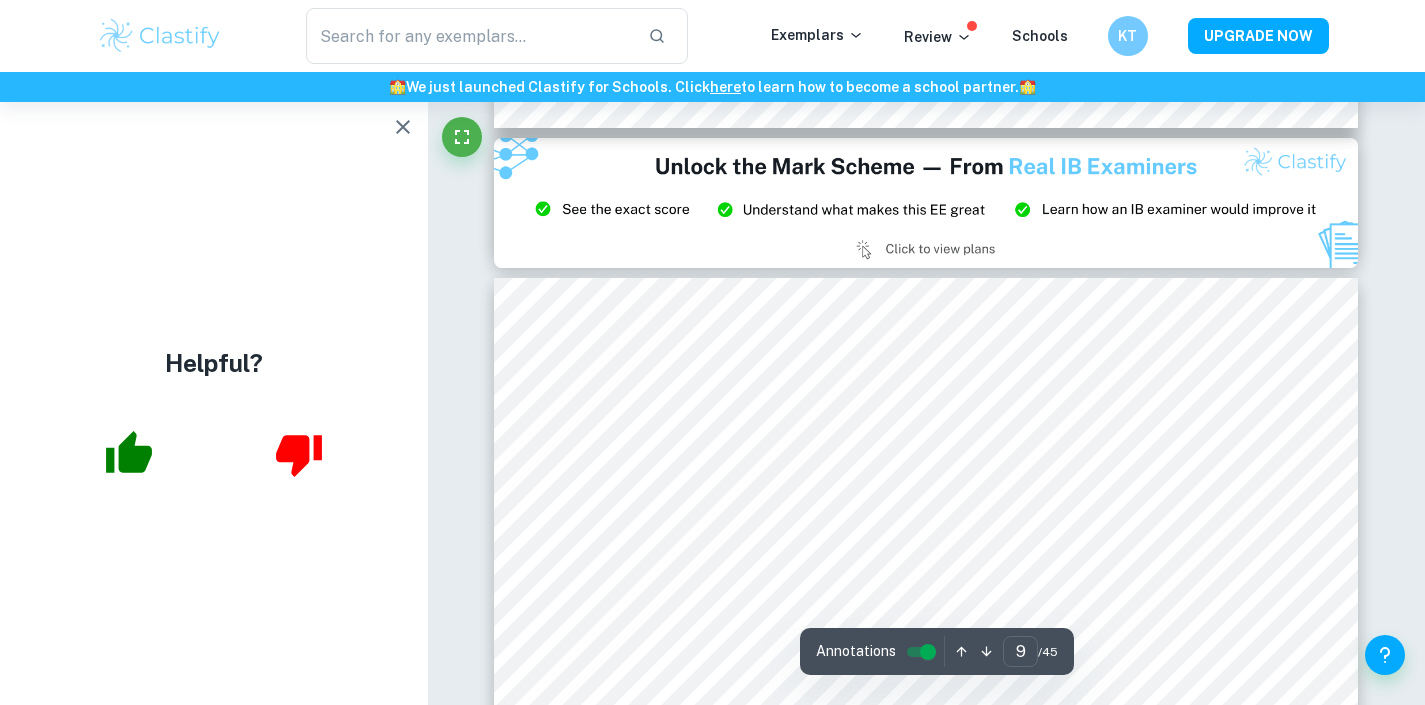 scroll, scrollTop: 9300, scrollLeft: 0, axis: vertical 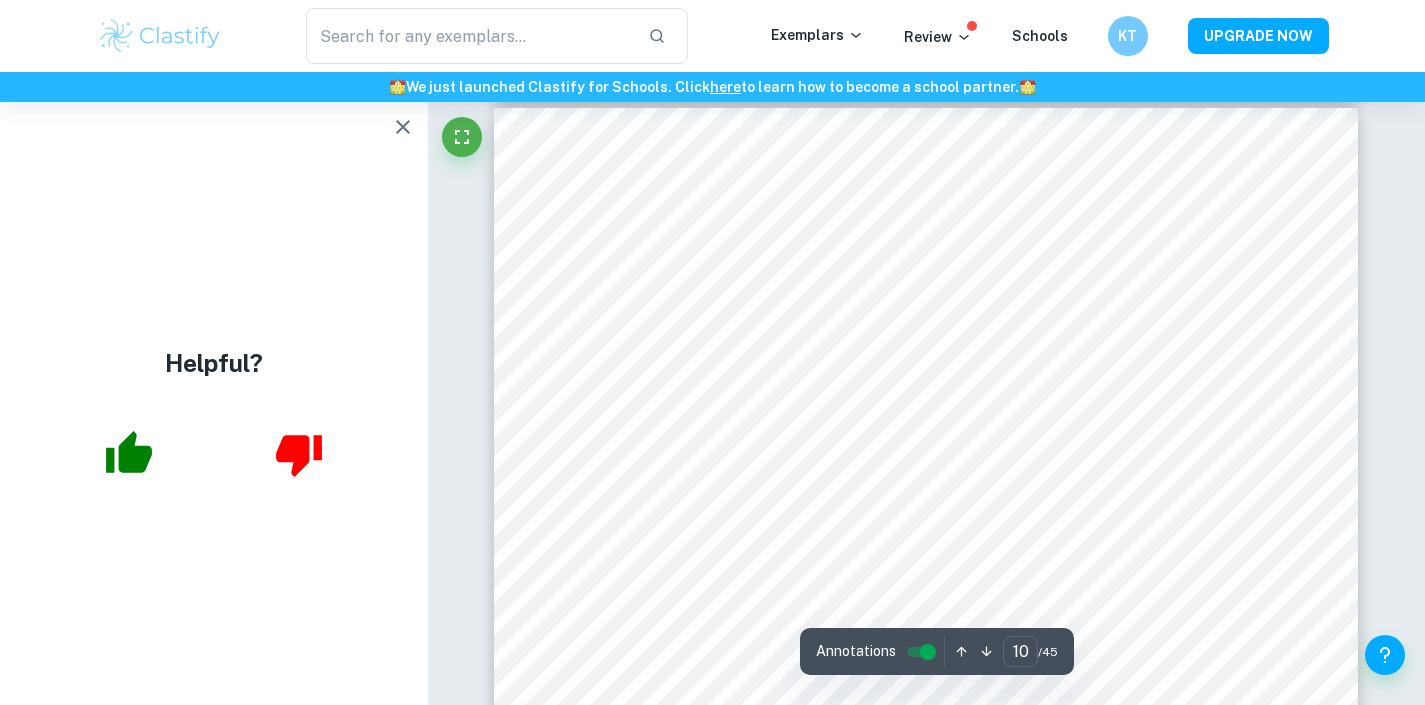 type on "9" 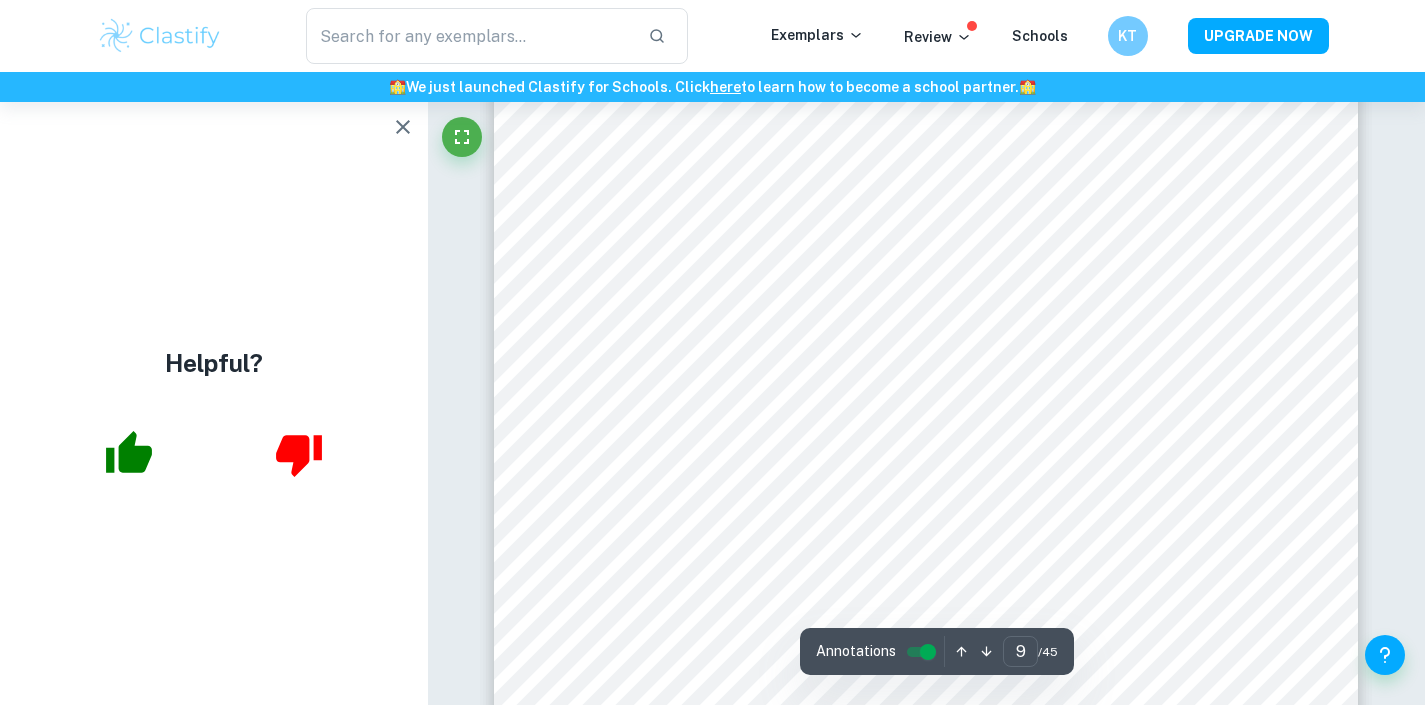 scroll, scrollTop: 9623, scrollLeft: 0, axis: vertical 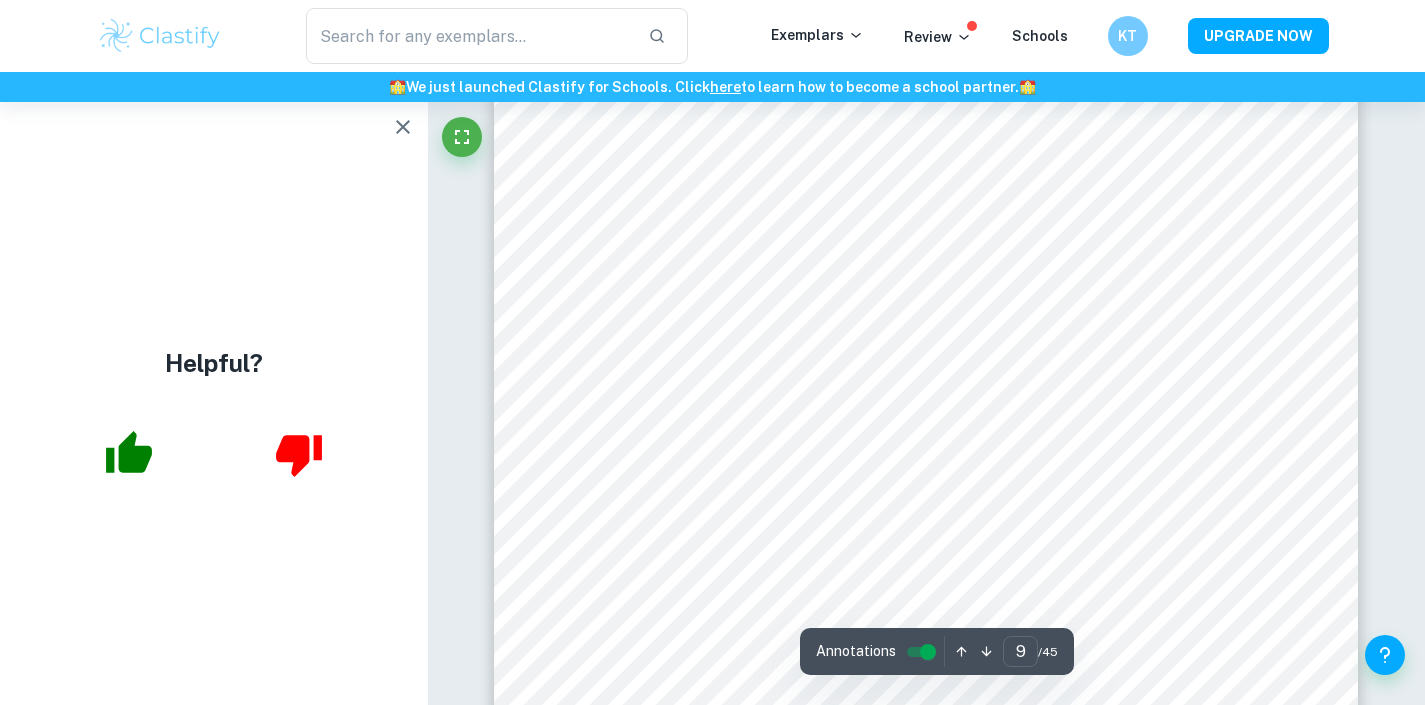 click 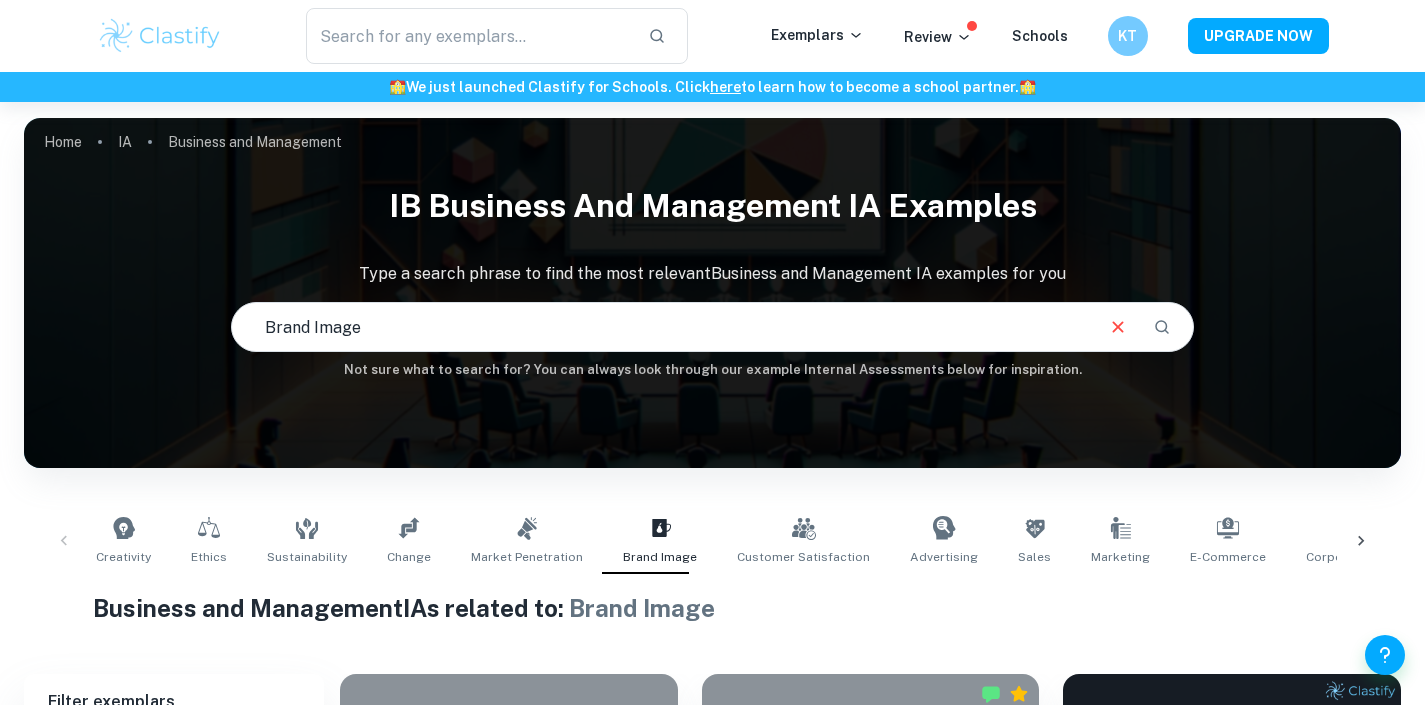 scroll, scrollTop: 2575, scrollLeft: 0, axis: vertical 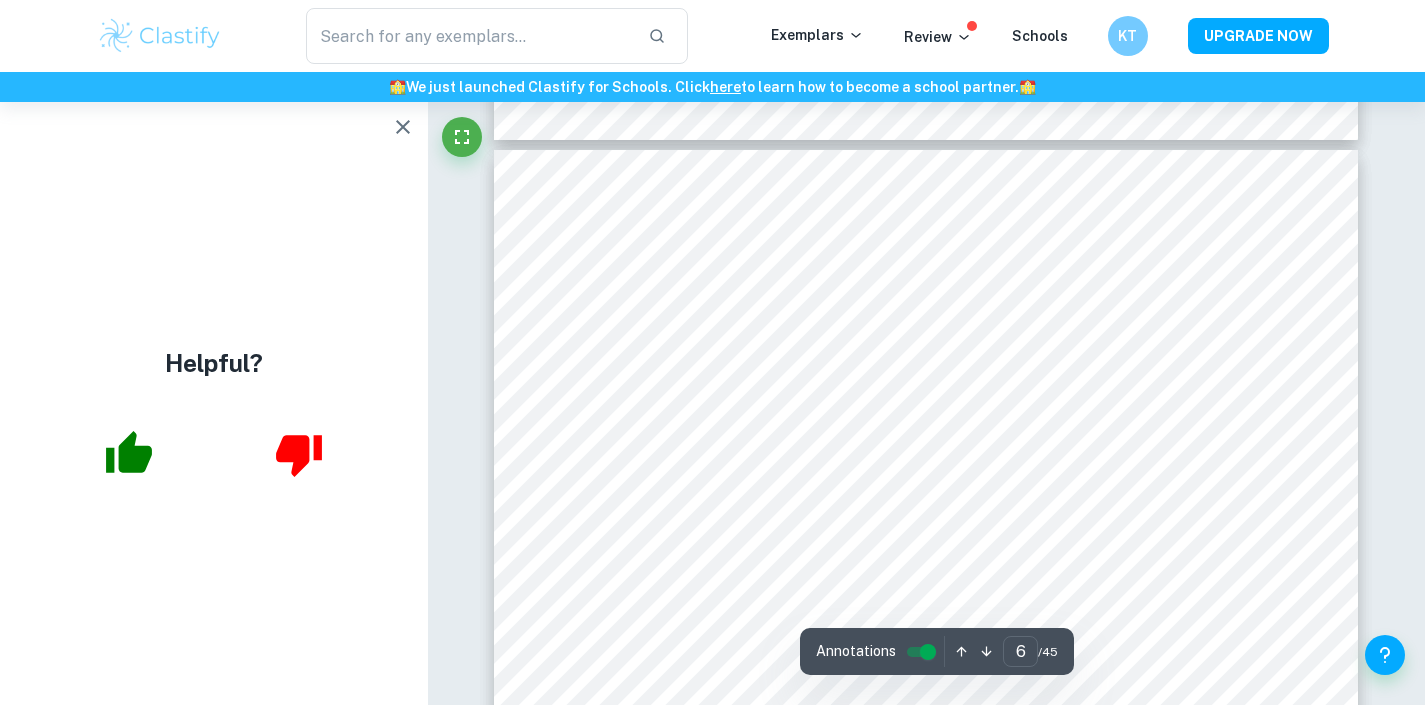 click 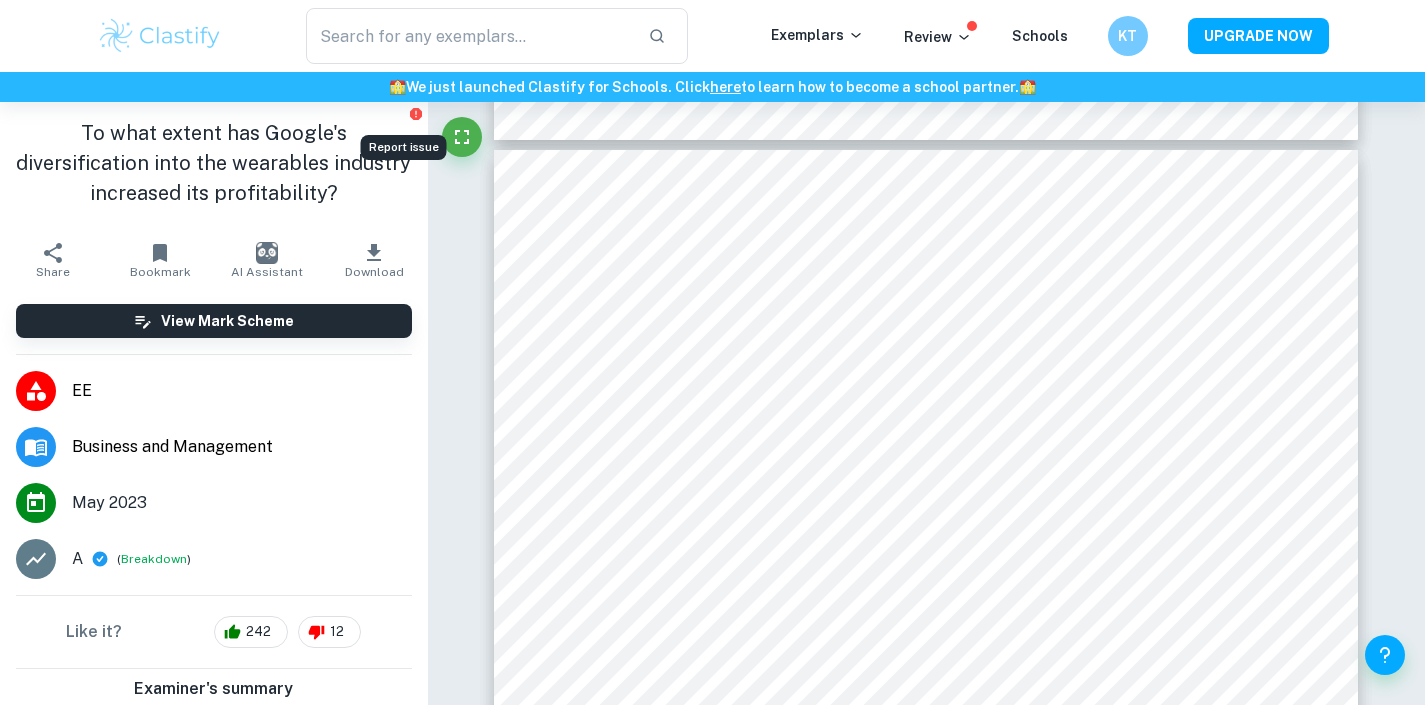 click 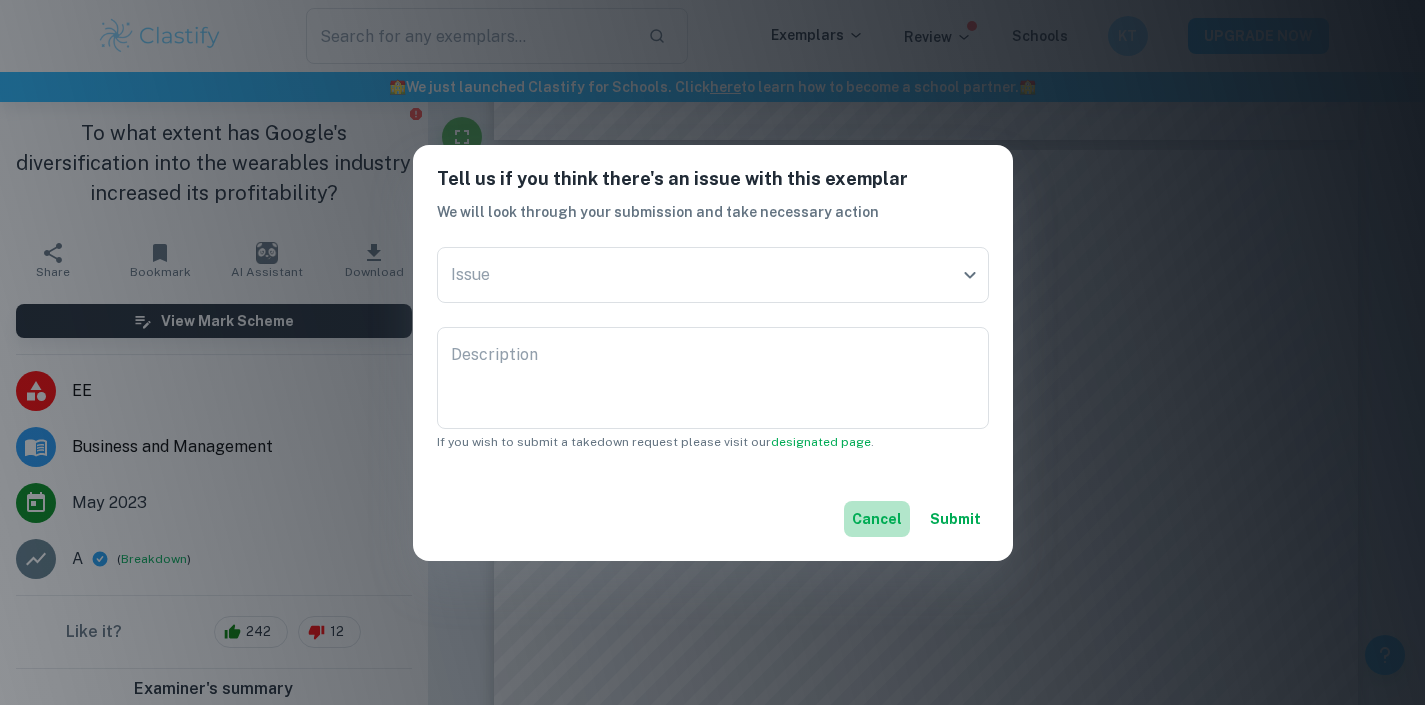 click on "Cancel" at bounding box center (877, 519) 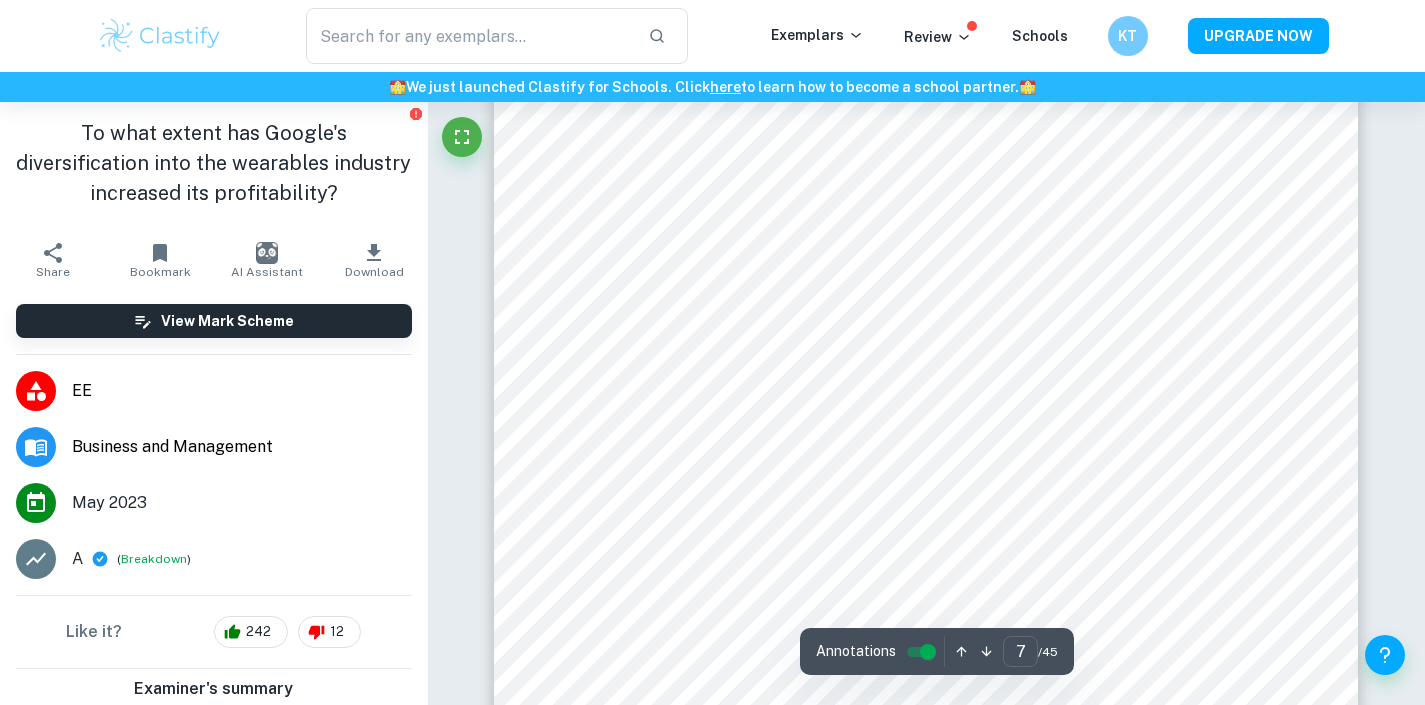 scroll, scrollTop: 7100, scrollLeft: 0, axis: vertical 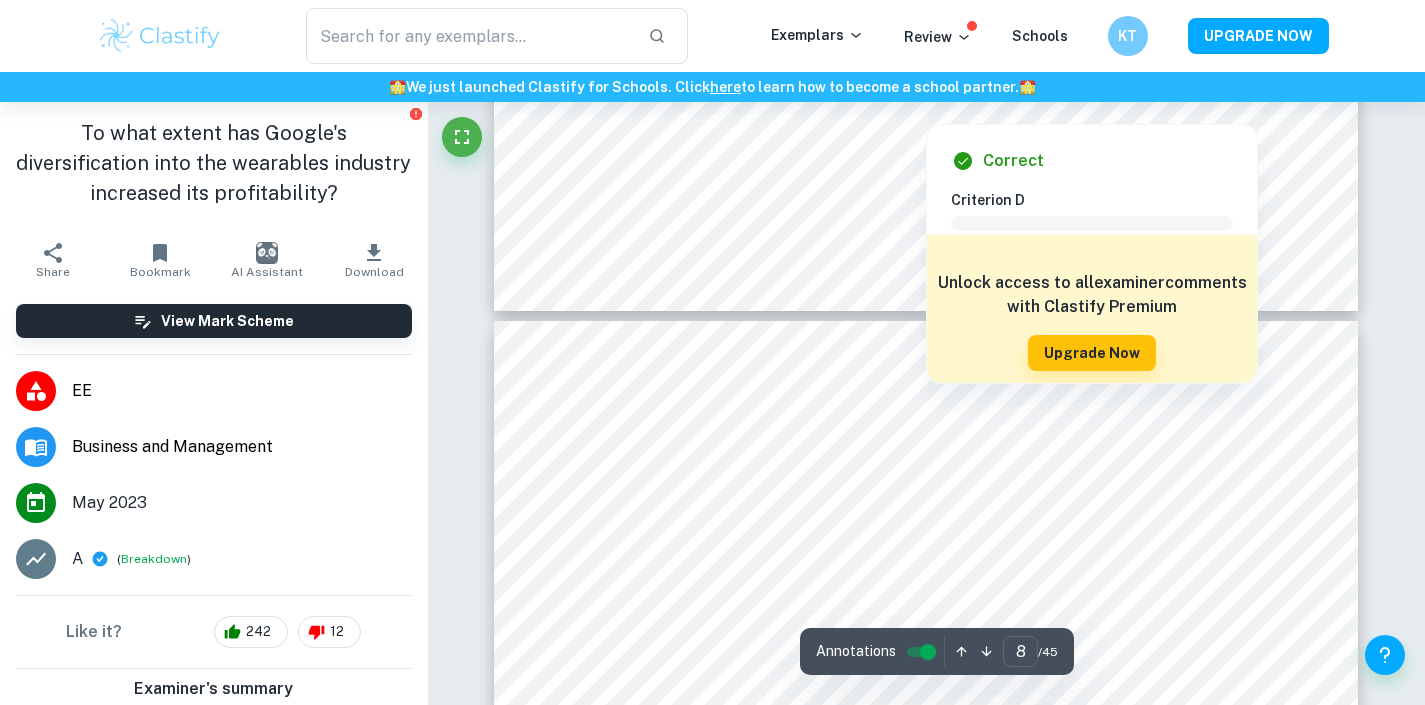 type on "7" 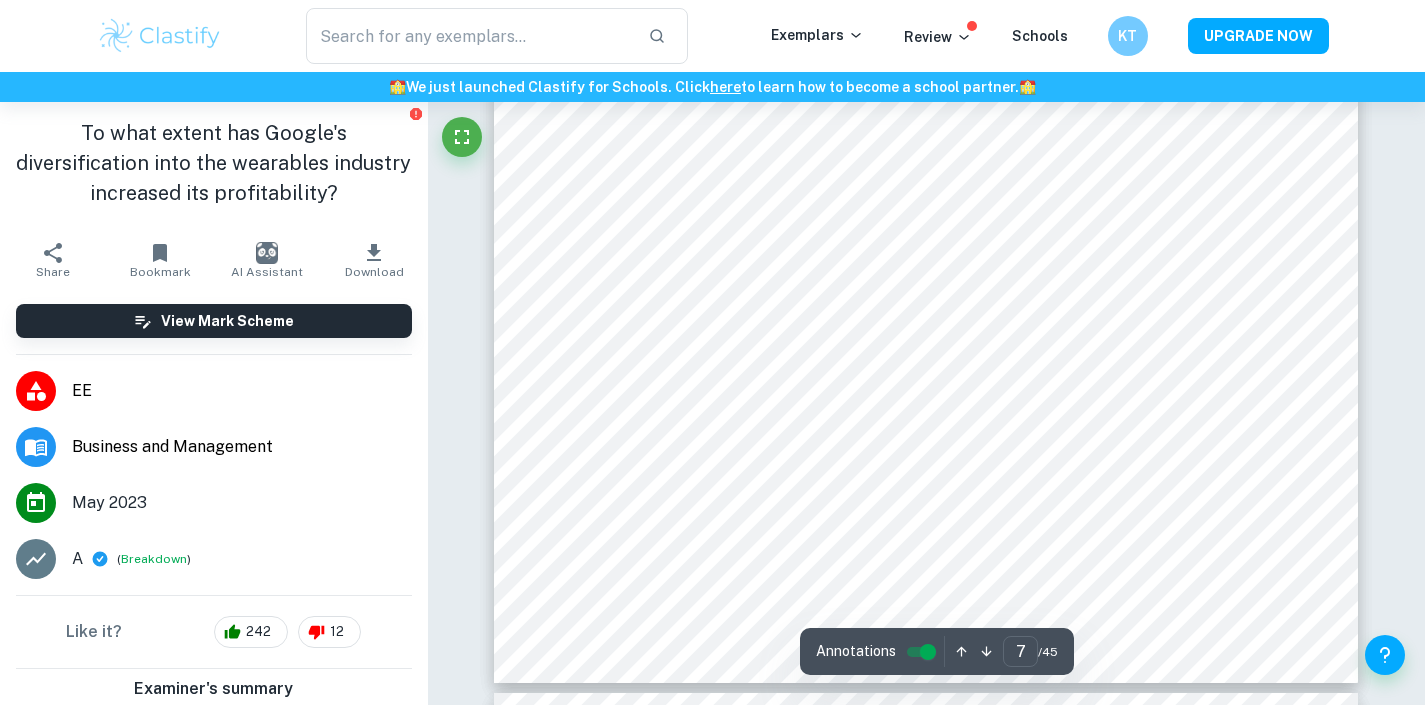 scroll, scrollTop: 7574, scrollLeft: 0, axis: vertical 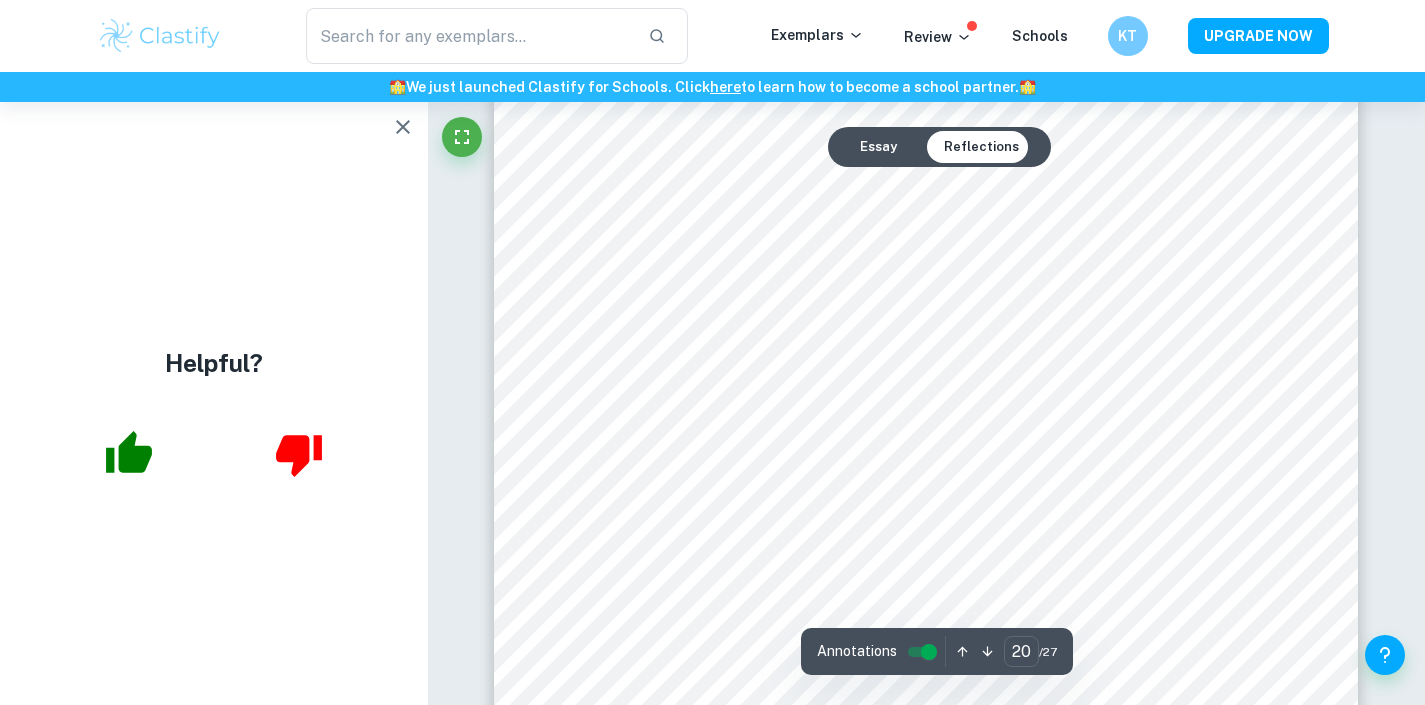 type on "19" 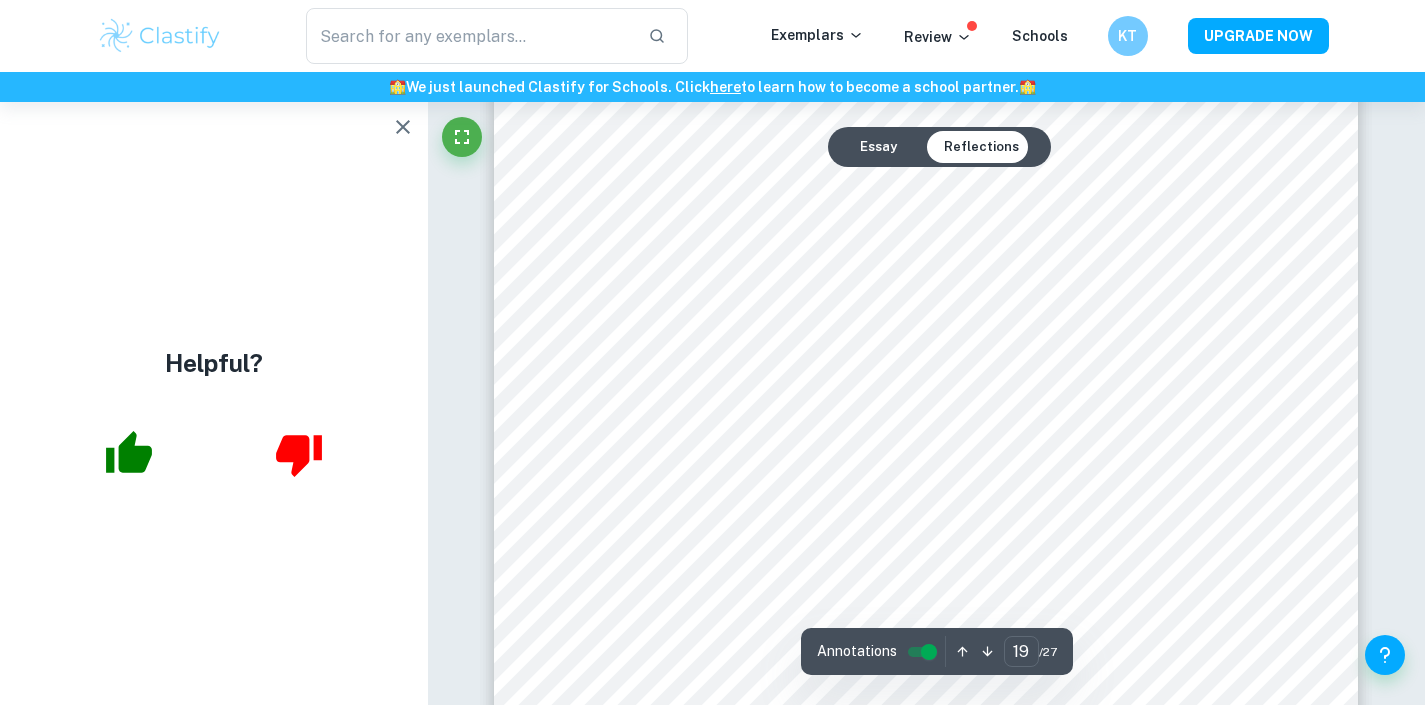 scroll, scrollTop: 22564, scrollLeft: 0, axis: vertical 